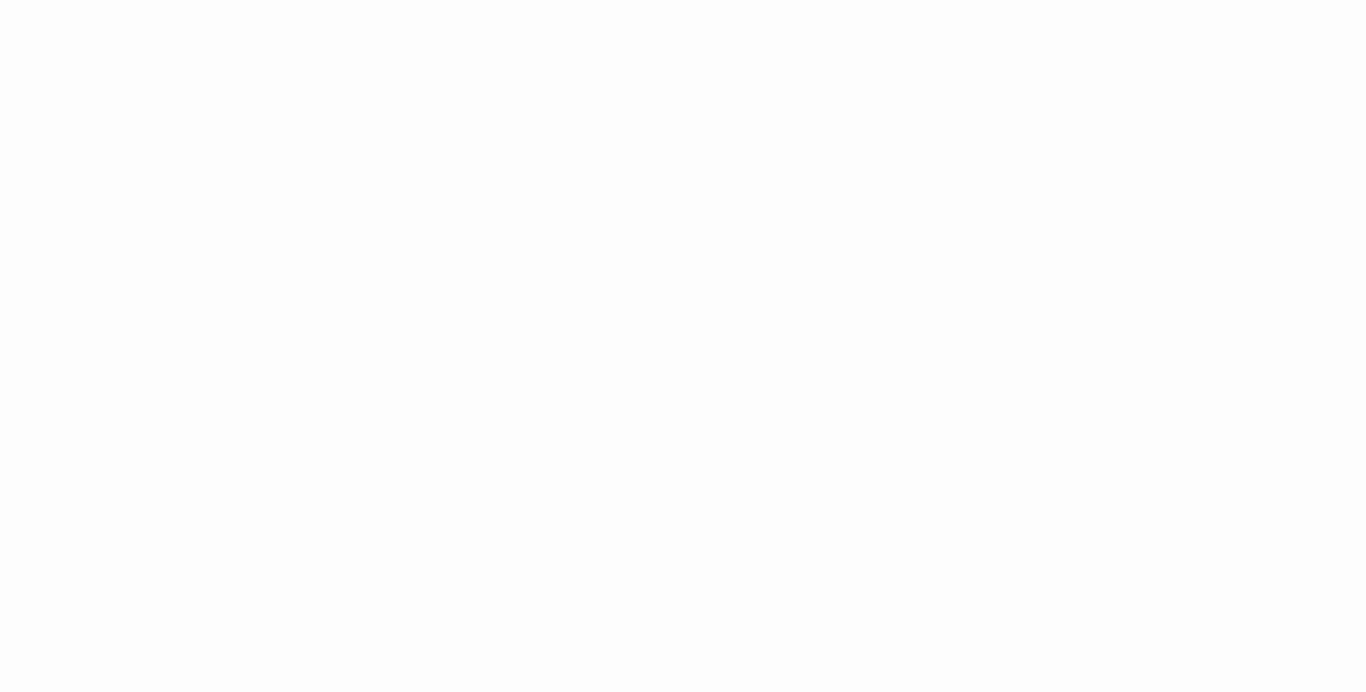 scroll, scrollTop: 0, scrollLeft: 0, axis: both 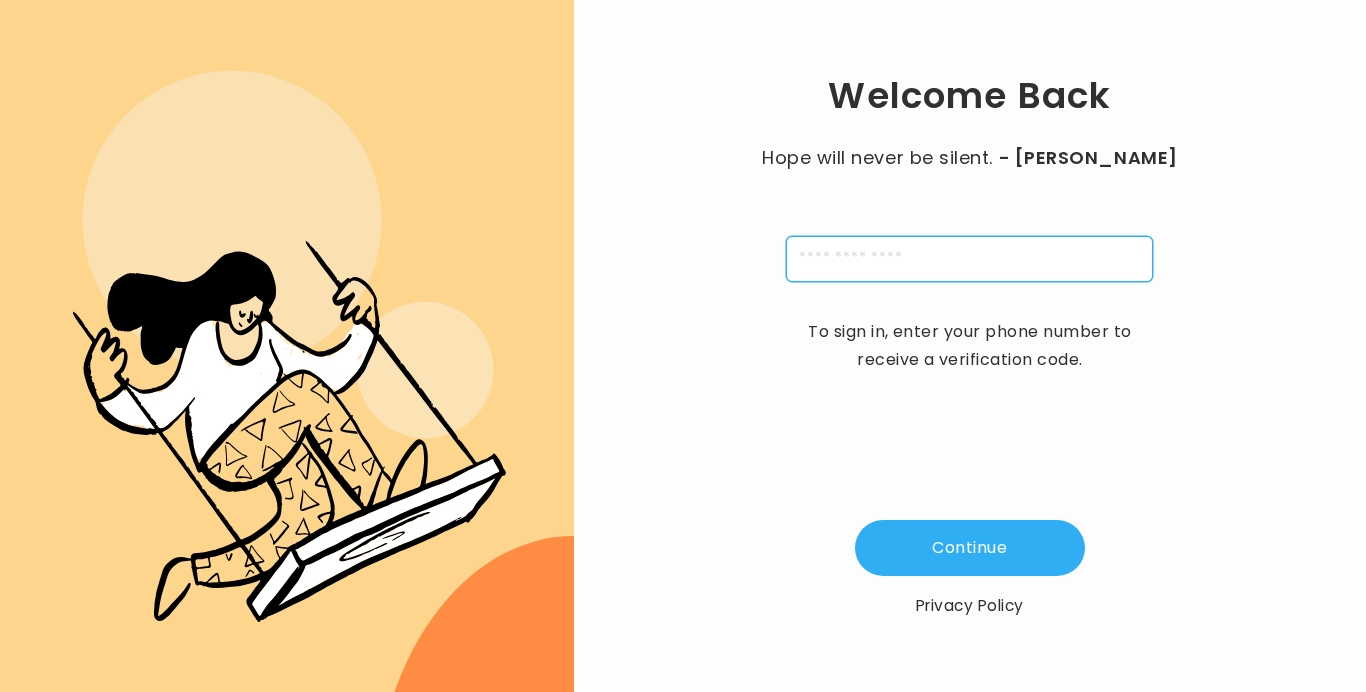 click at bounding box center (969, 259) 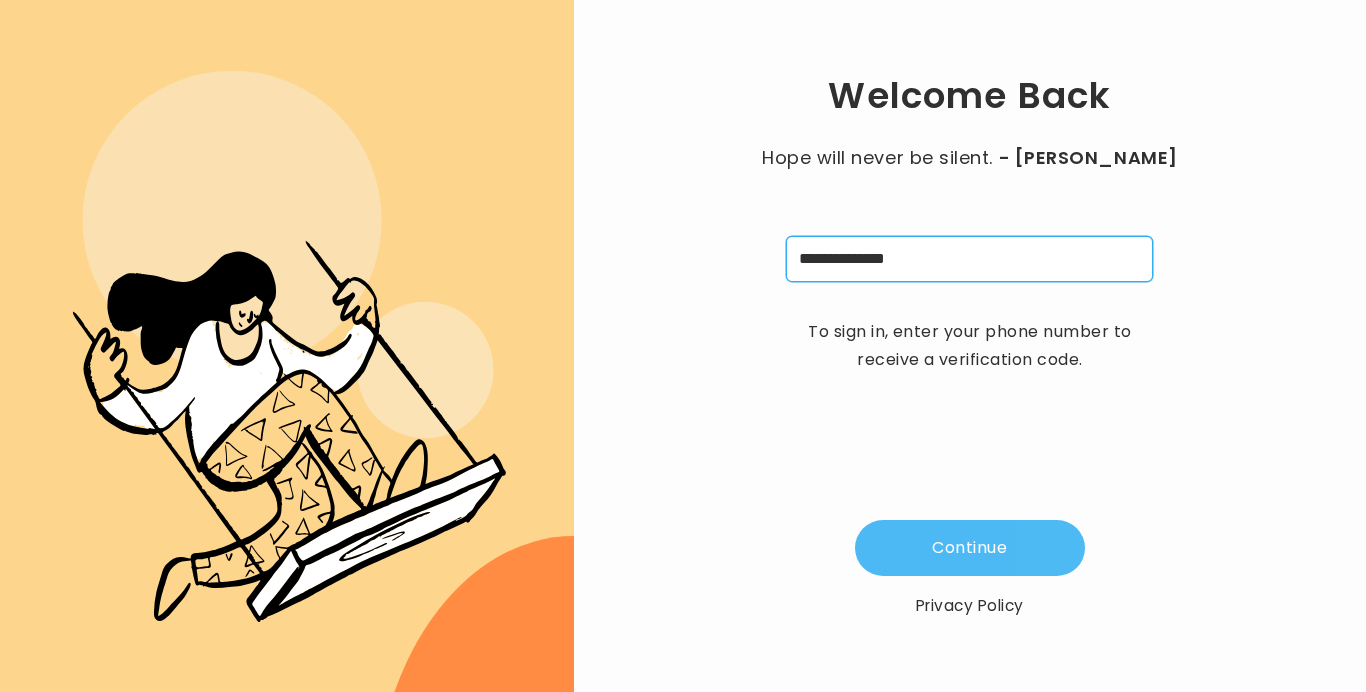 type on "**********" 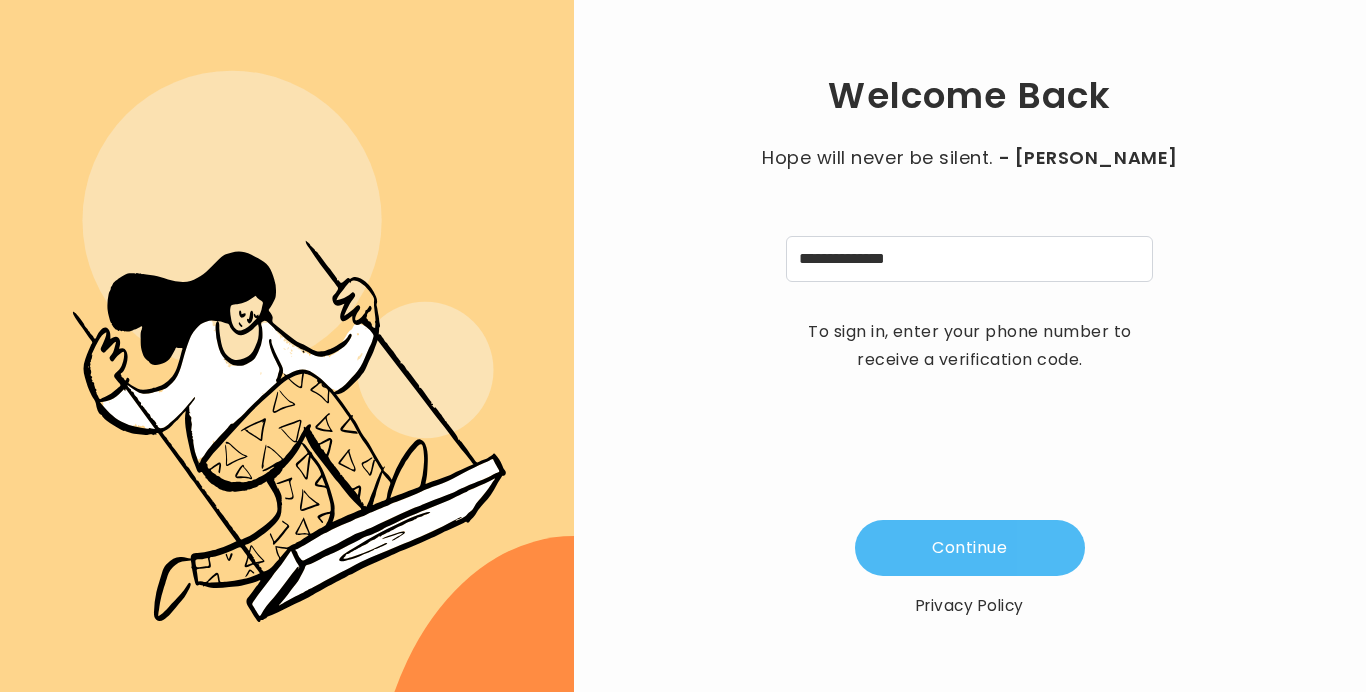 click on "Continue" at bounding box center (970, 548) 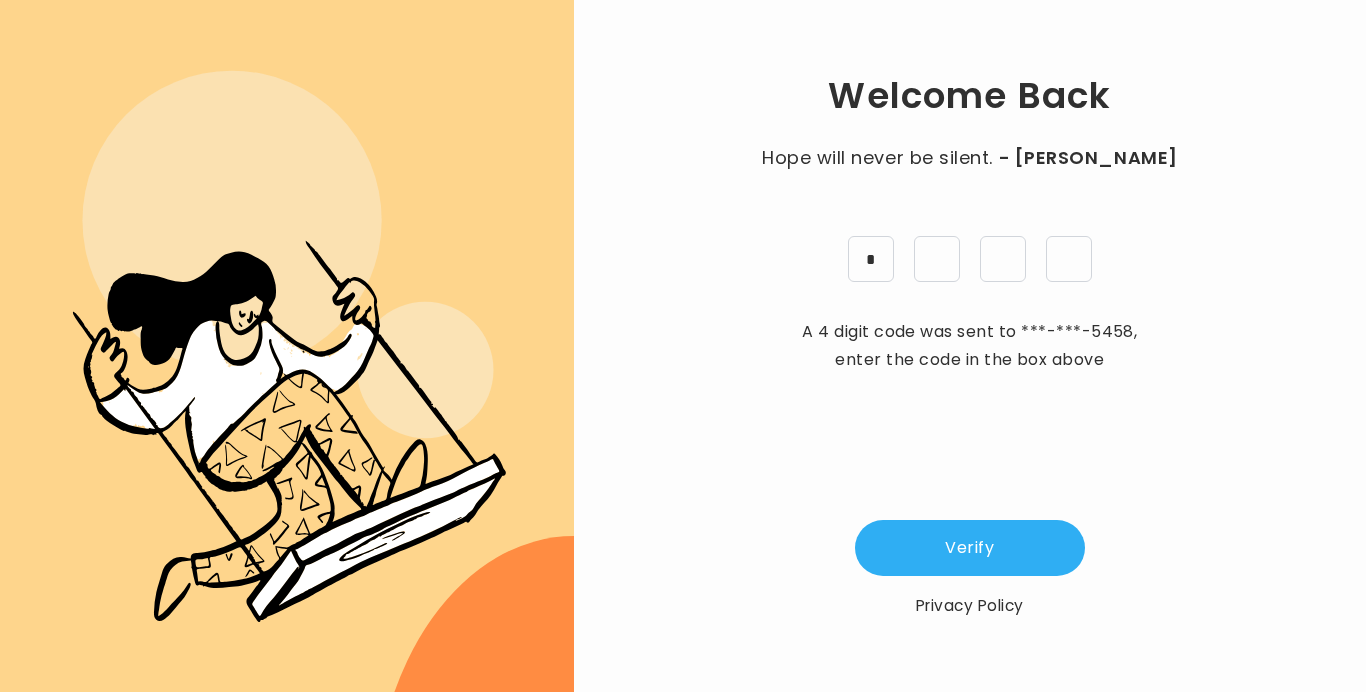 type on "*" 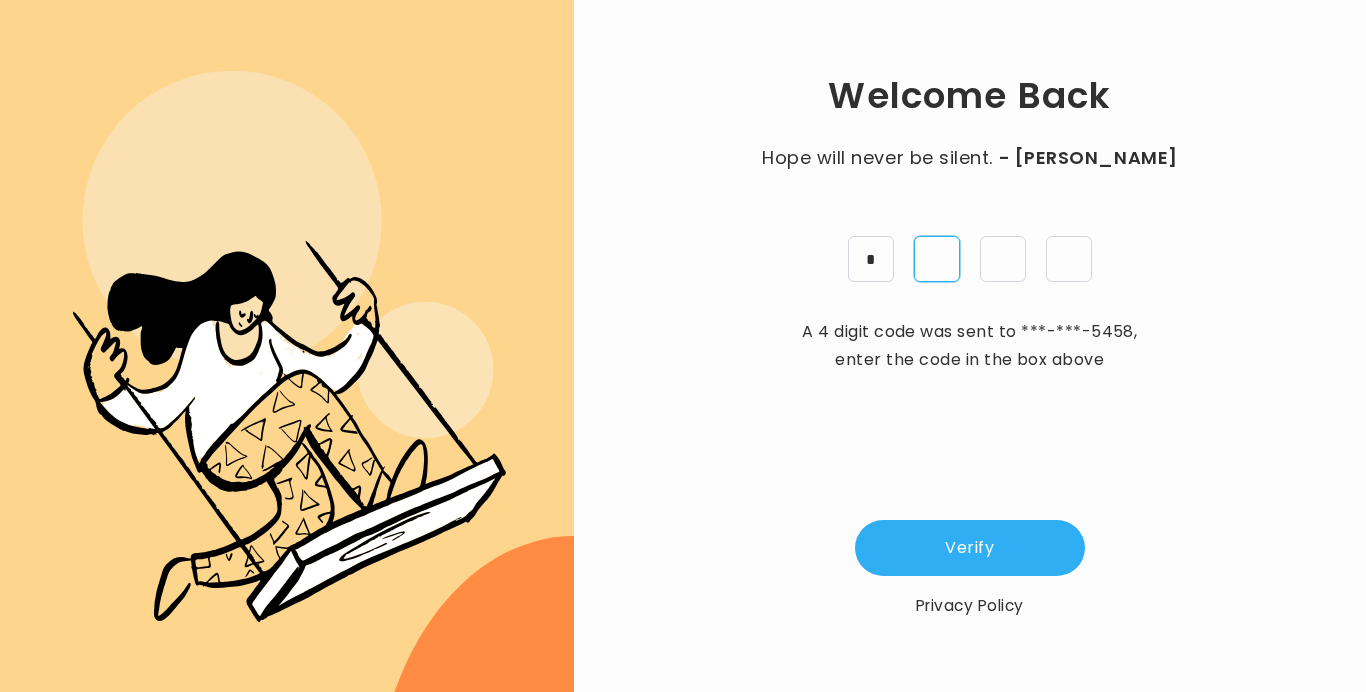 type on "*" 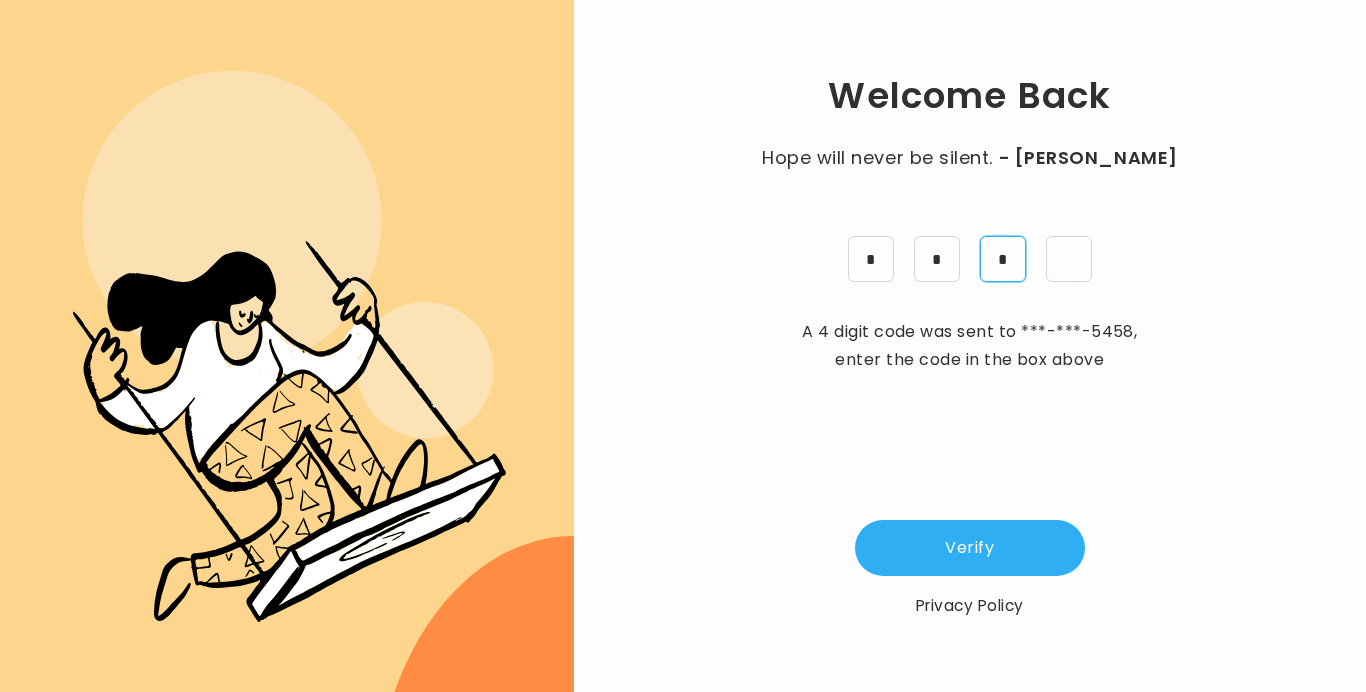 type on "*" 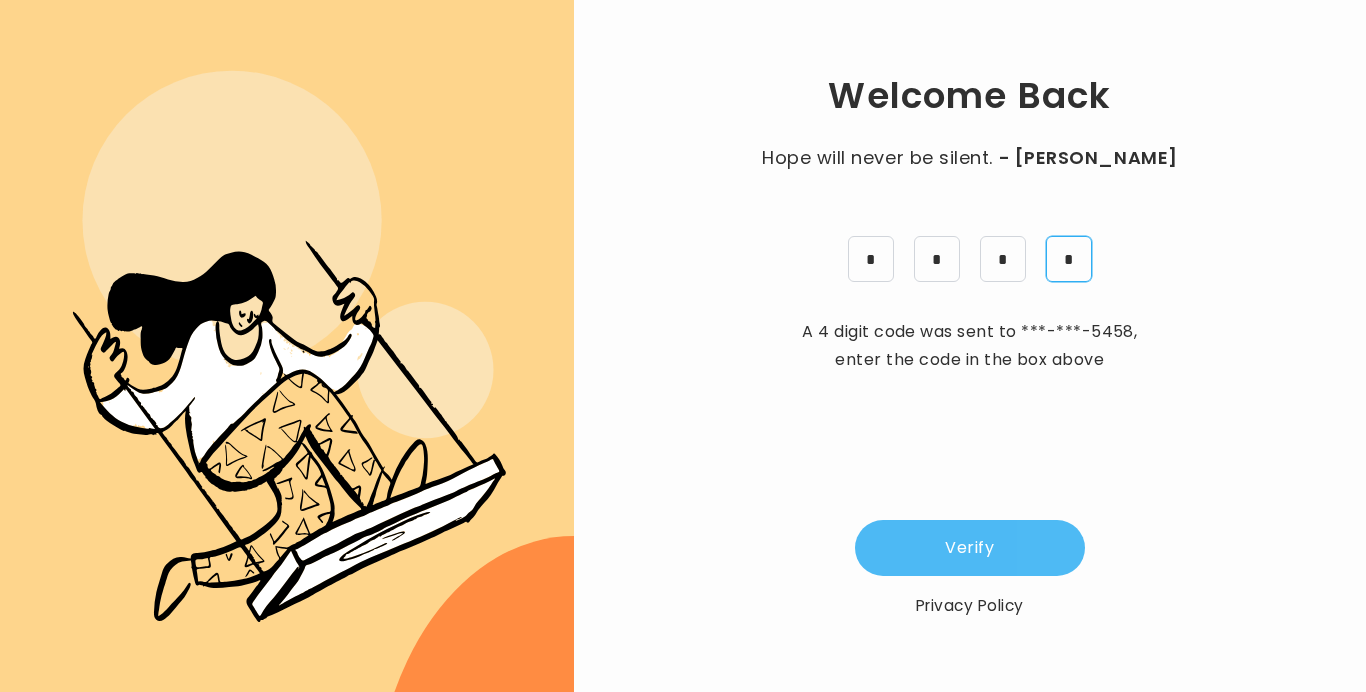 type on "*" 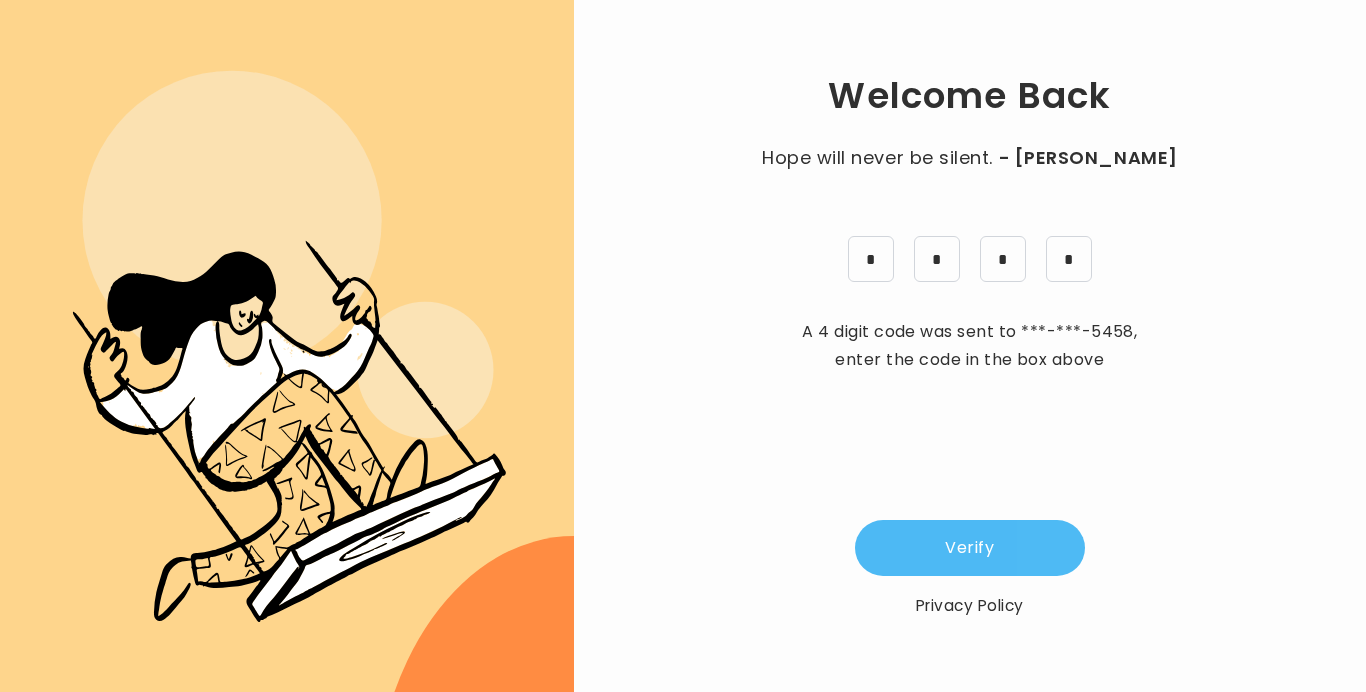 drag, startPoint x: 1011, startPoint y: 543, endPoint x: 970, endPoint y: 542, distance: 41.01219 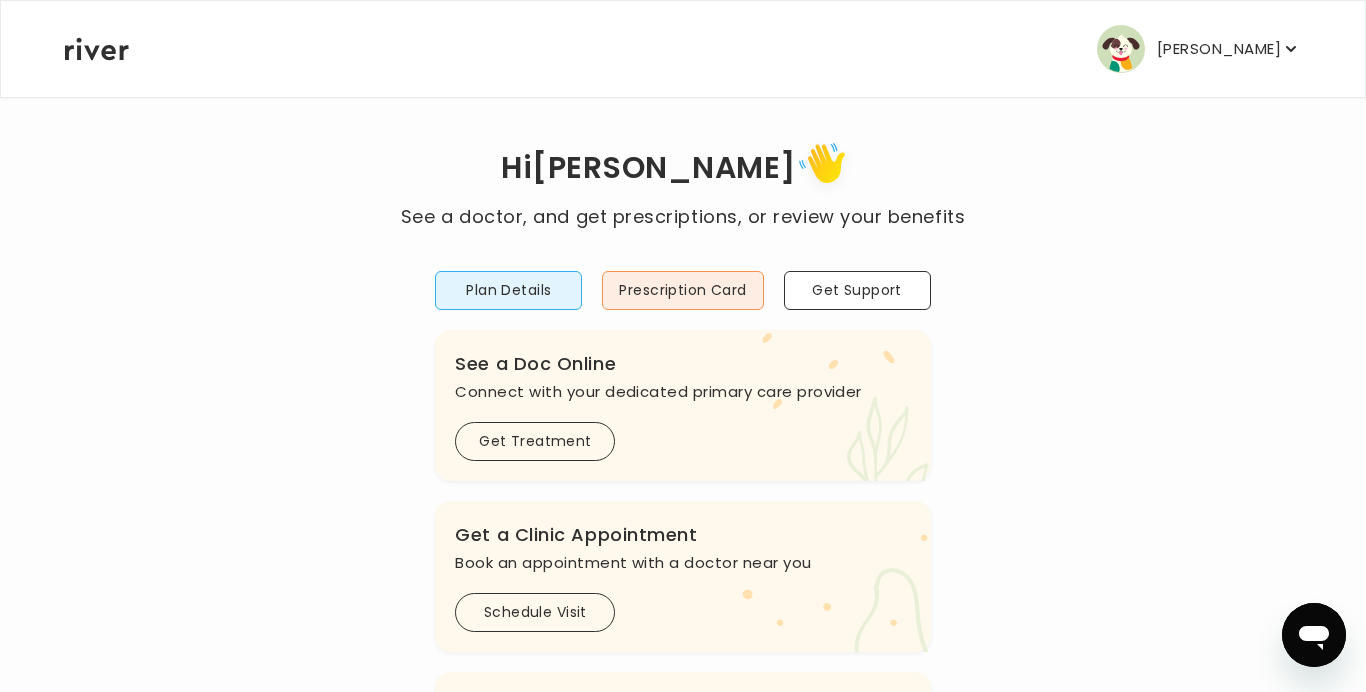 scroll, scrollTop: 0, scrollLeft: 0, axis: both 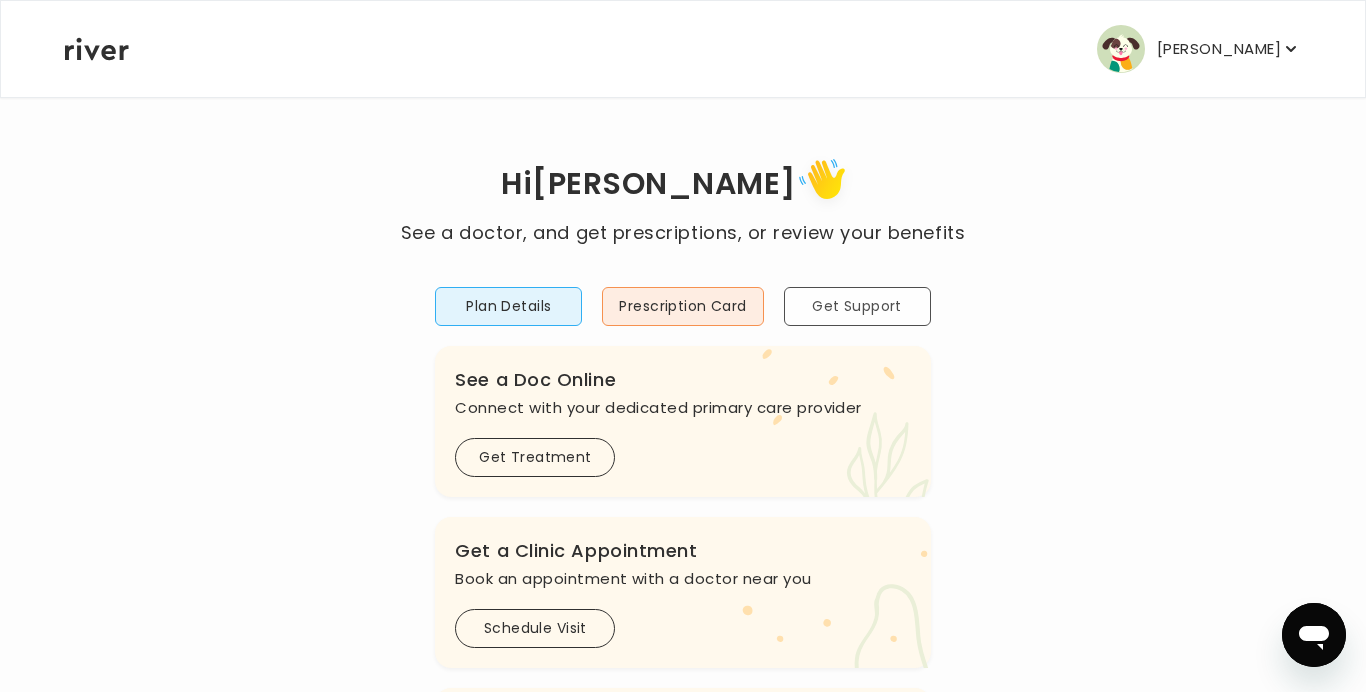 click on "Get Support" at bounding box center [857, 306] 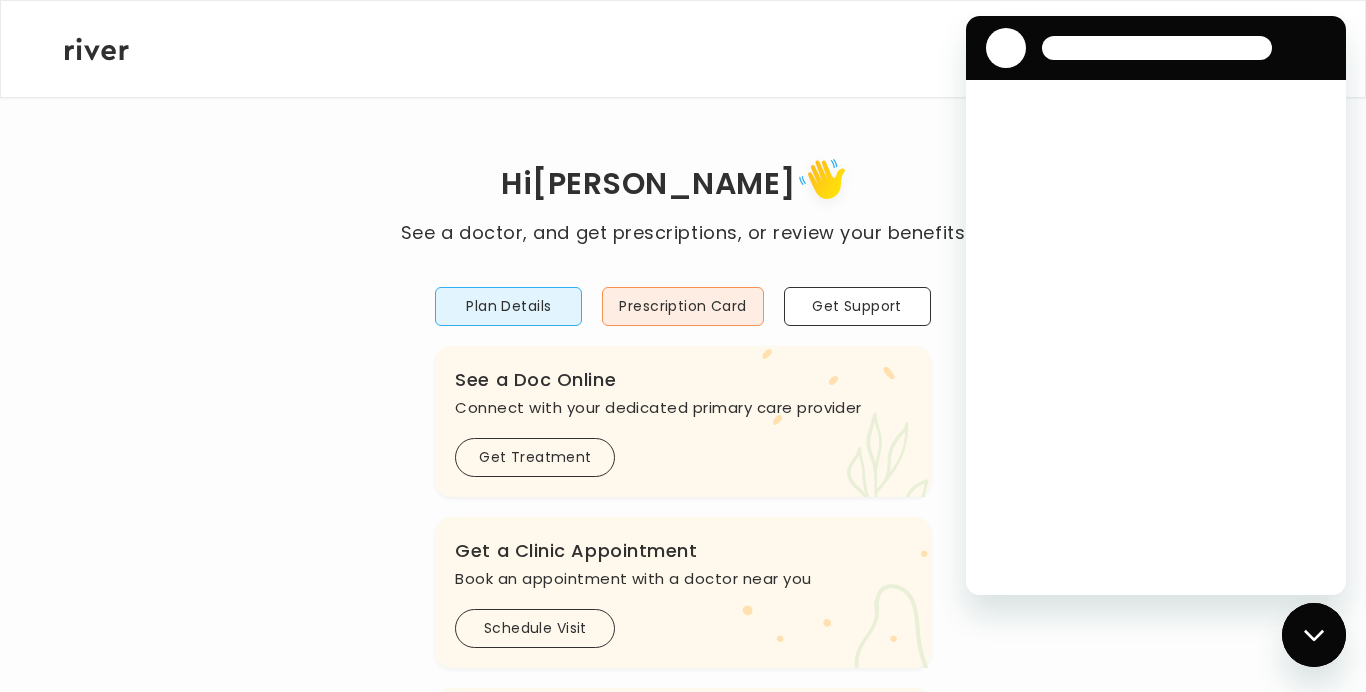 scroll, scrollTop: 0, scrollLeft: 0, axis: both 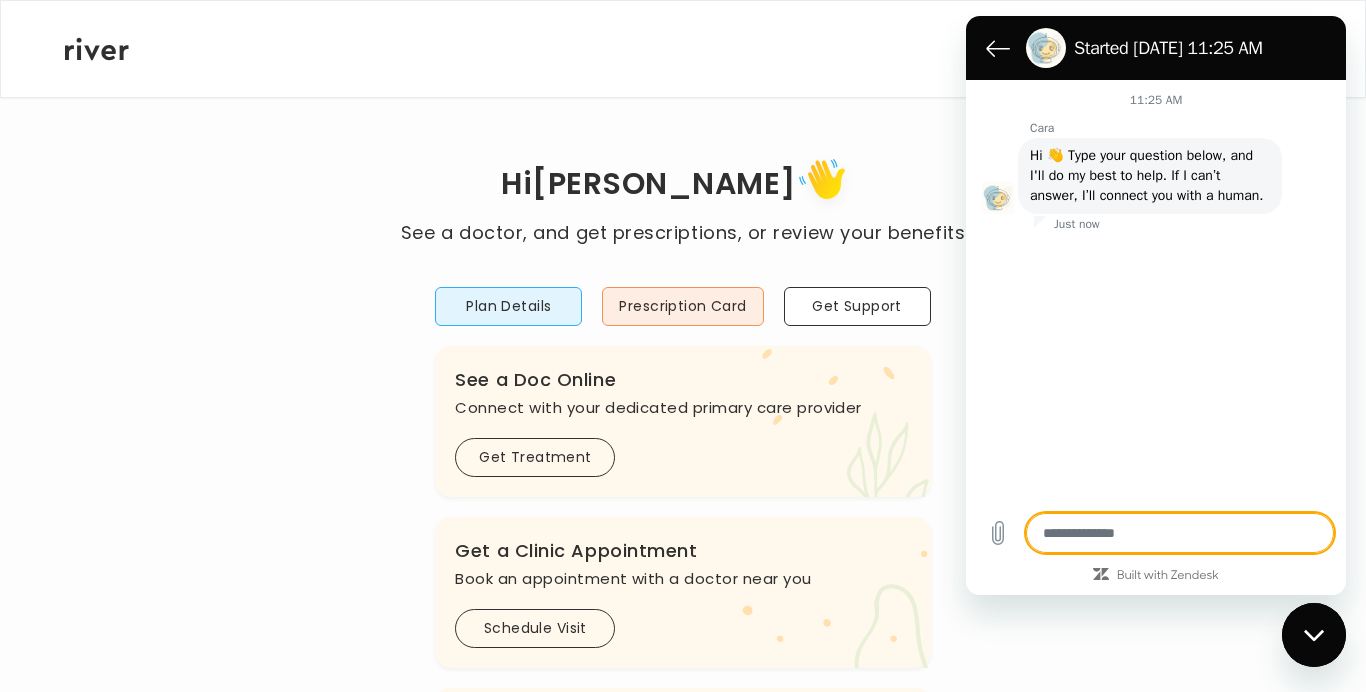type on "*" 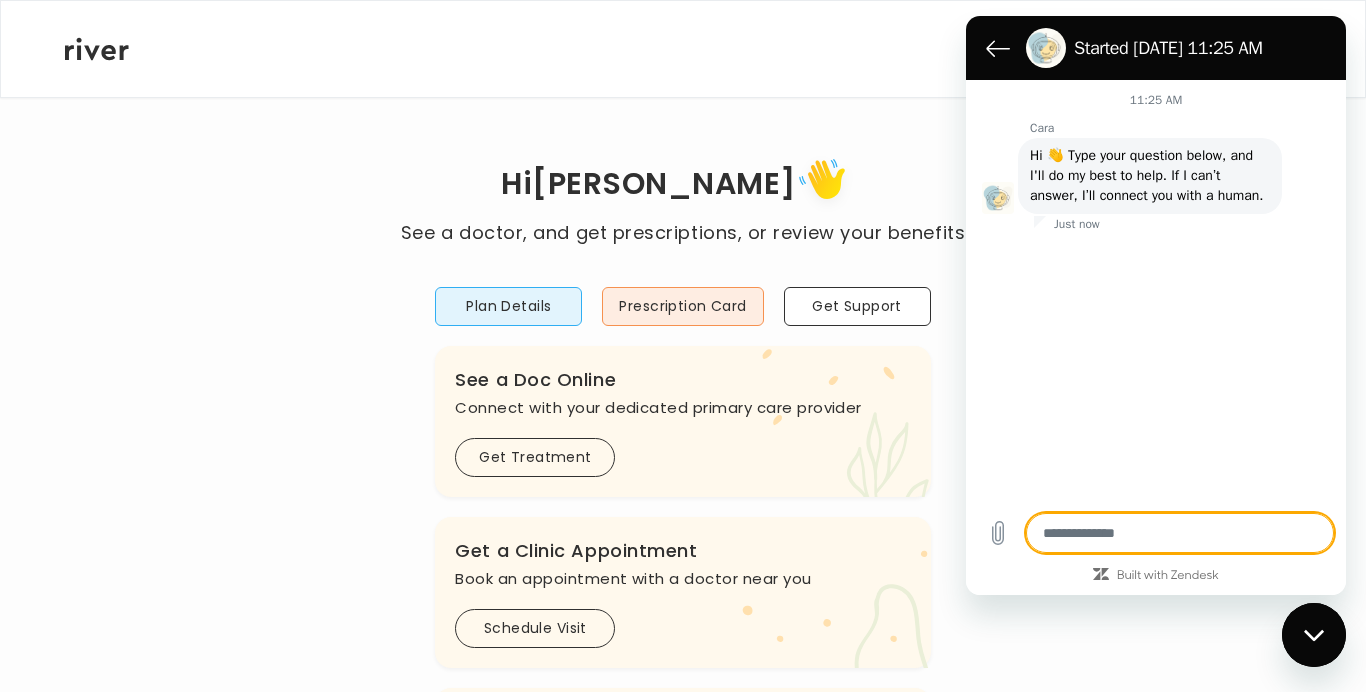 type on "*" 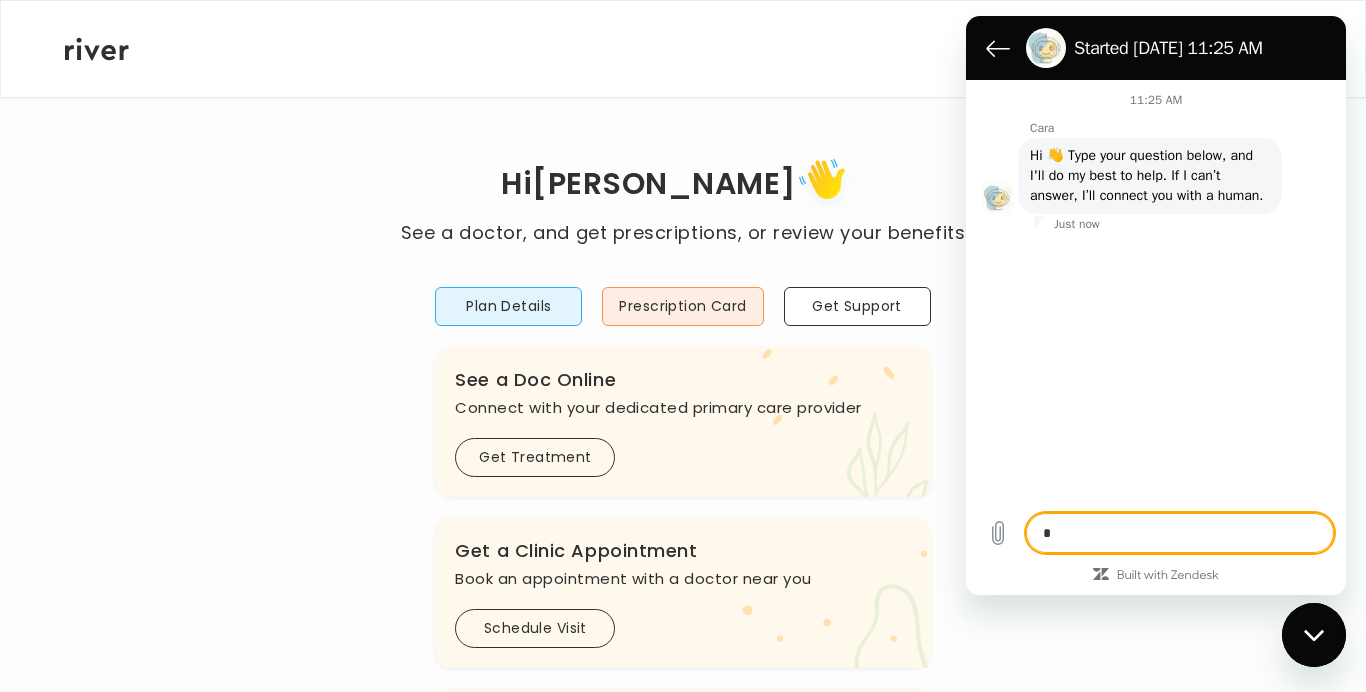 type on "*" 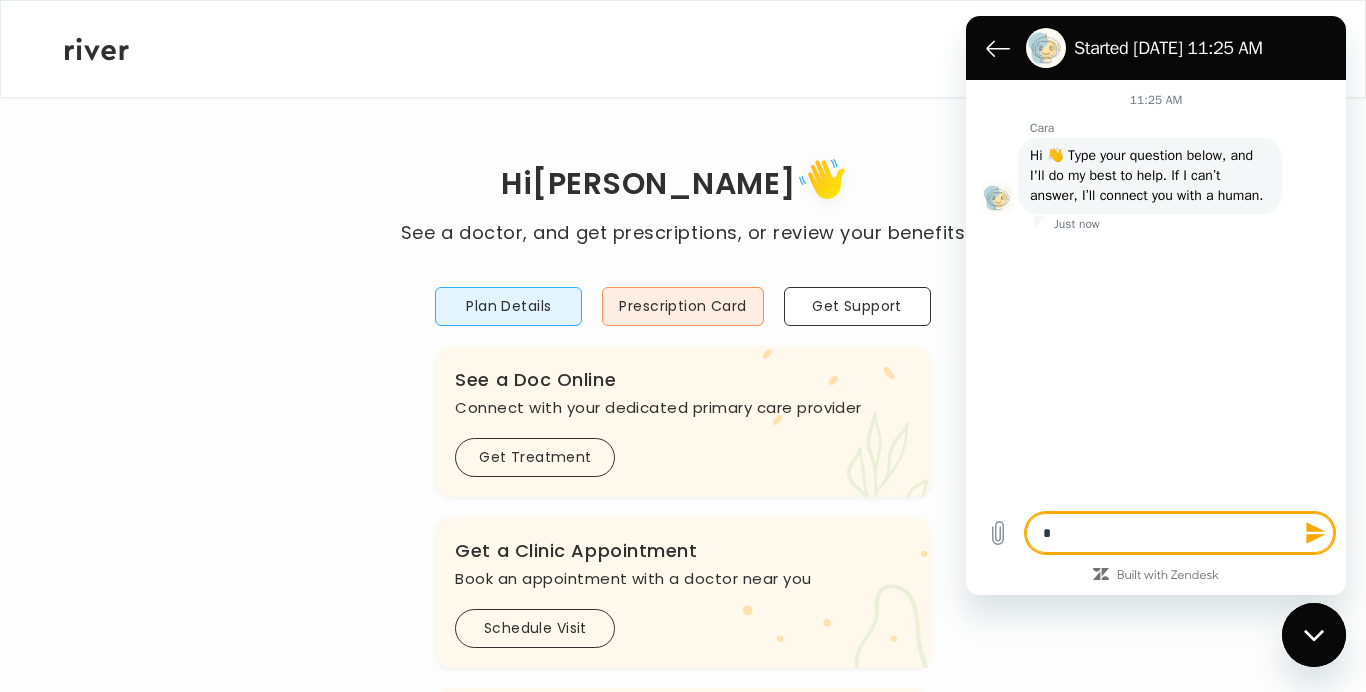 type on "**" 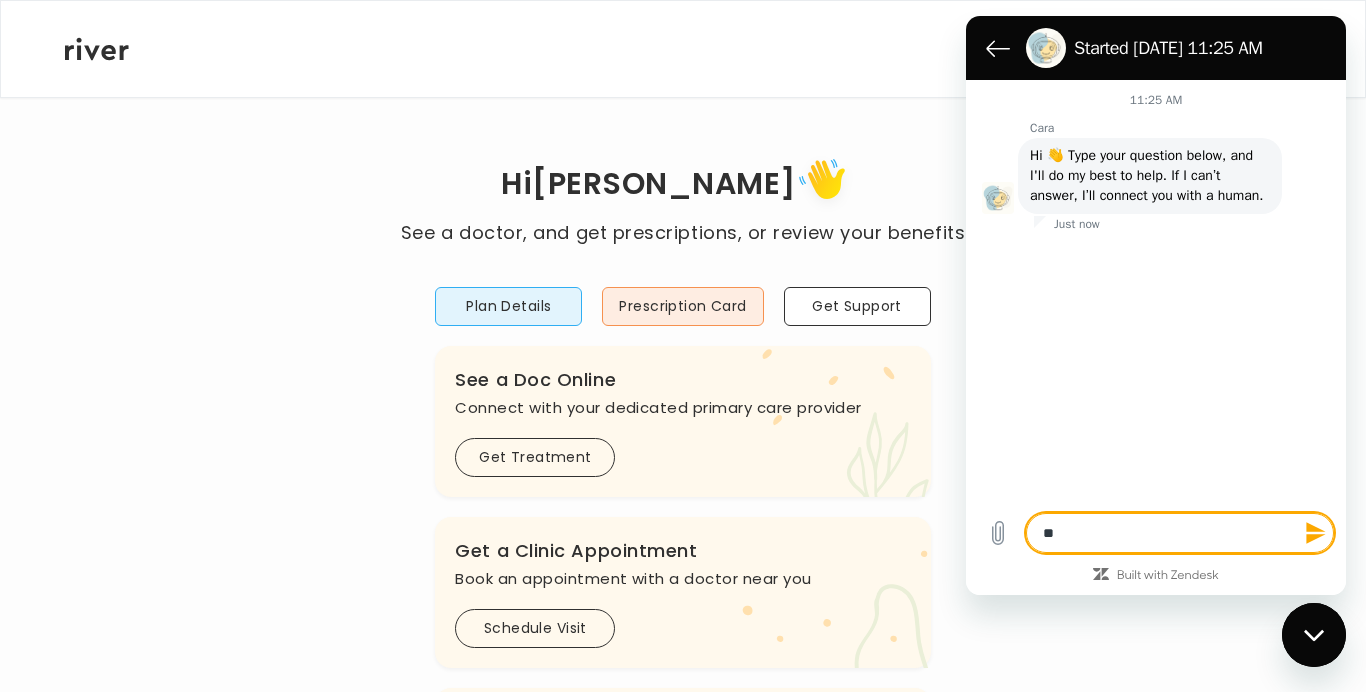 type on "**" 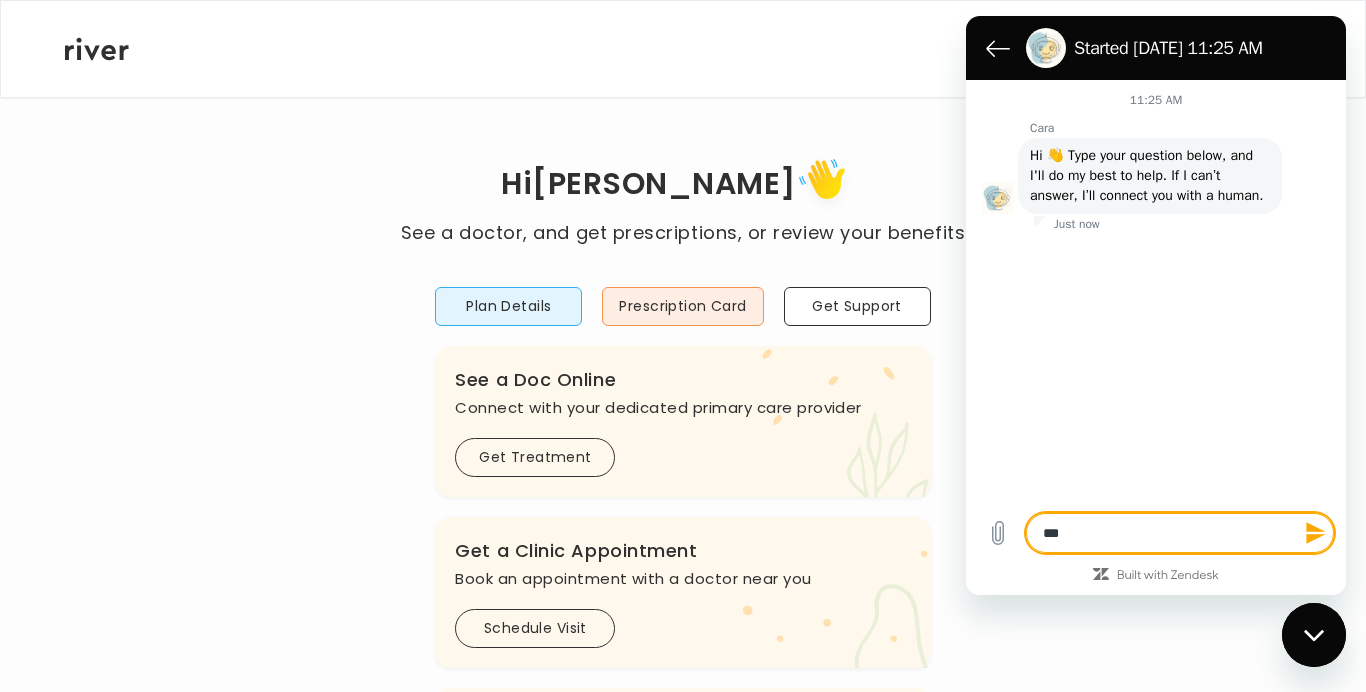 type on "****" 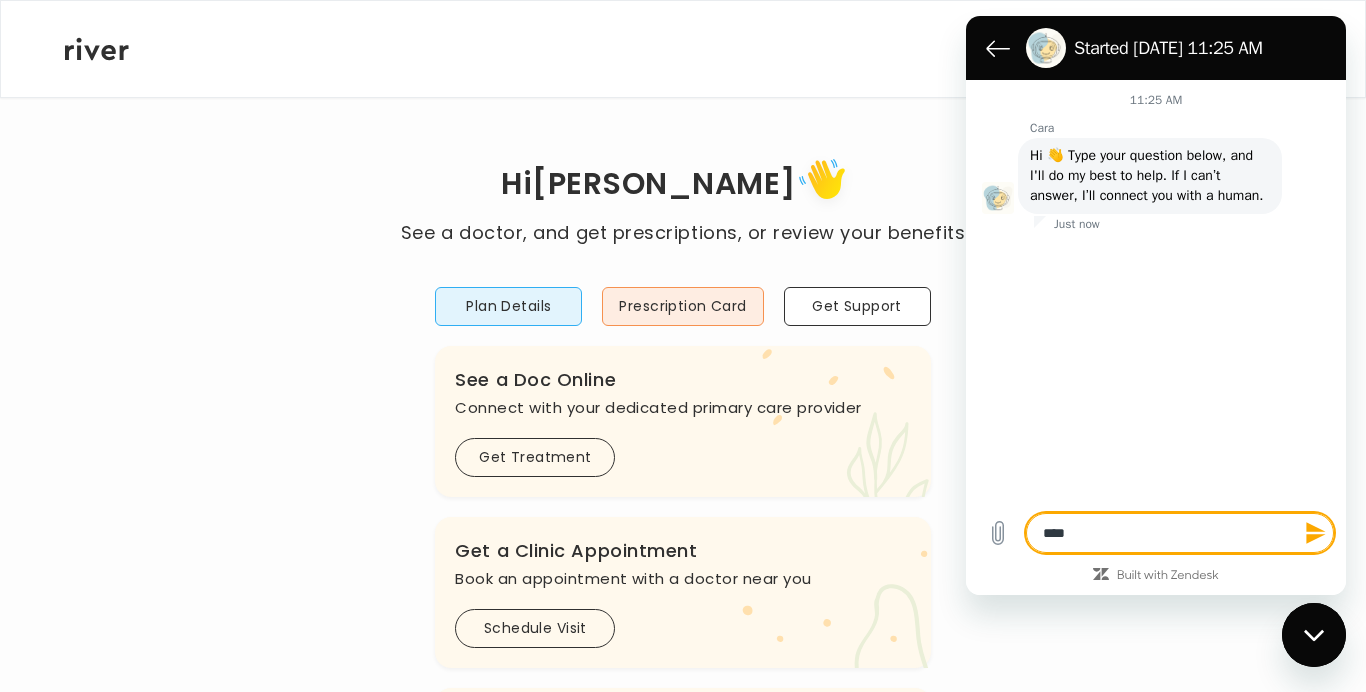 type on "****" 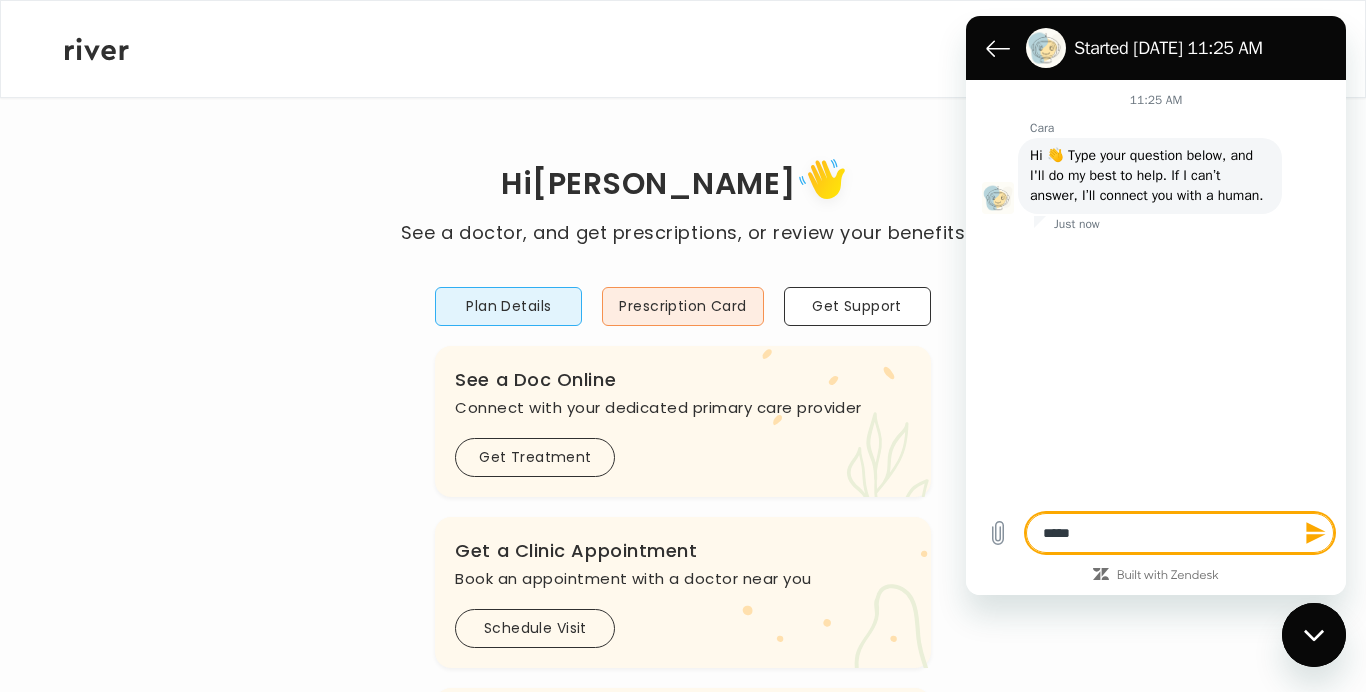 type on "******" 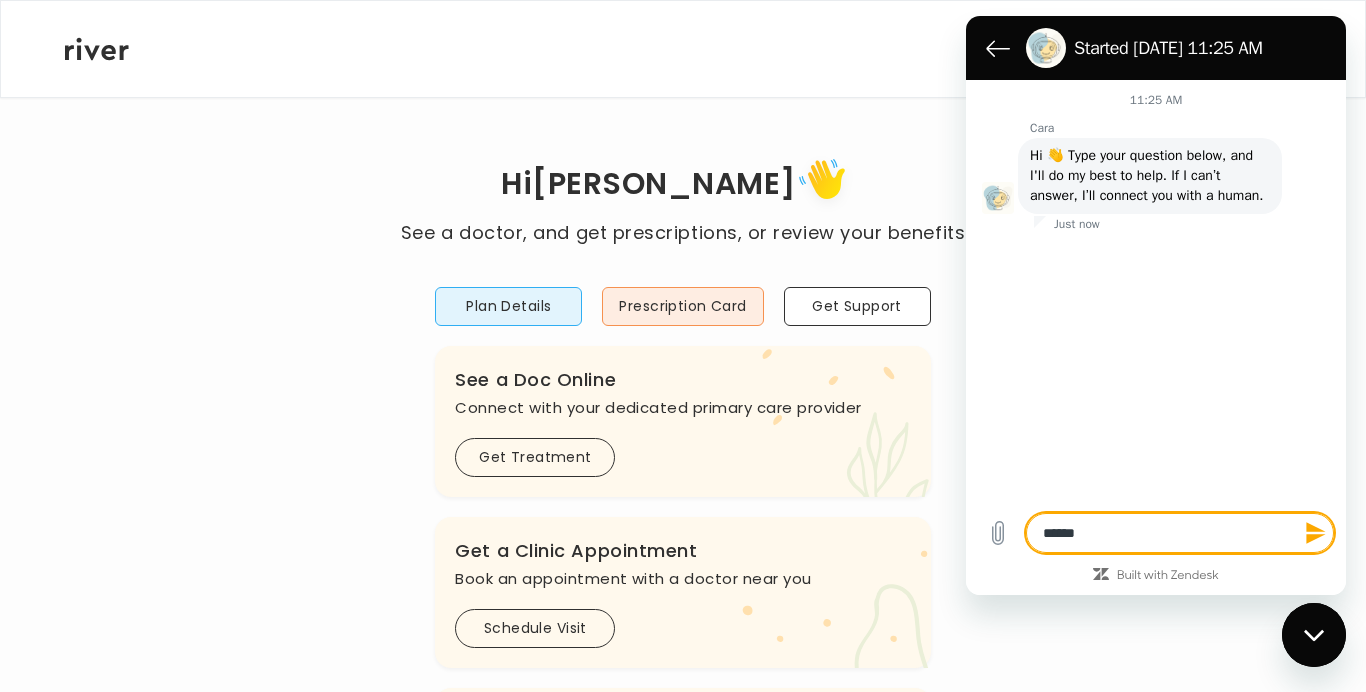 type on "*******" 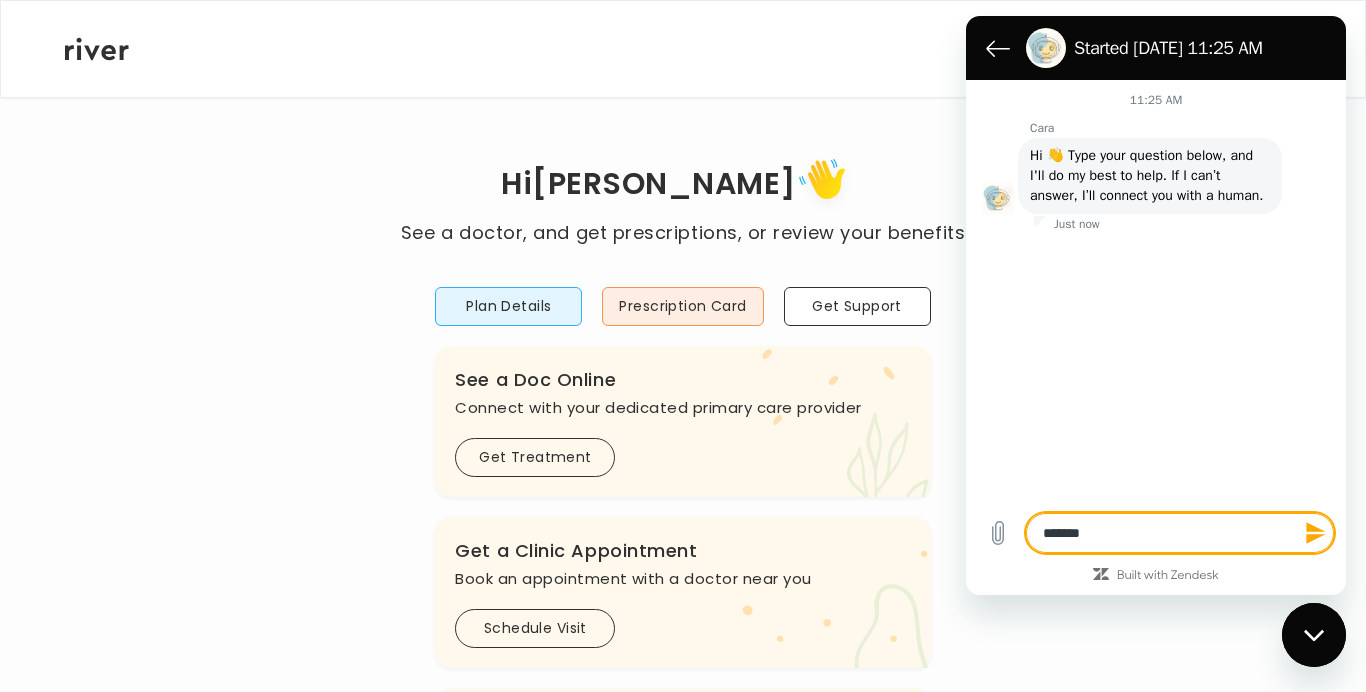 type on "********" 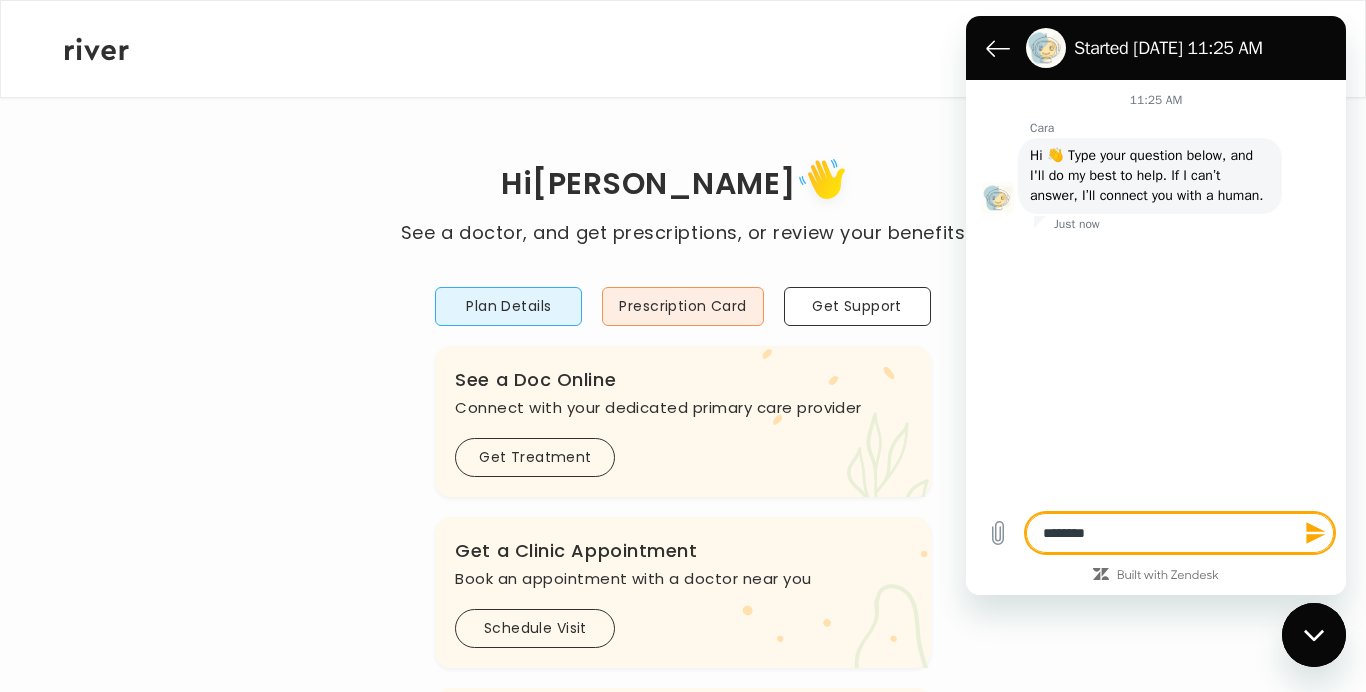 type on "*********" 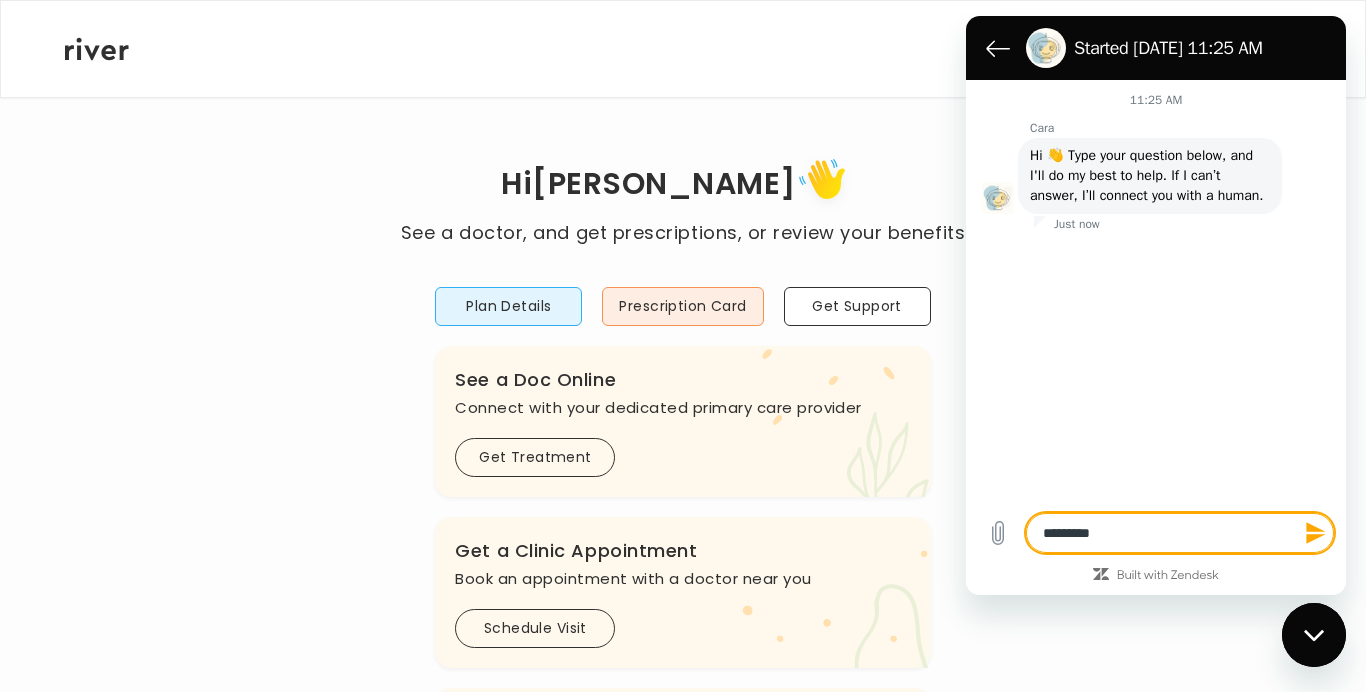 type on "*********" 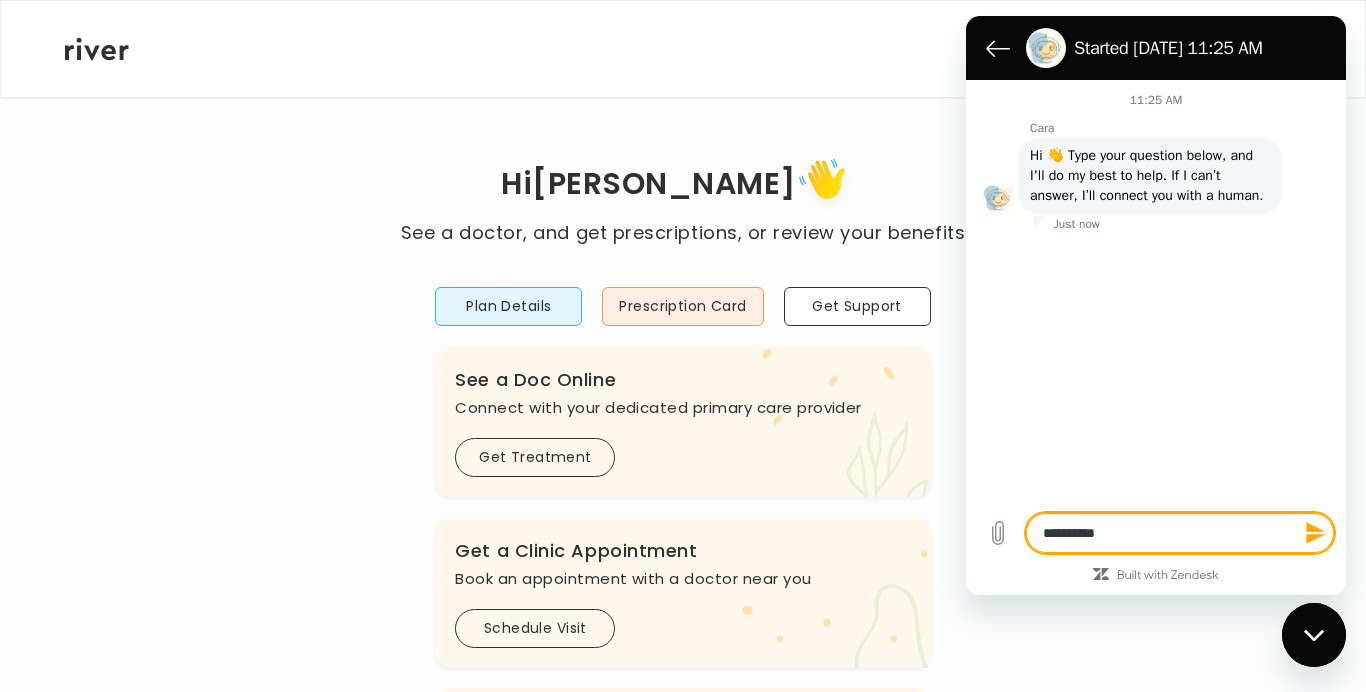 type on "**********" 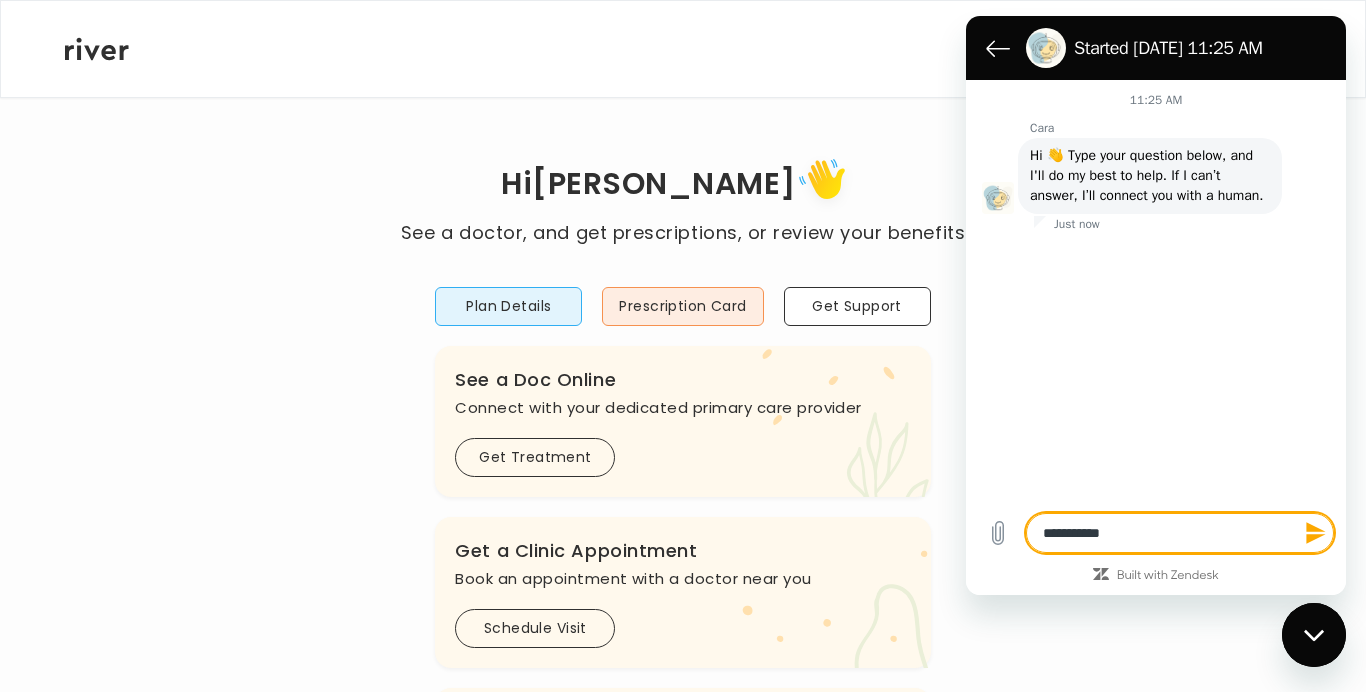 type on "**********" 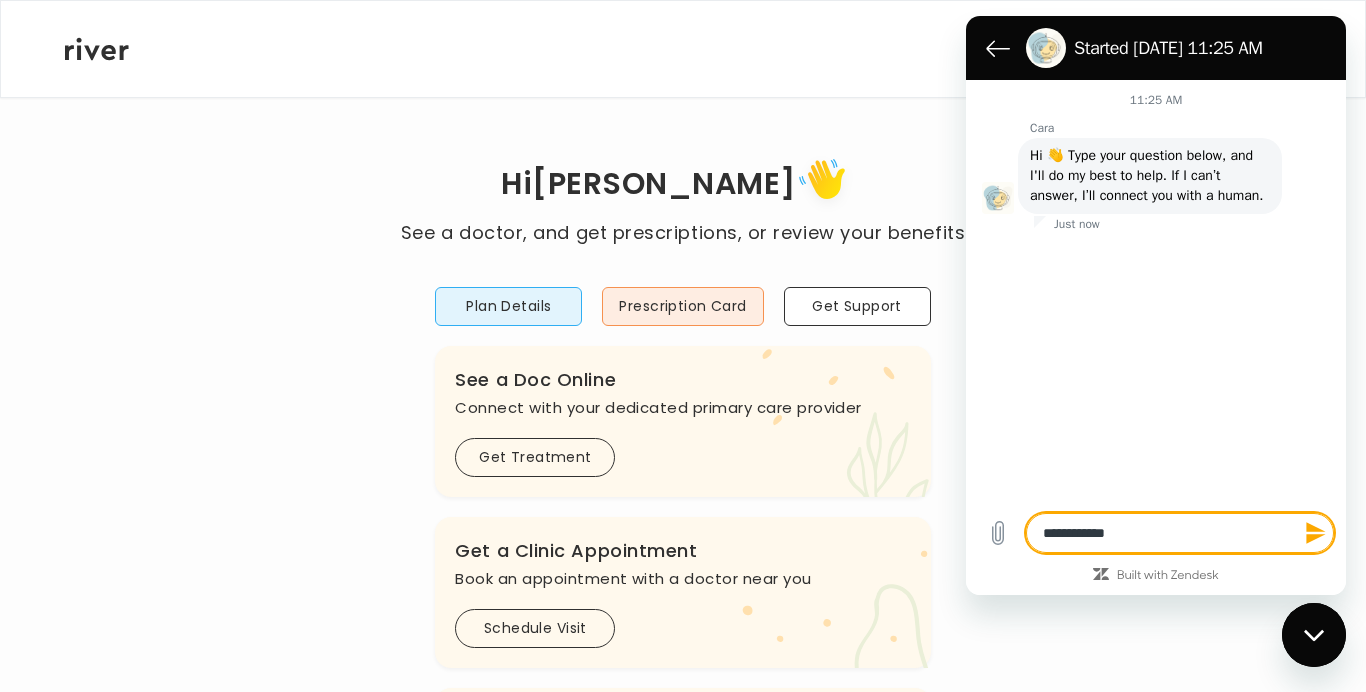type on "**********" 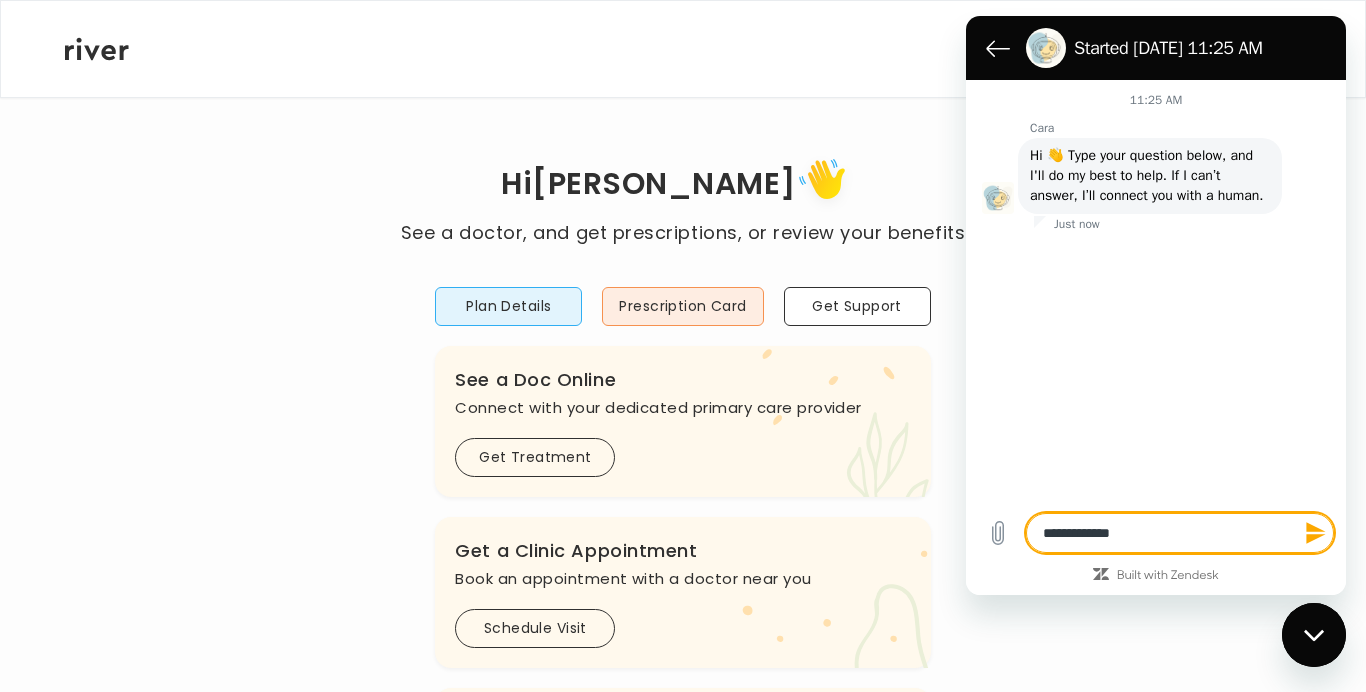 type on "**********" 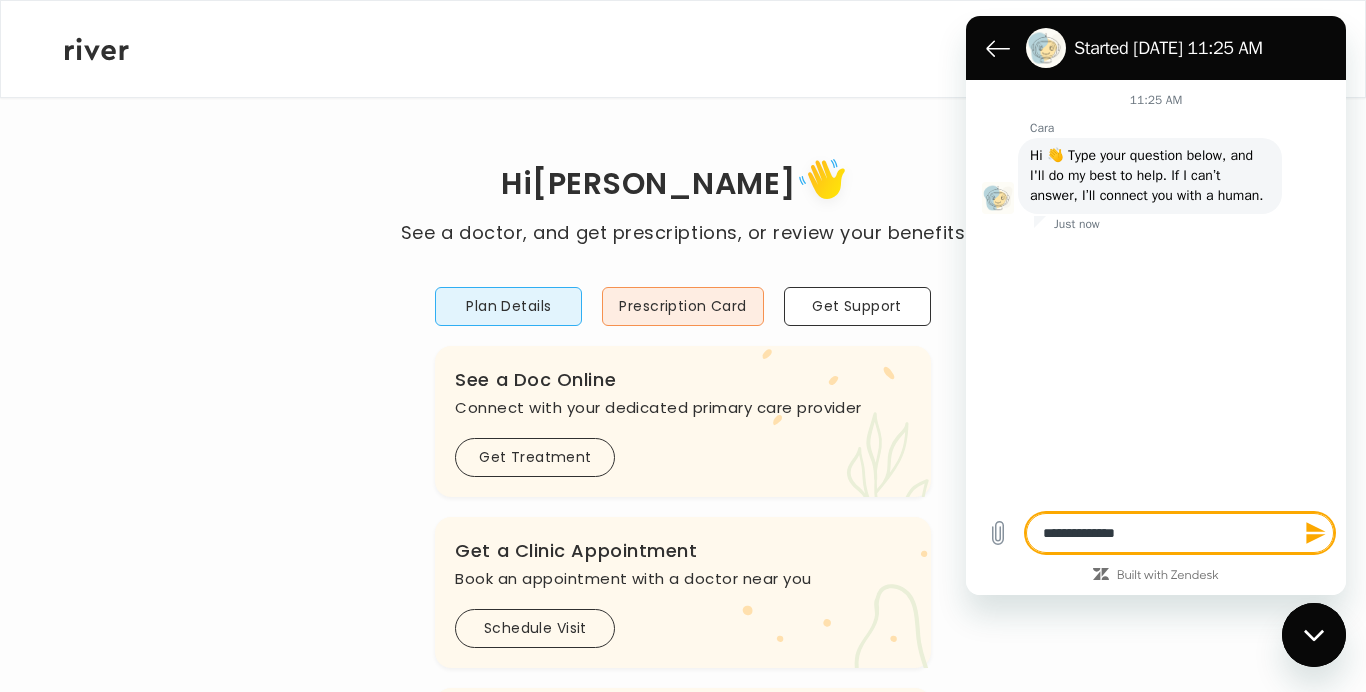 type on "**********" 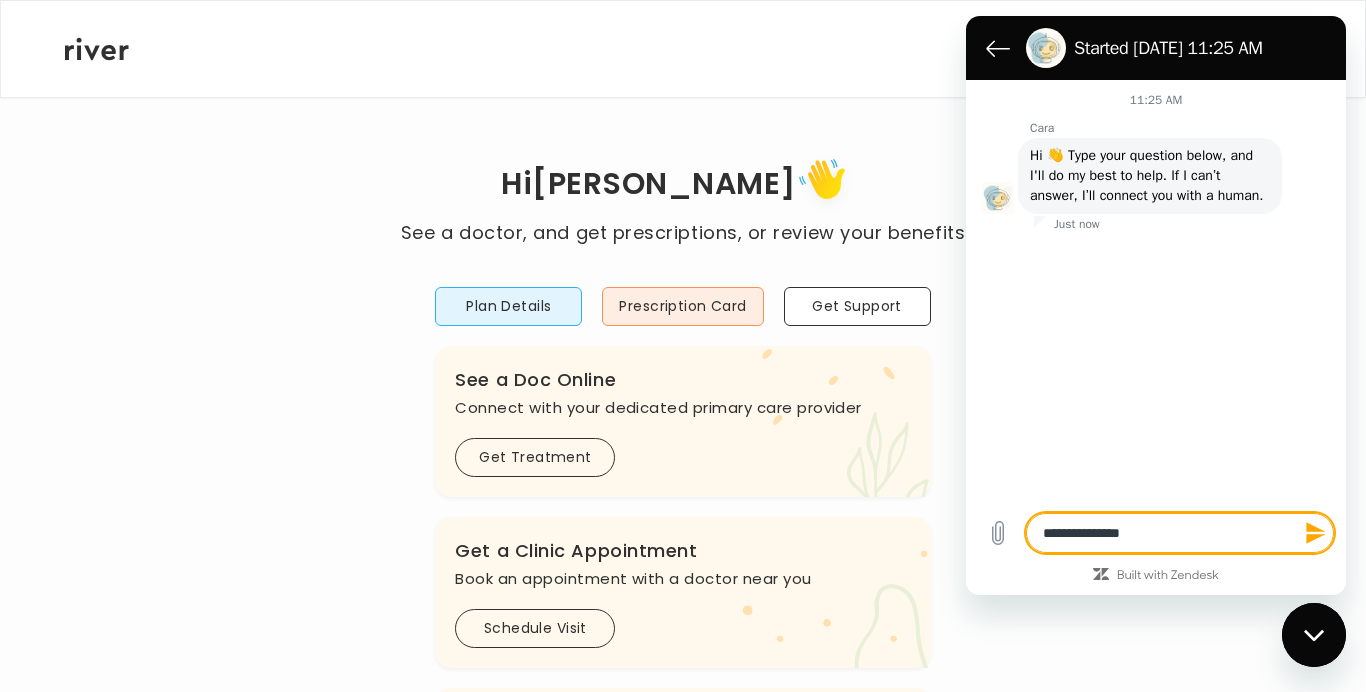 type on "**********" 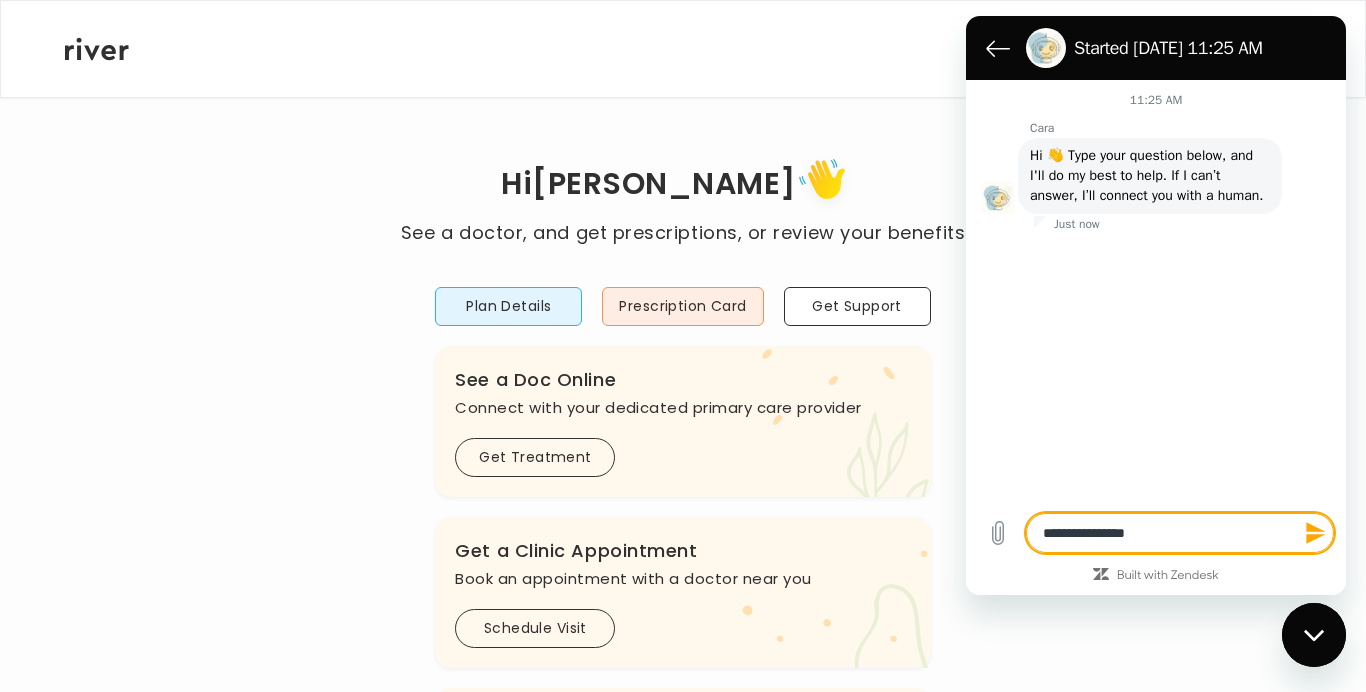 type on "**********" 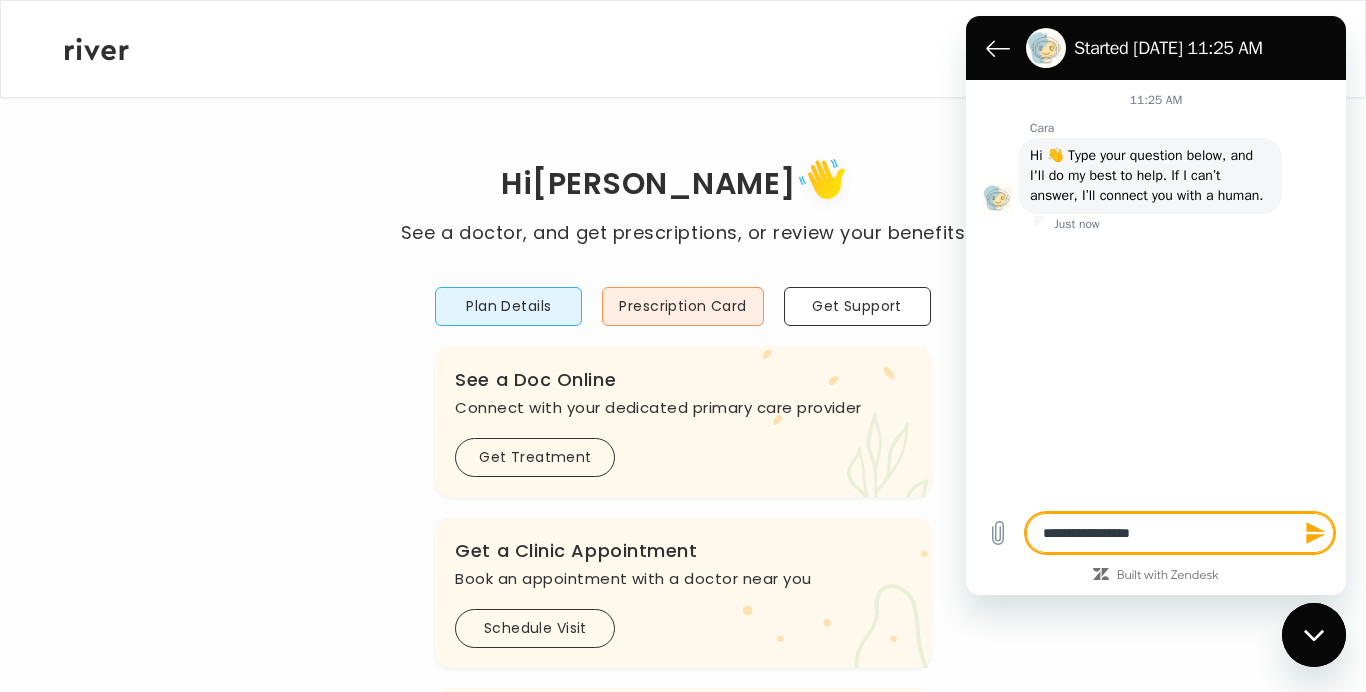 type on "**********" 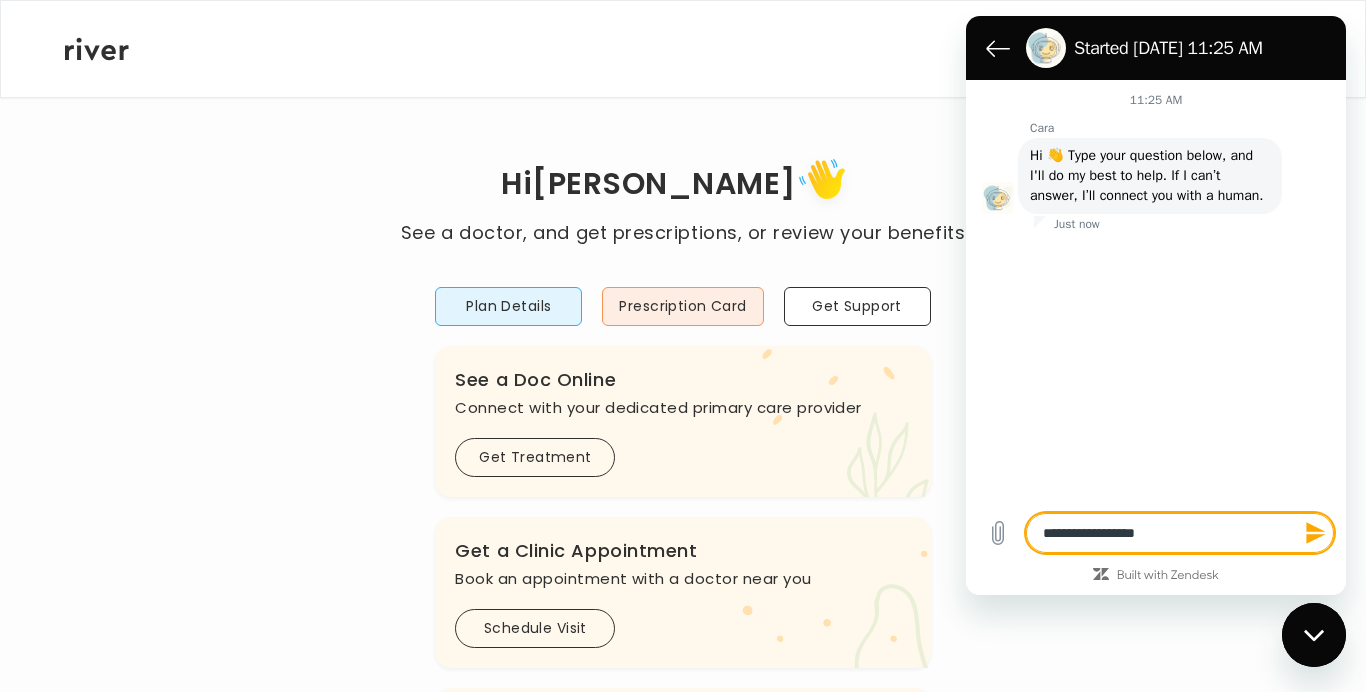 type on "**********" 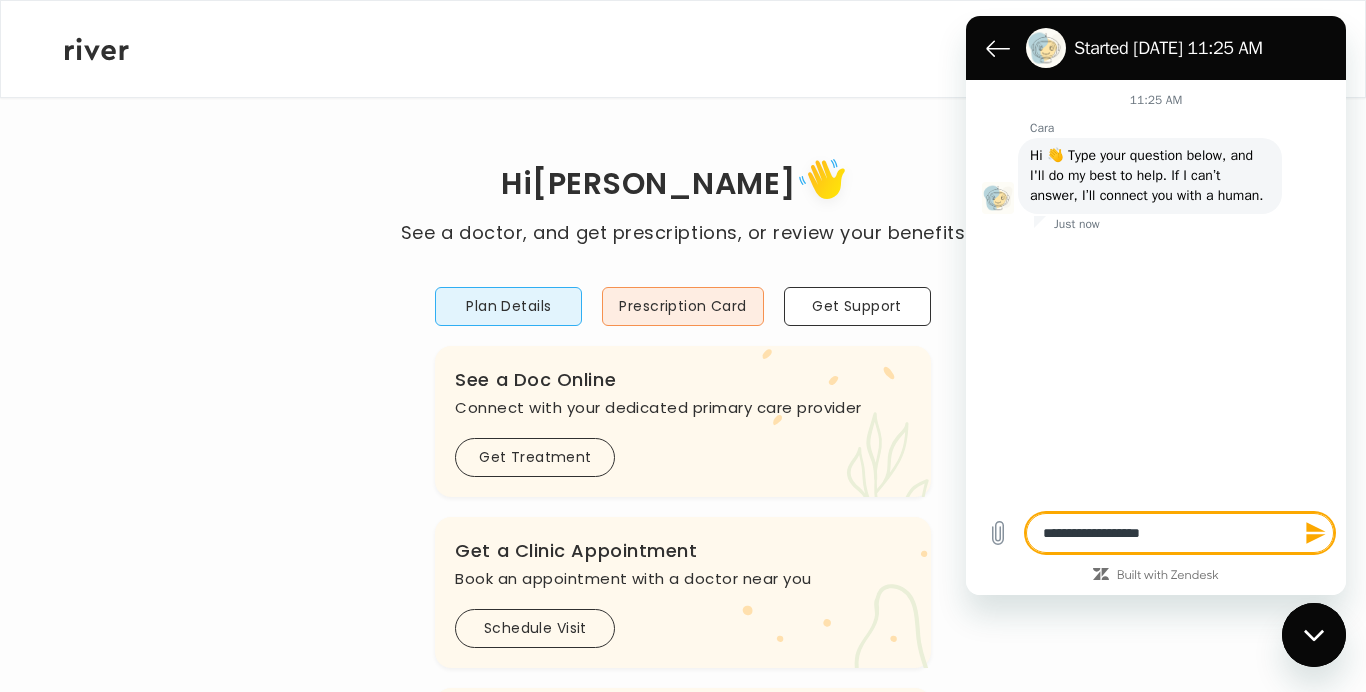 type on "**********" 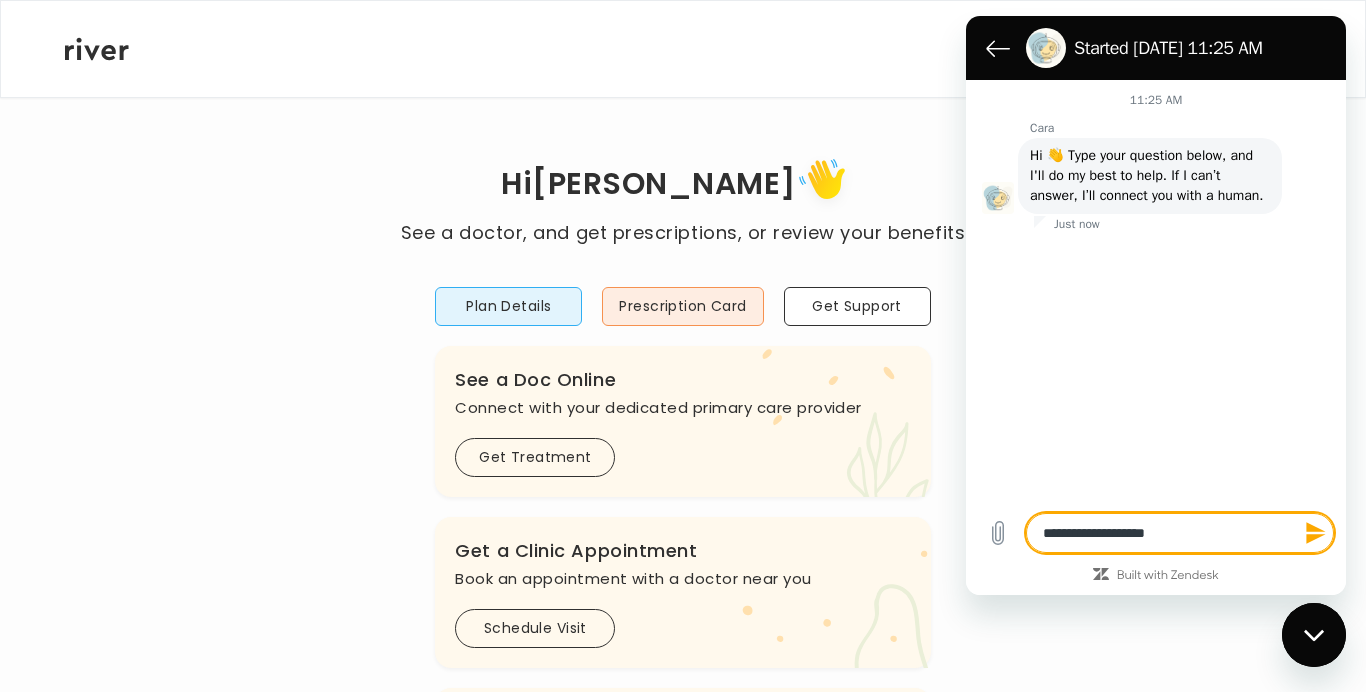 type on "**********" 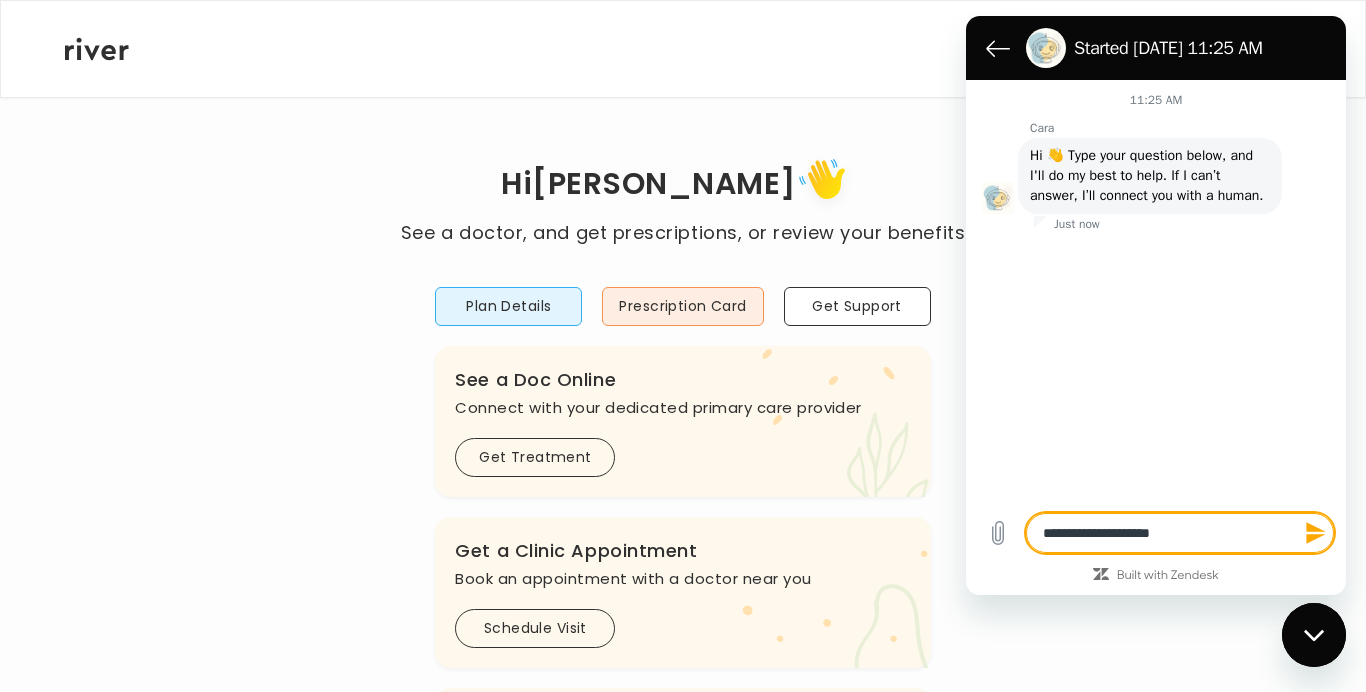 type on "**********" 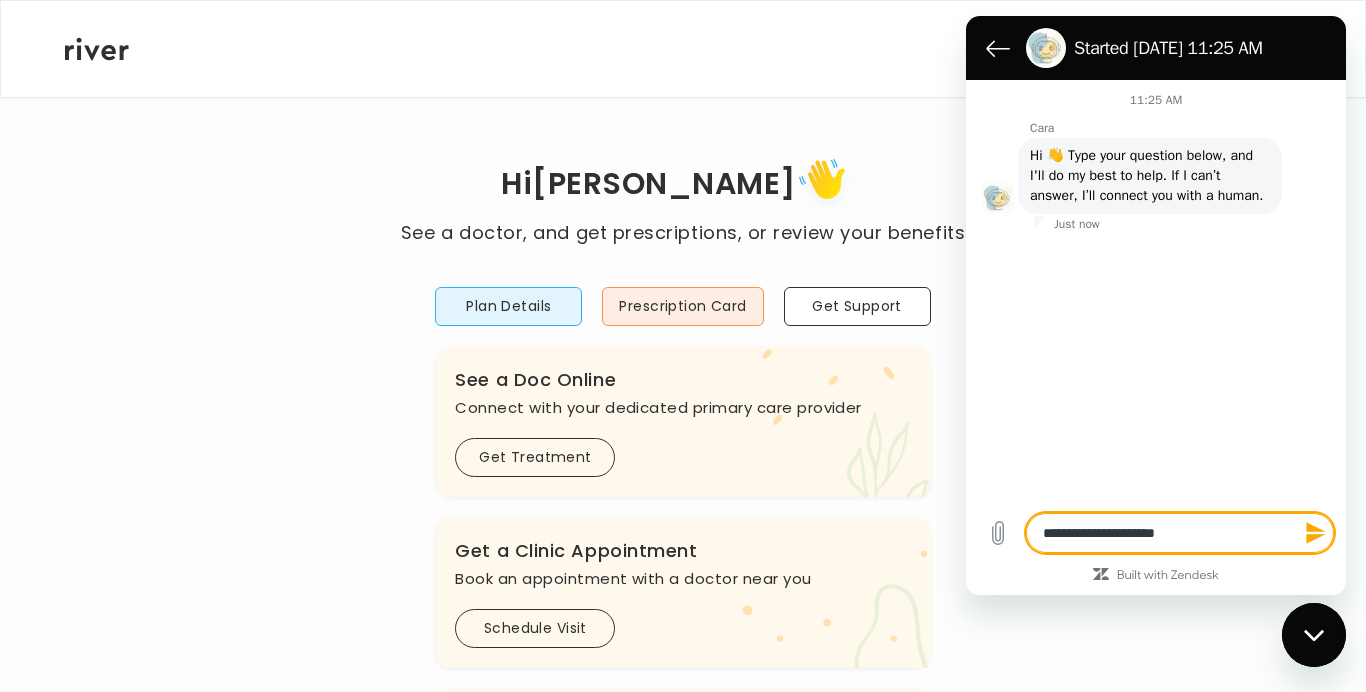 type on "**********" 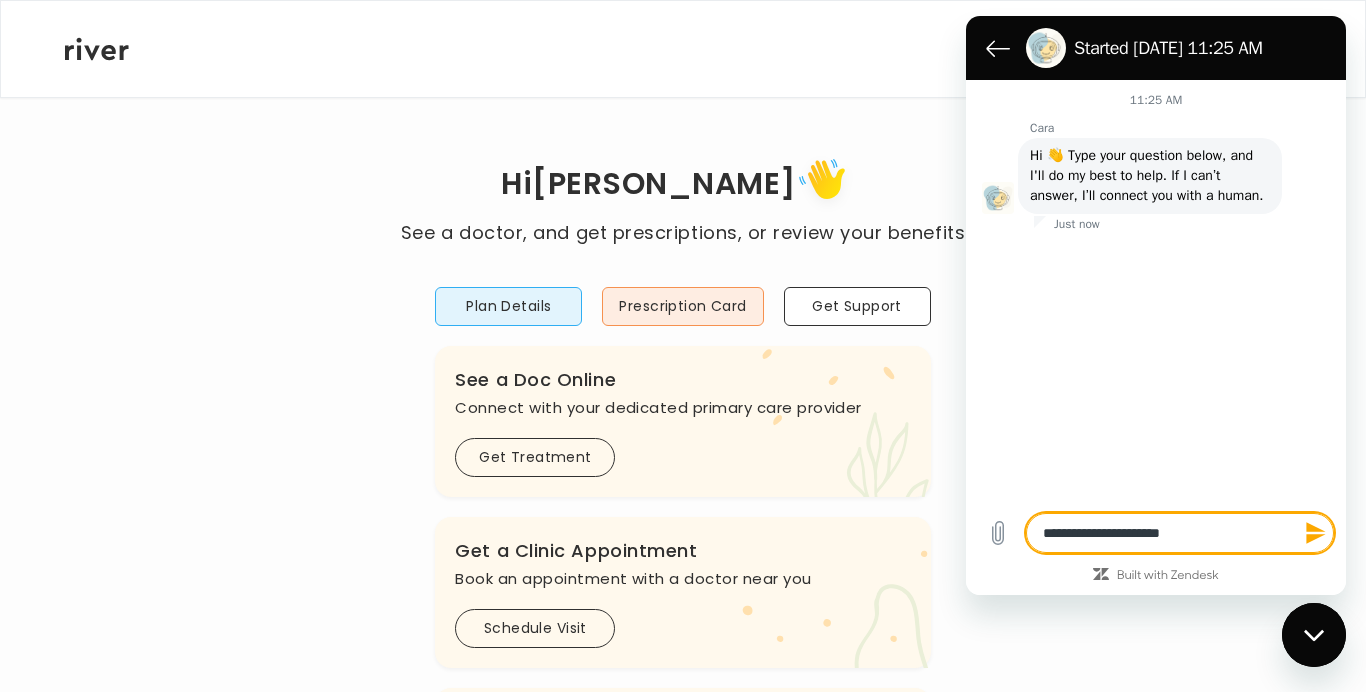 type on "**********" 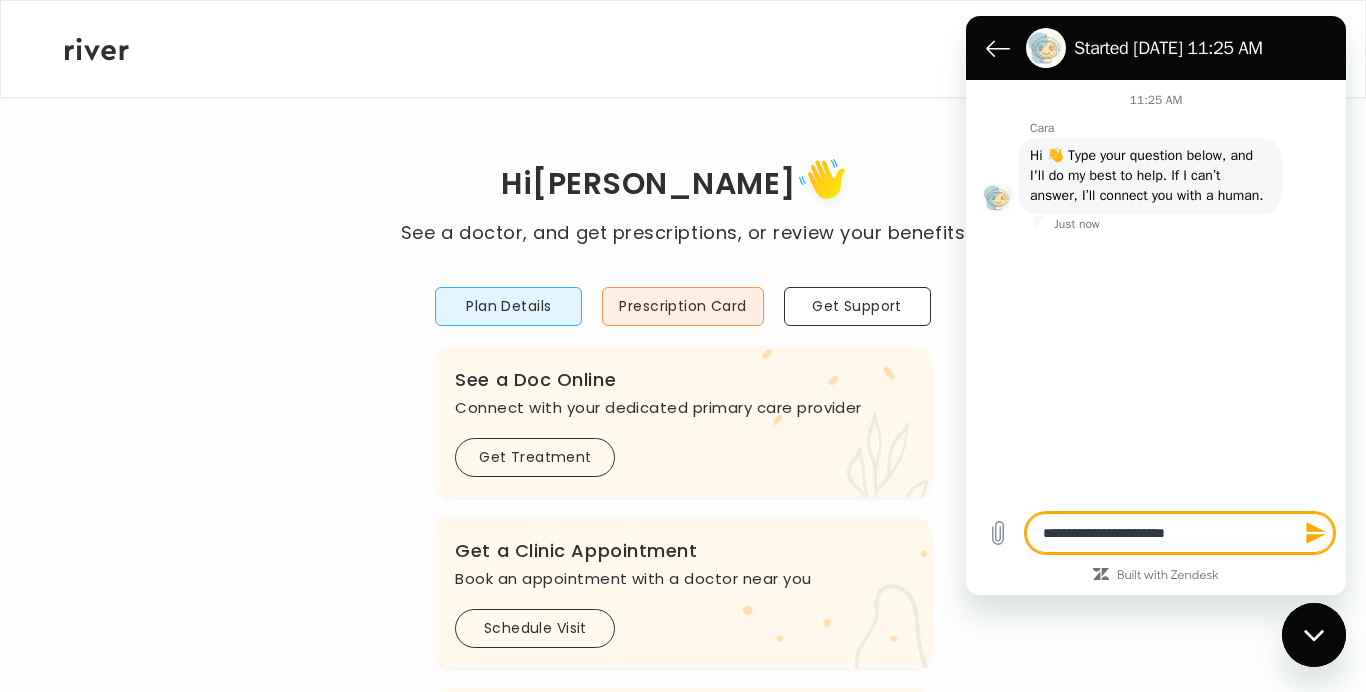 type on "**********" 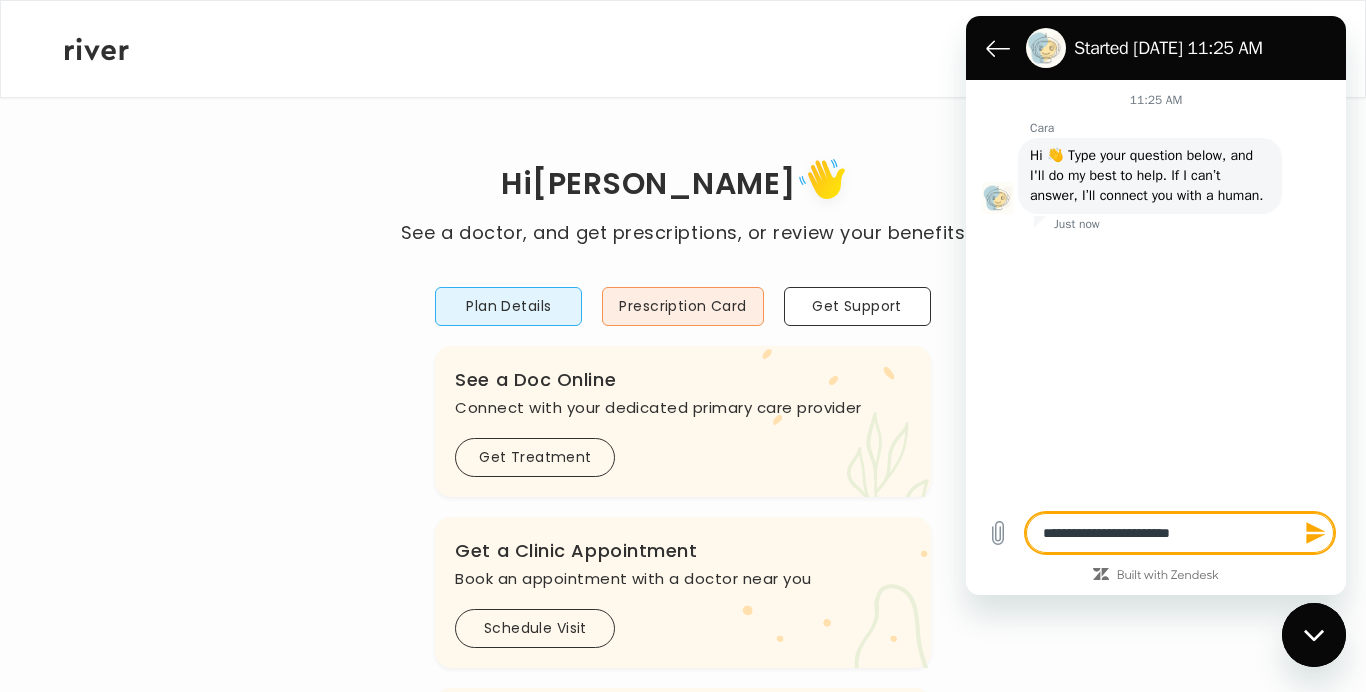 type on "**********" 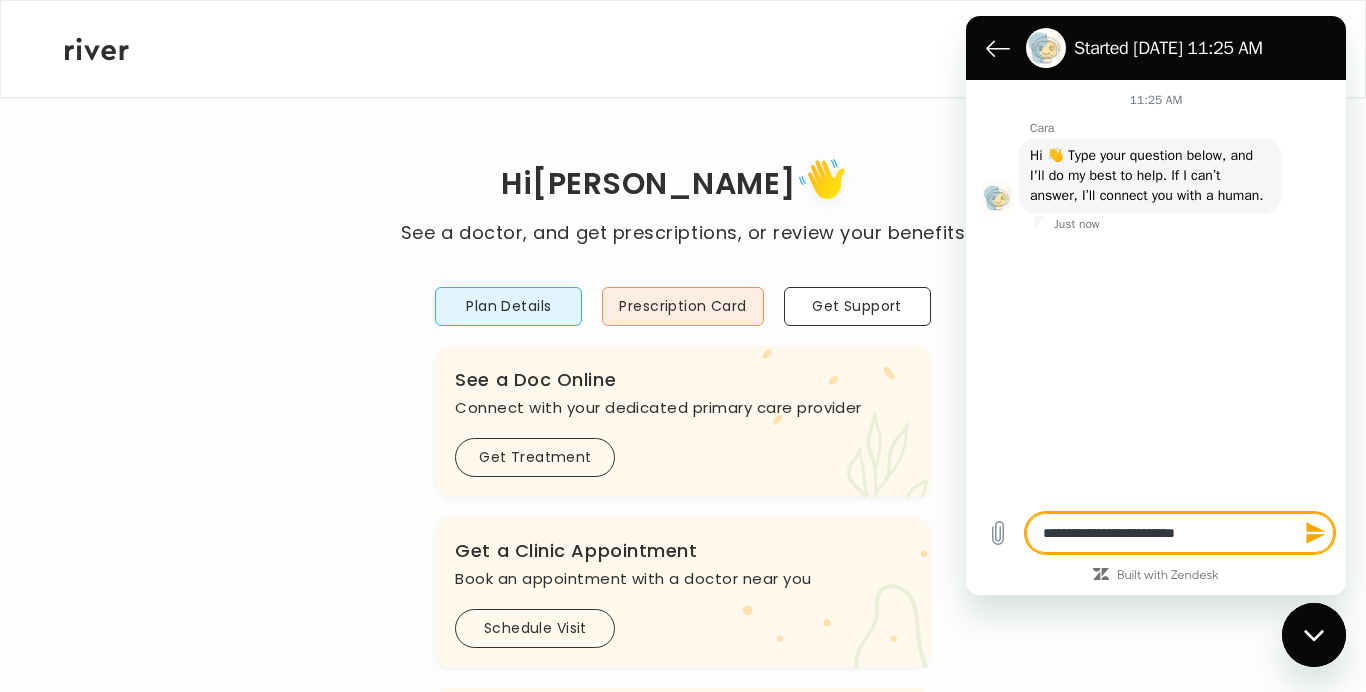 type on "**********" 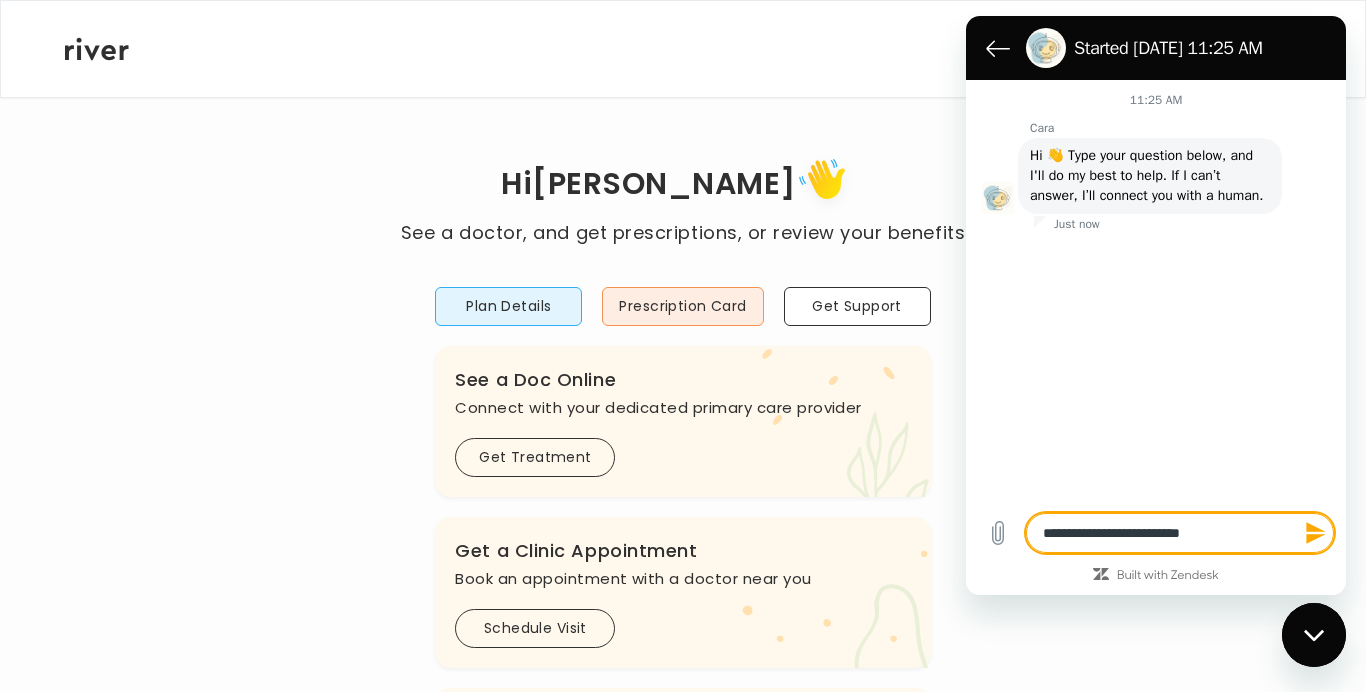 type on "**********" 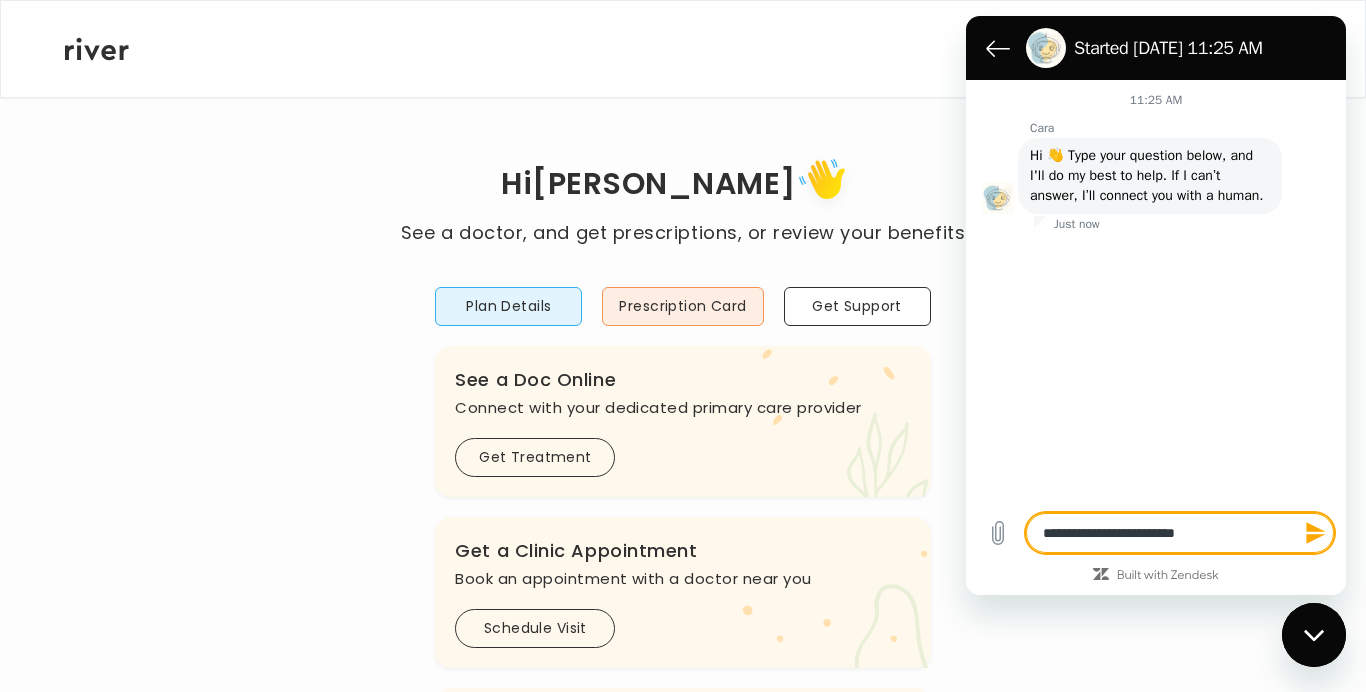 type on "*" 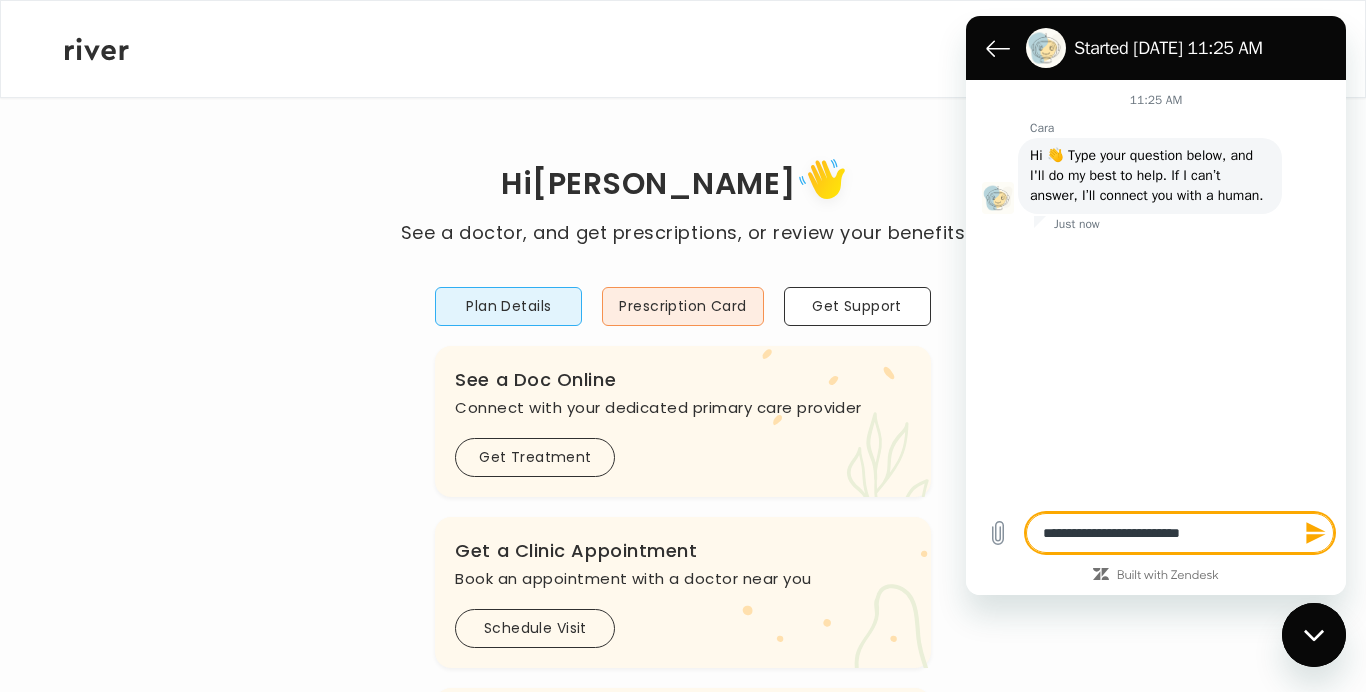 type on "**********" 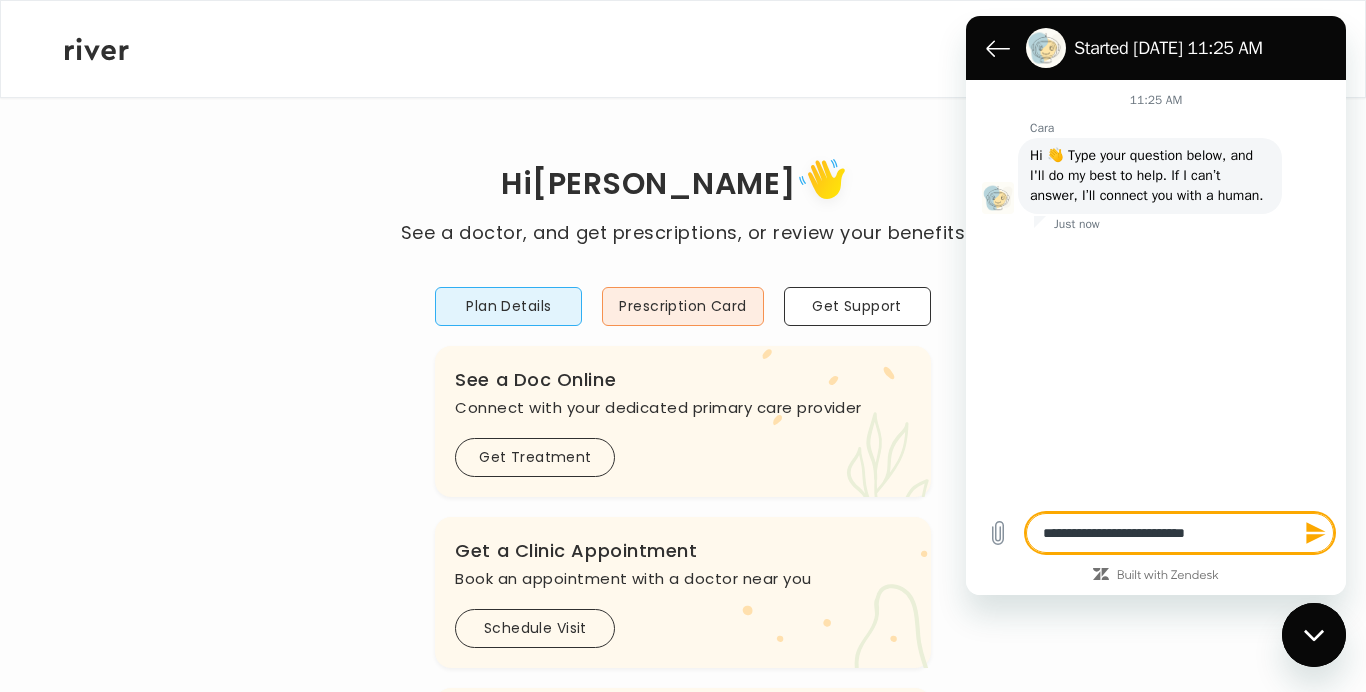 type on "**********" 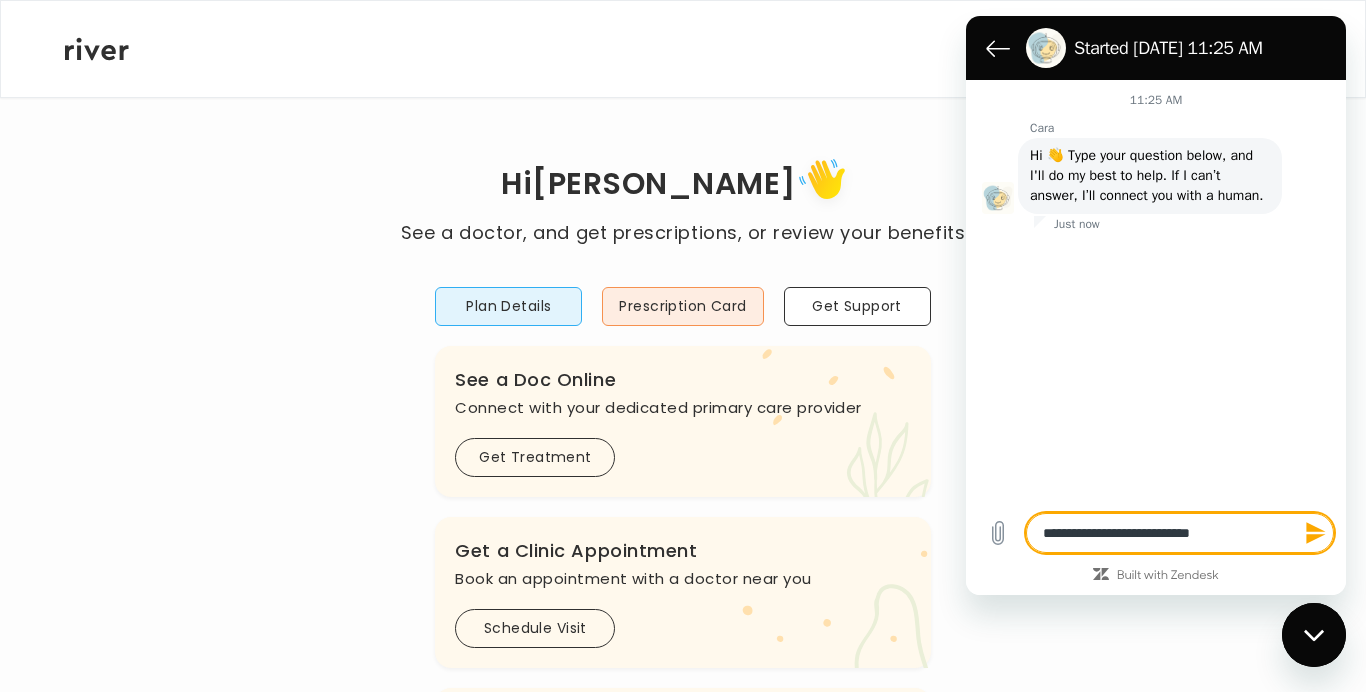 type on "**********" 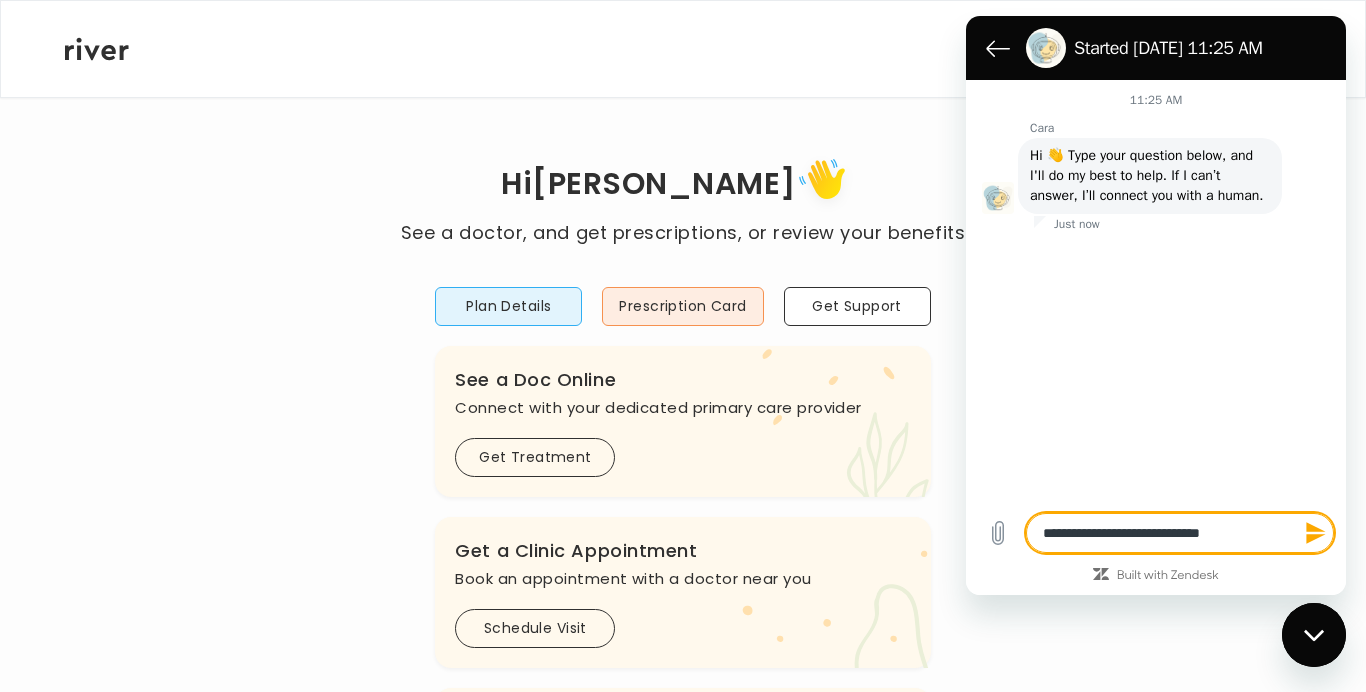 type on "**********" 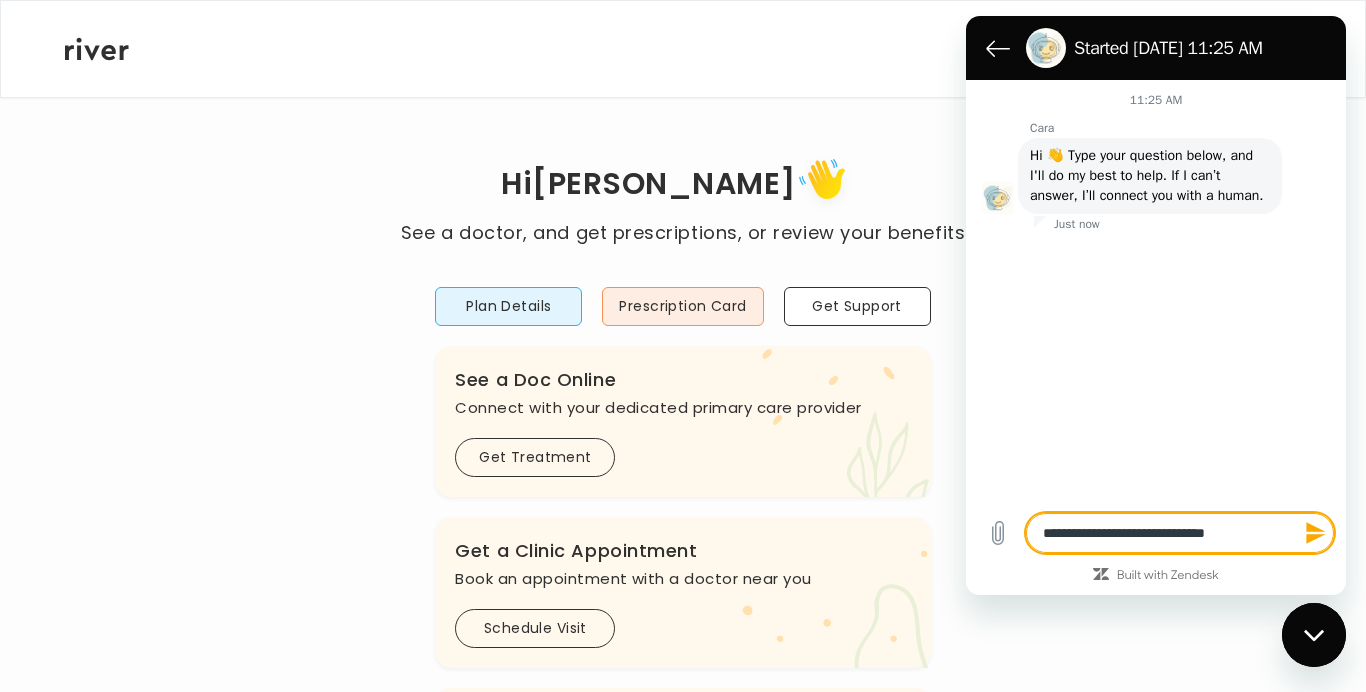 type on "**********" 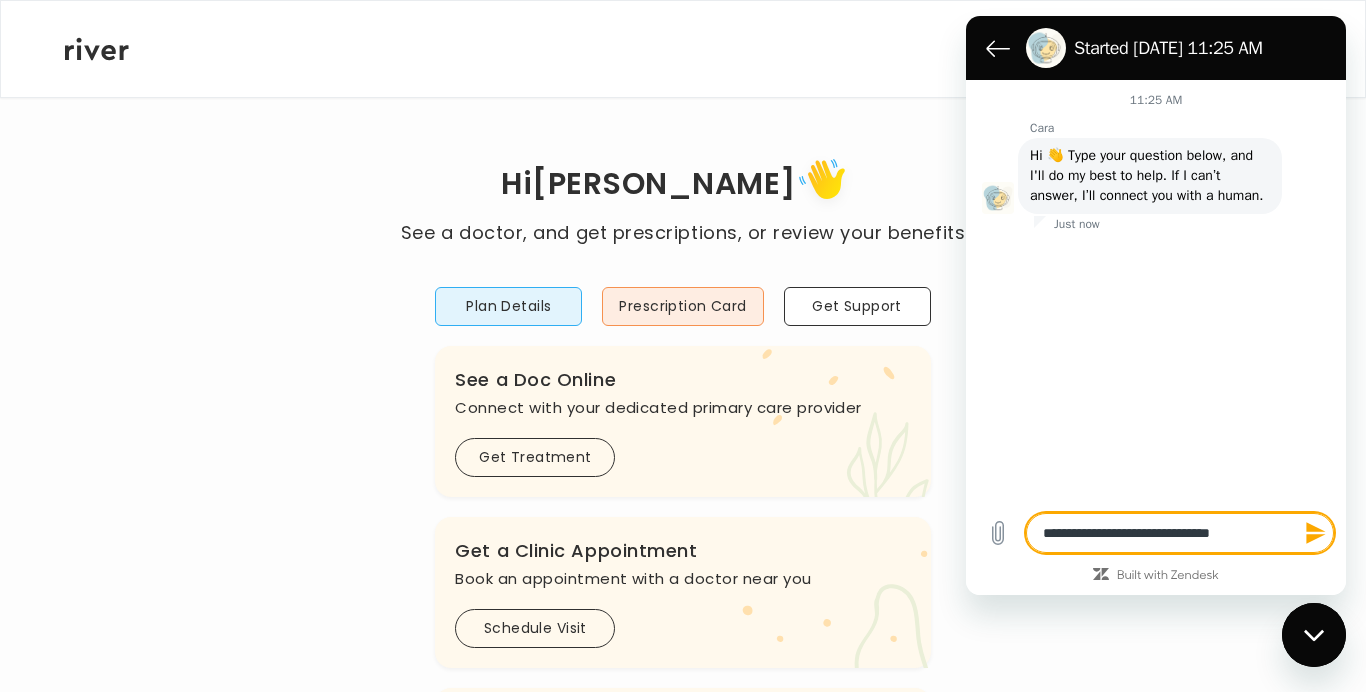 type on "**********" 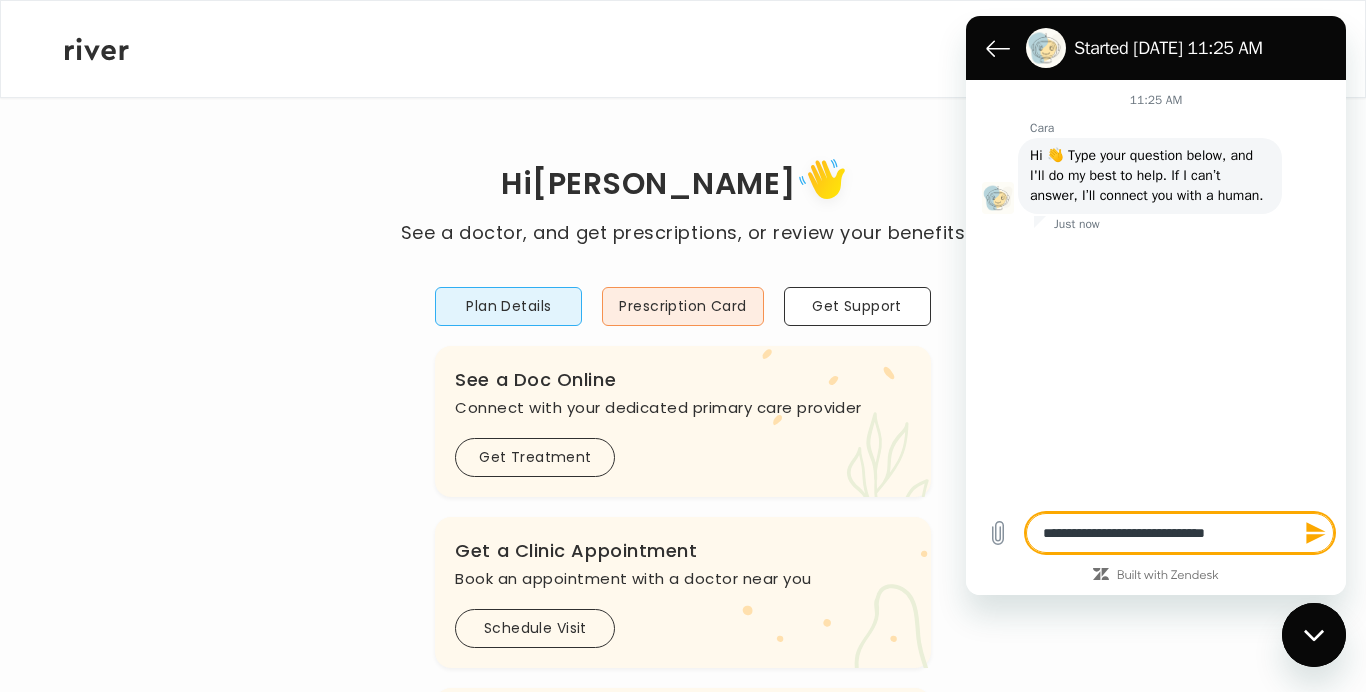 type on "**********" 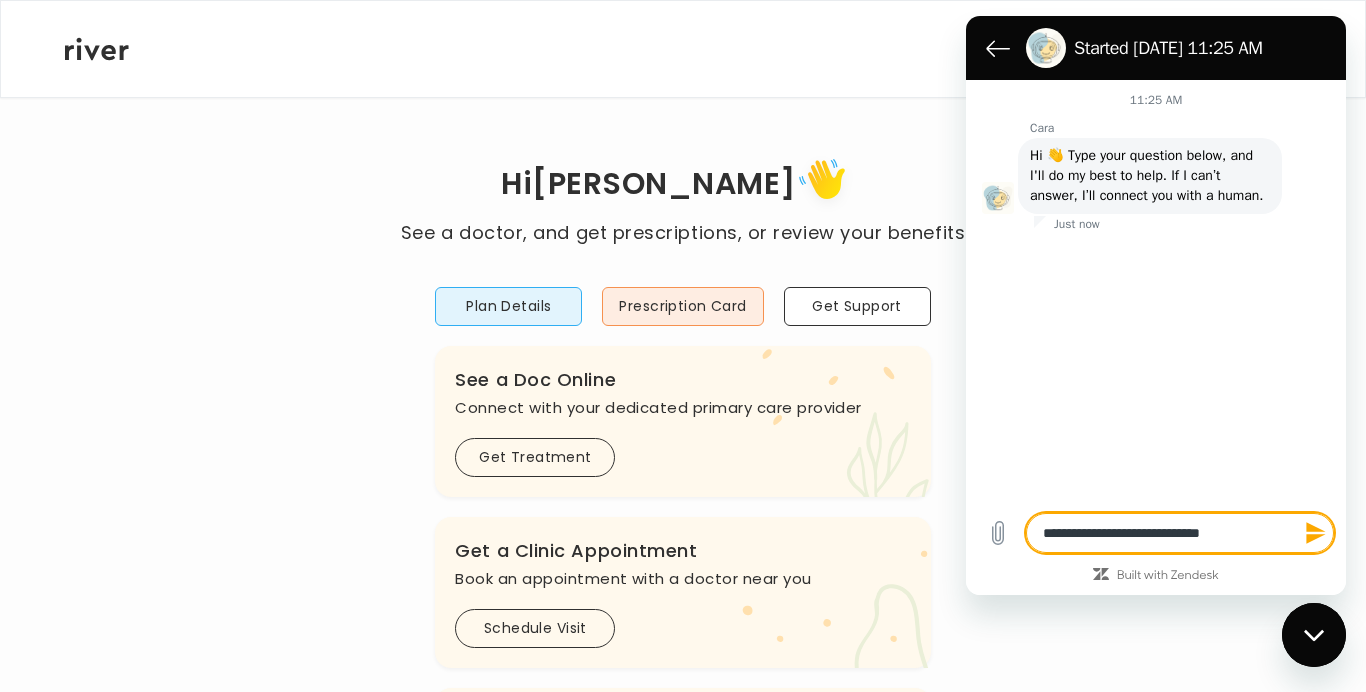 type on "**********" 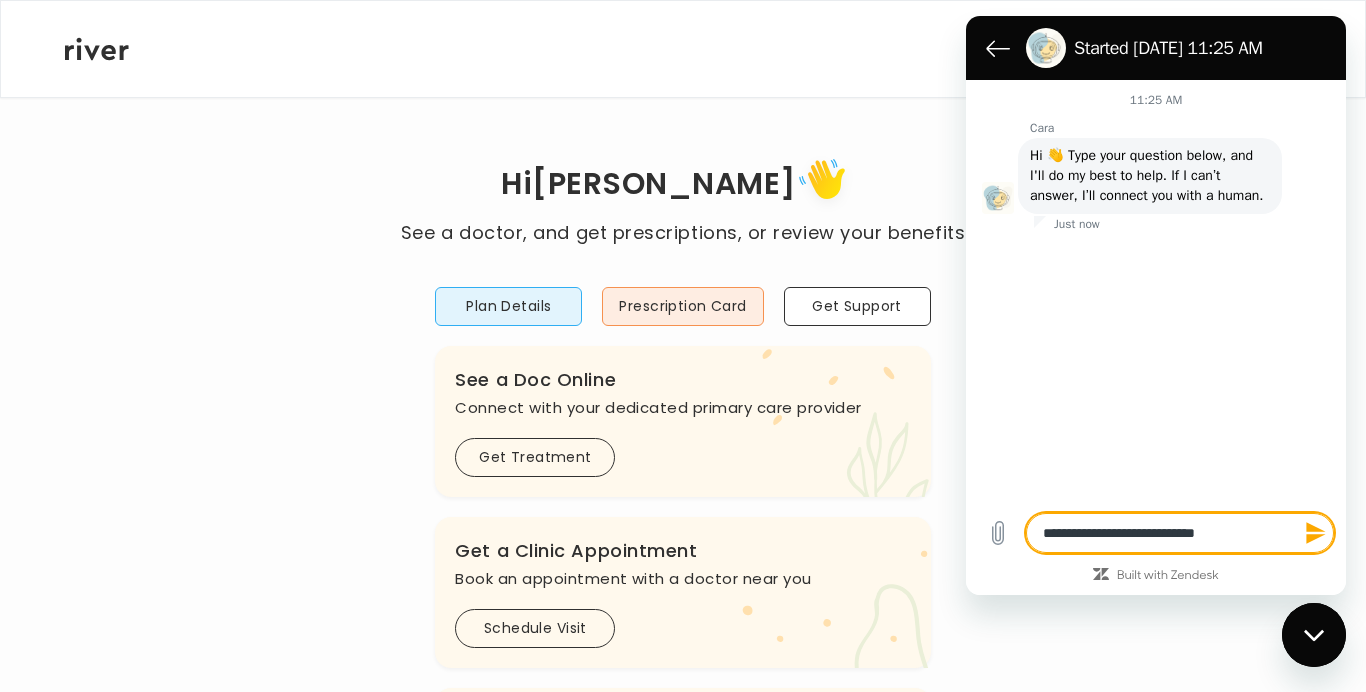 type on "*" 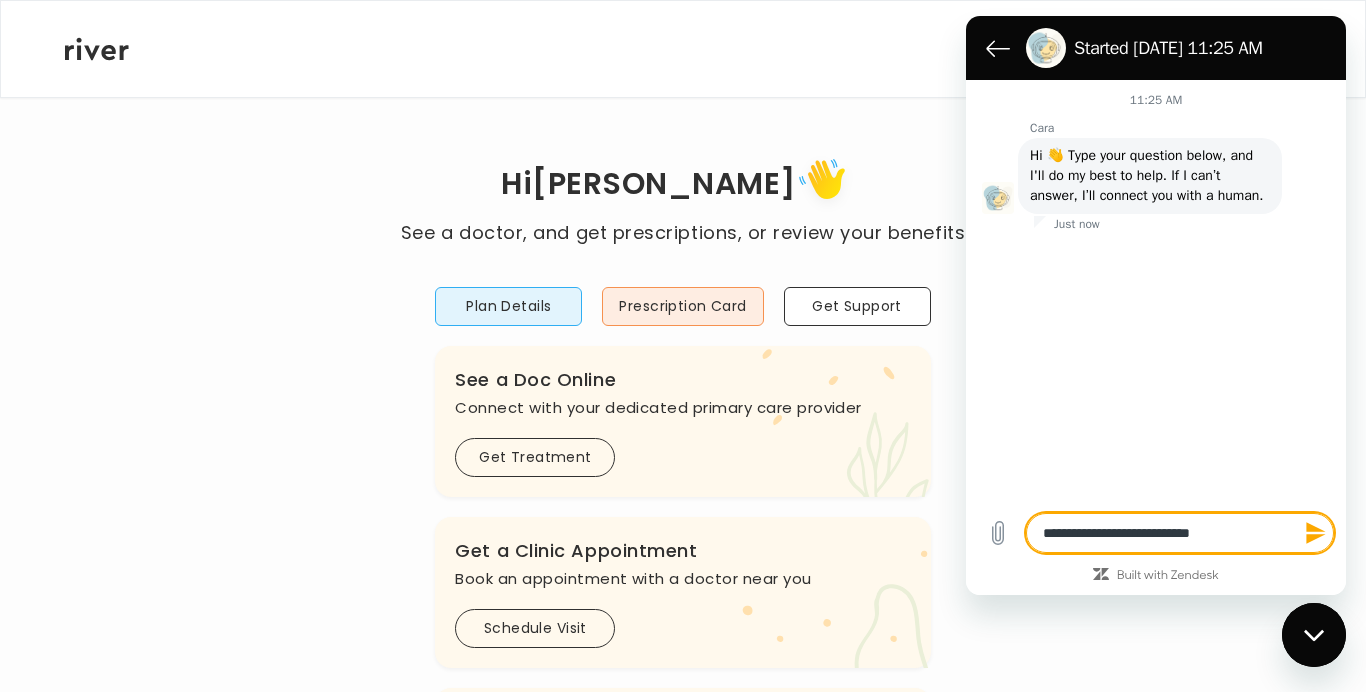 type on "**********" 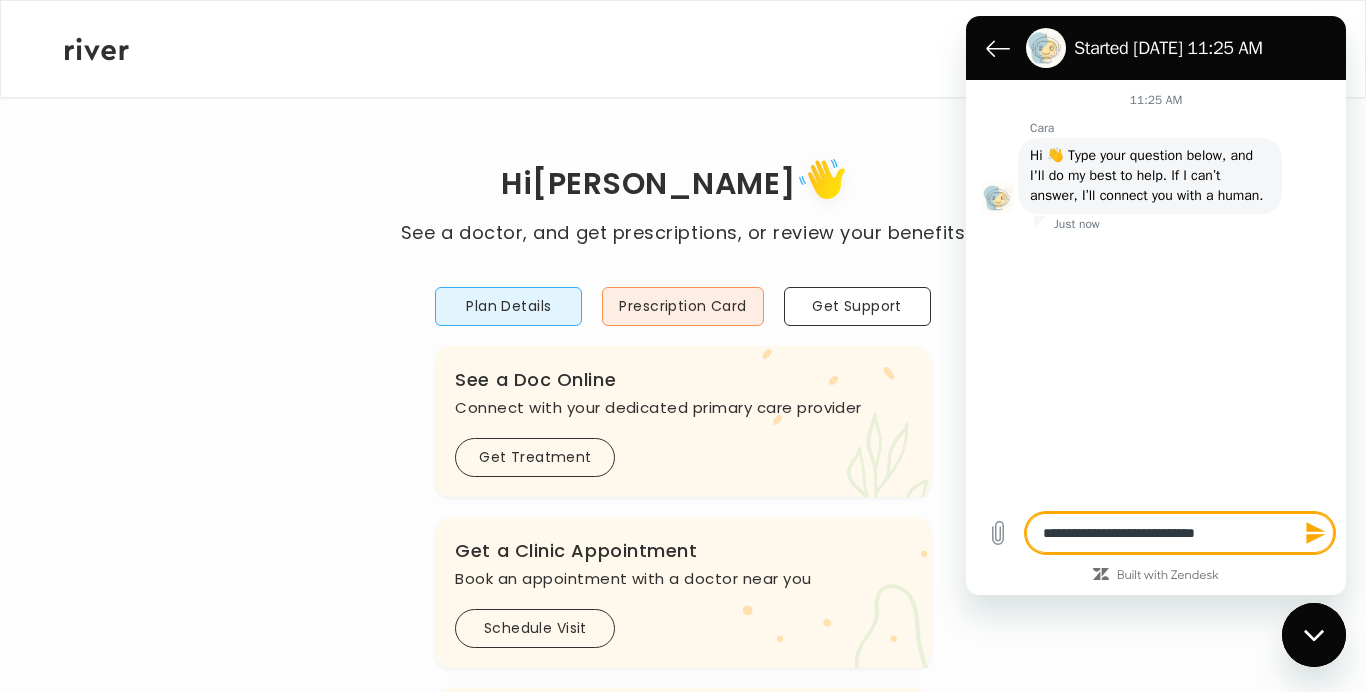 type on "**********" 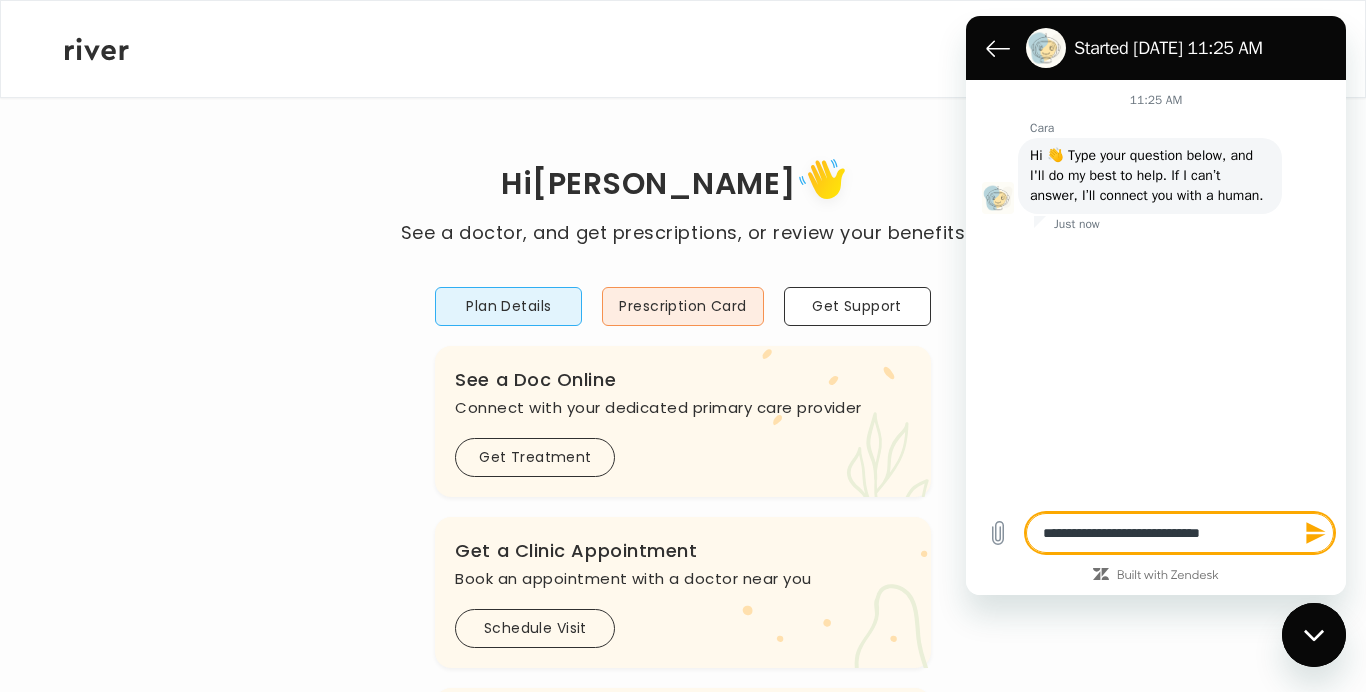 type on "**********" 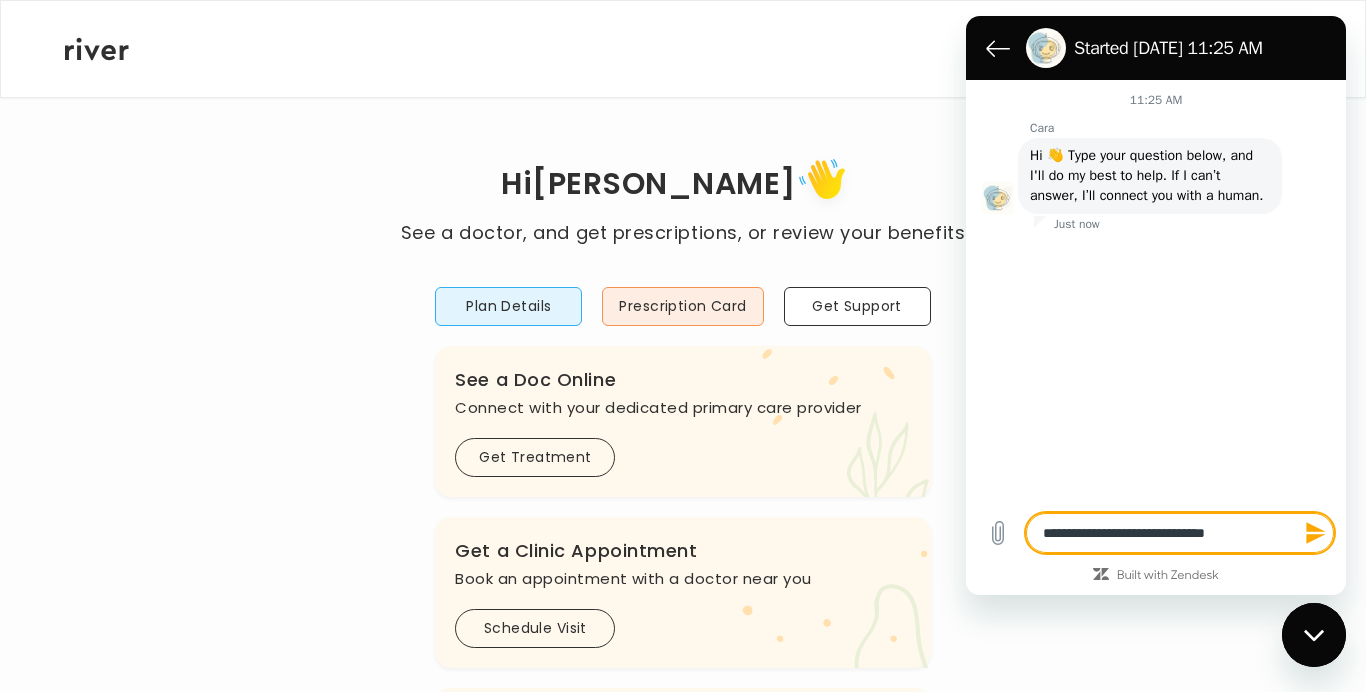type on "**********" 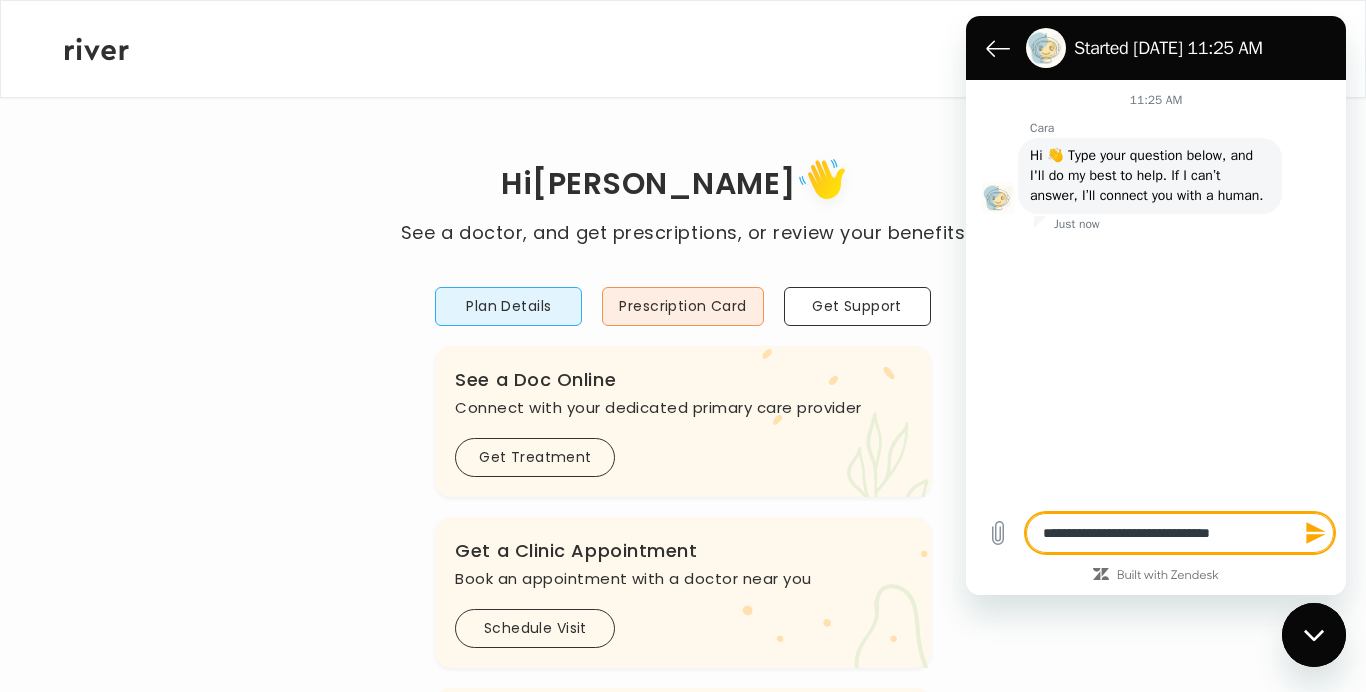 type on "**********" 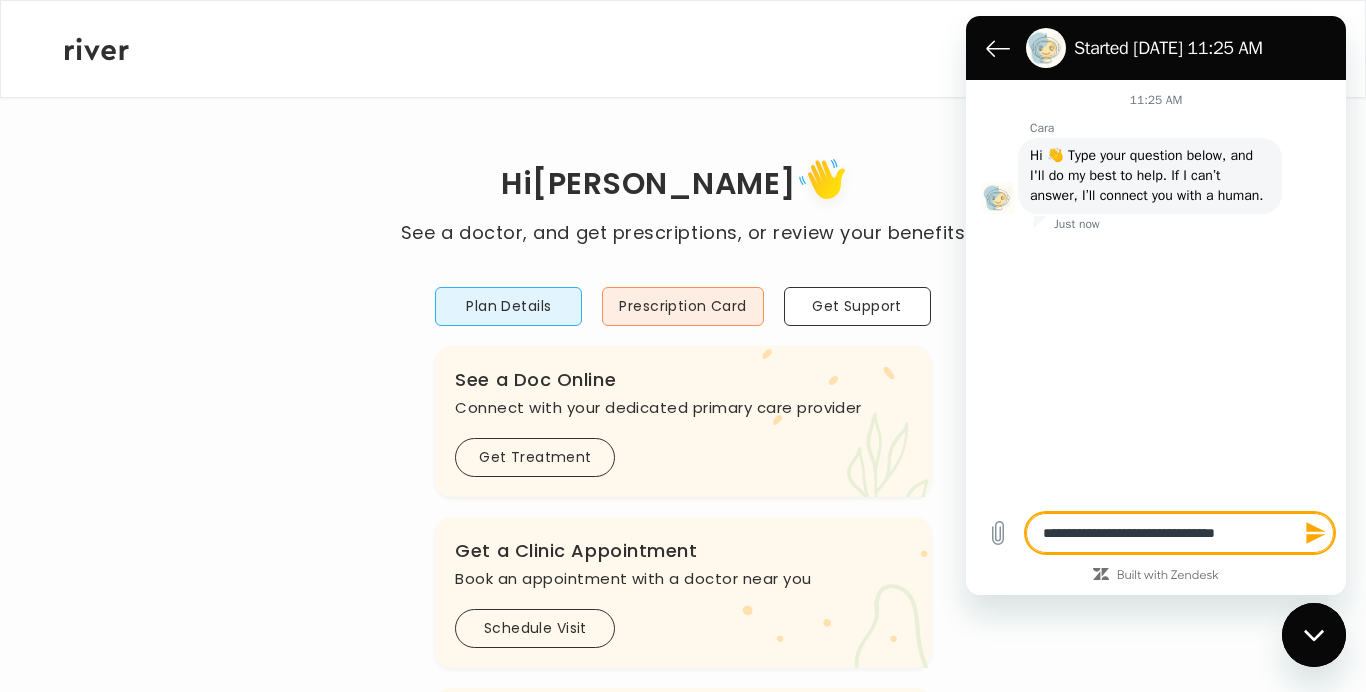 type on "**********" 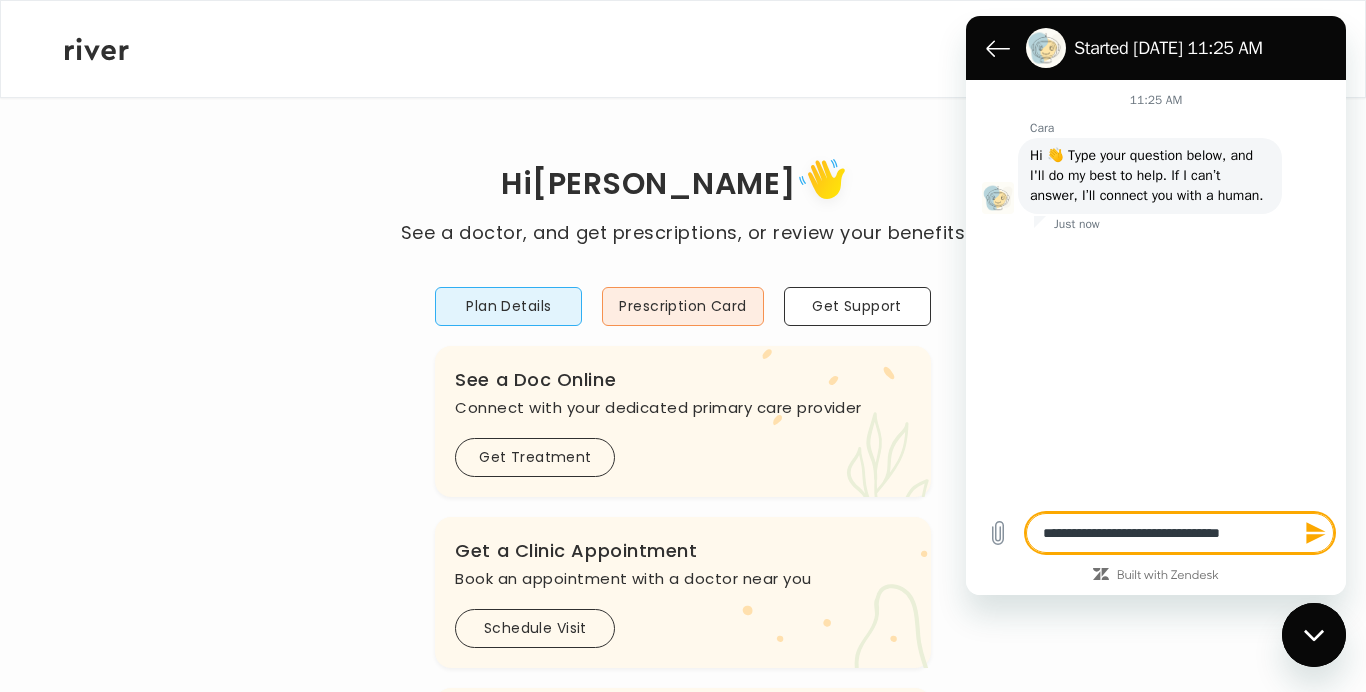type on "**********" 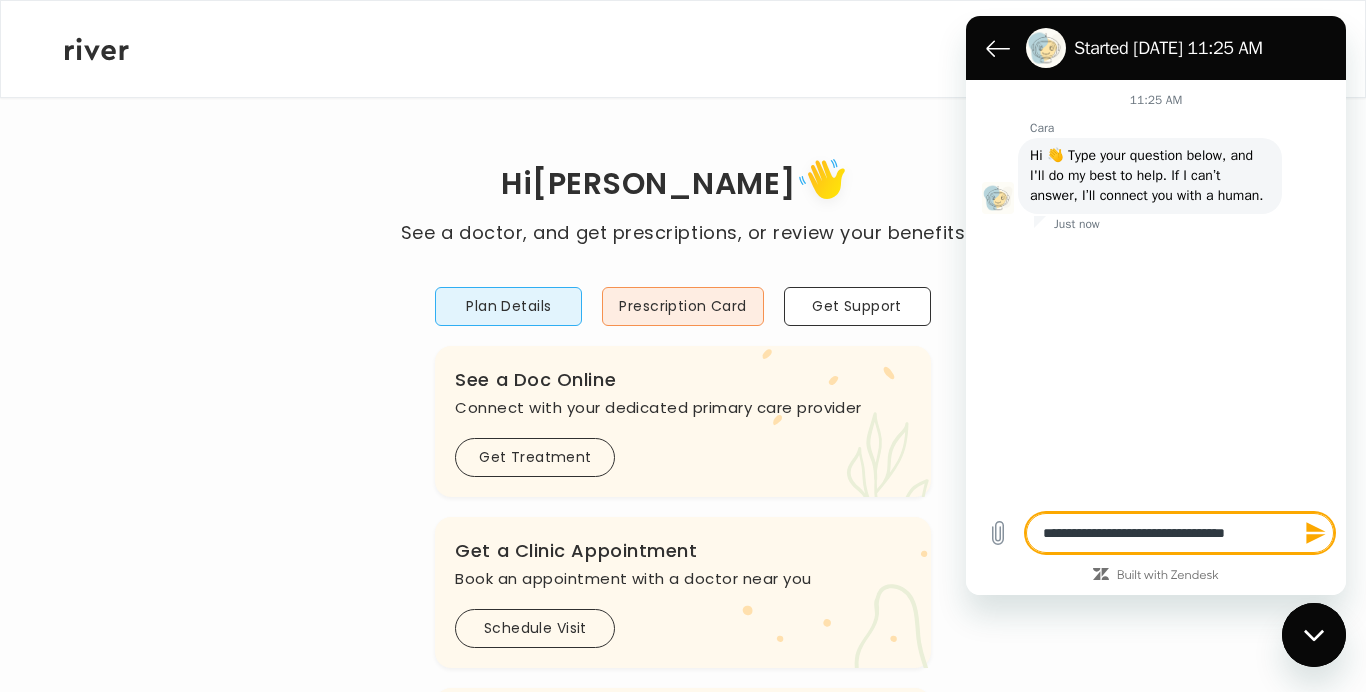 type on "**********" 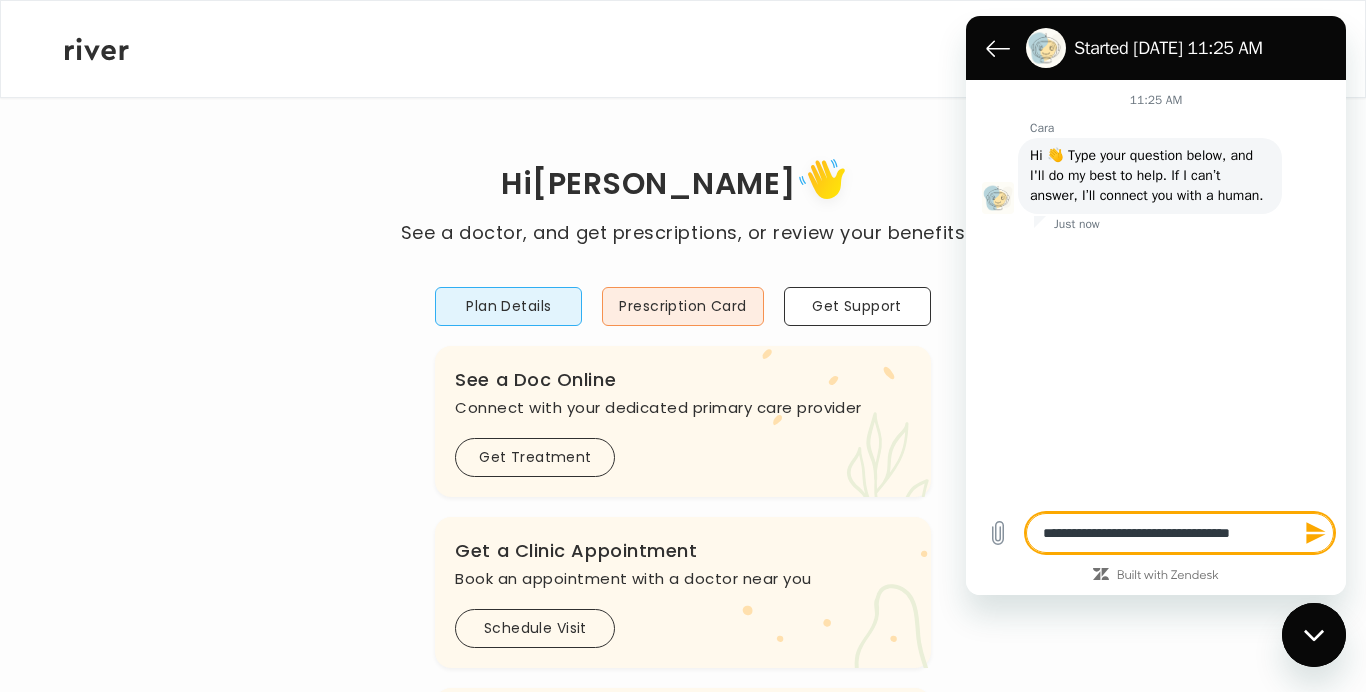 type on "**********" 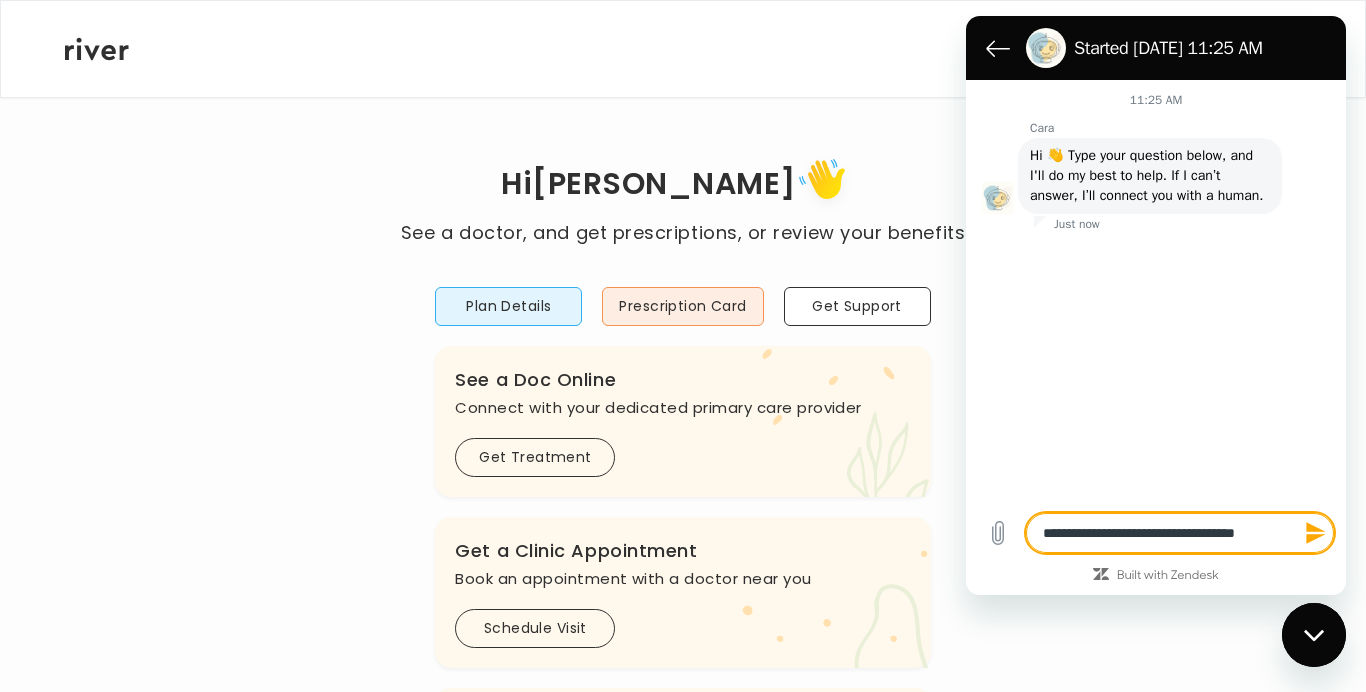 type on "**********" 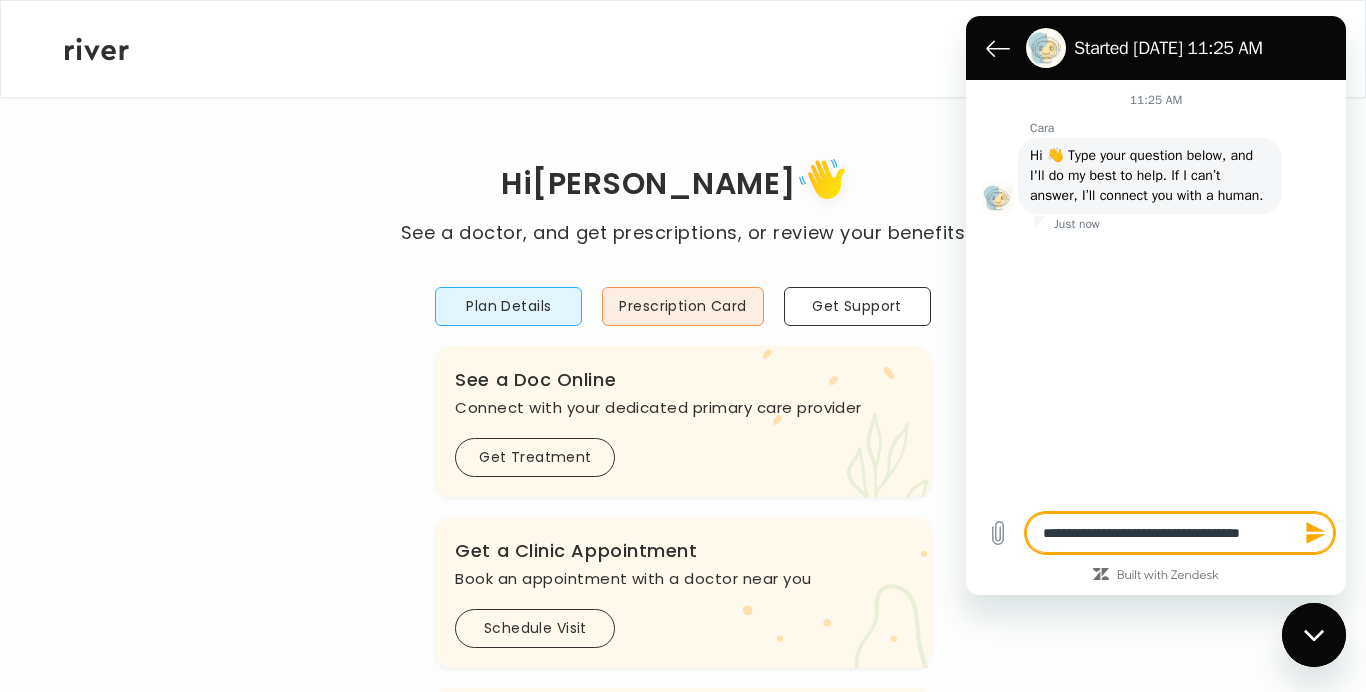 type on "**********" 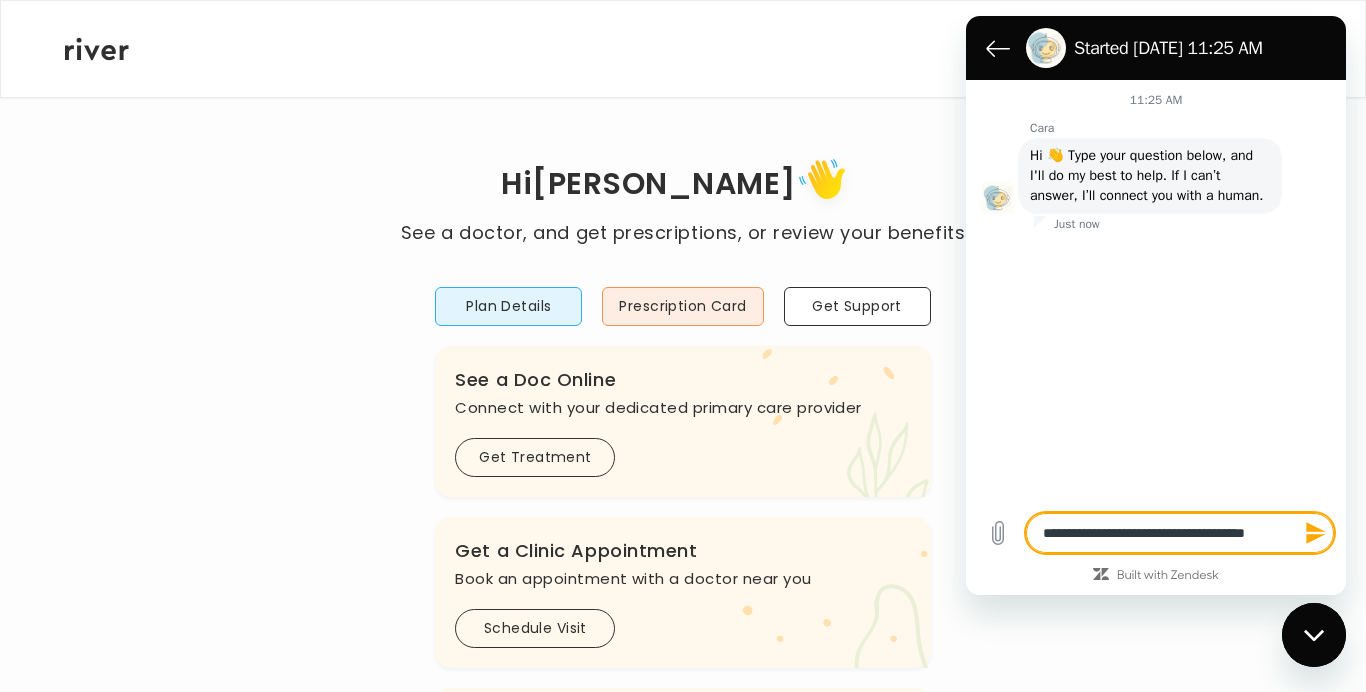 type on "**********" 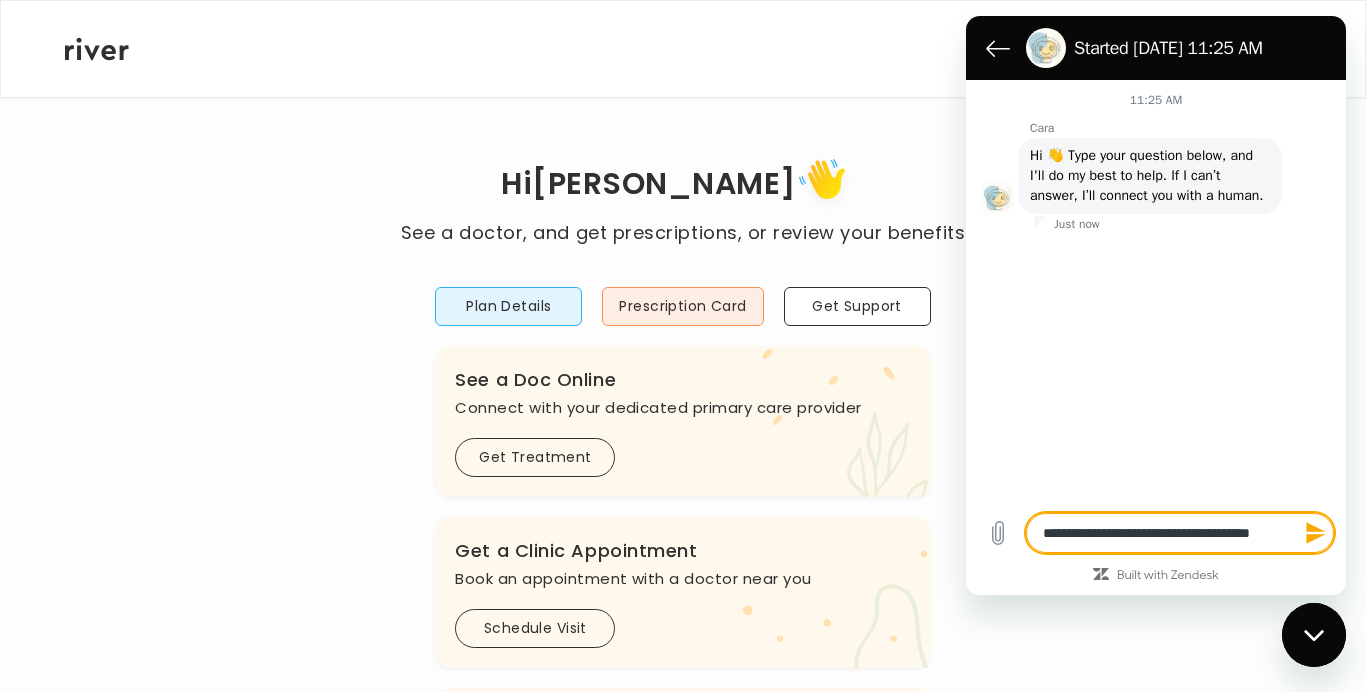 type on "*" 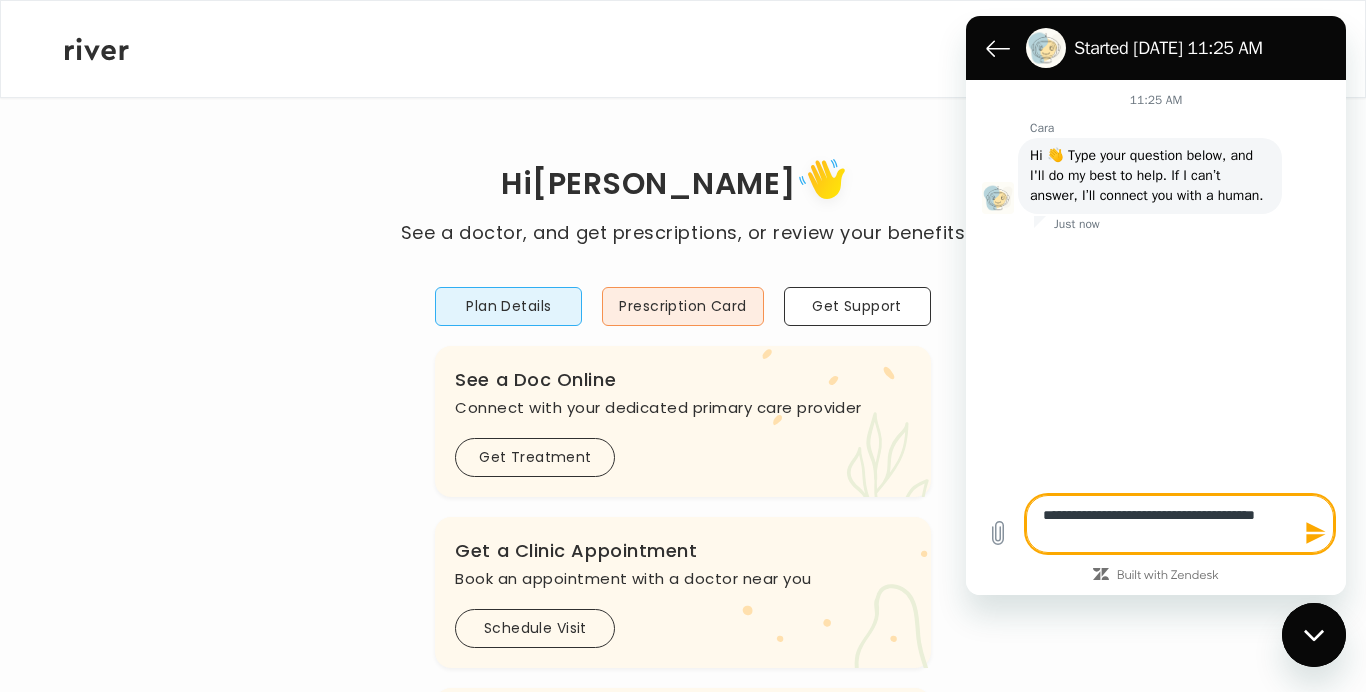 type on "**********" 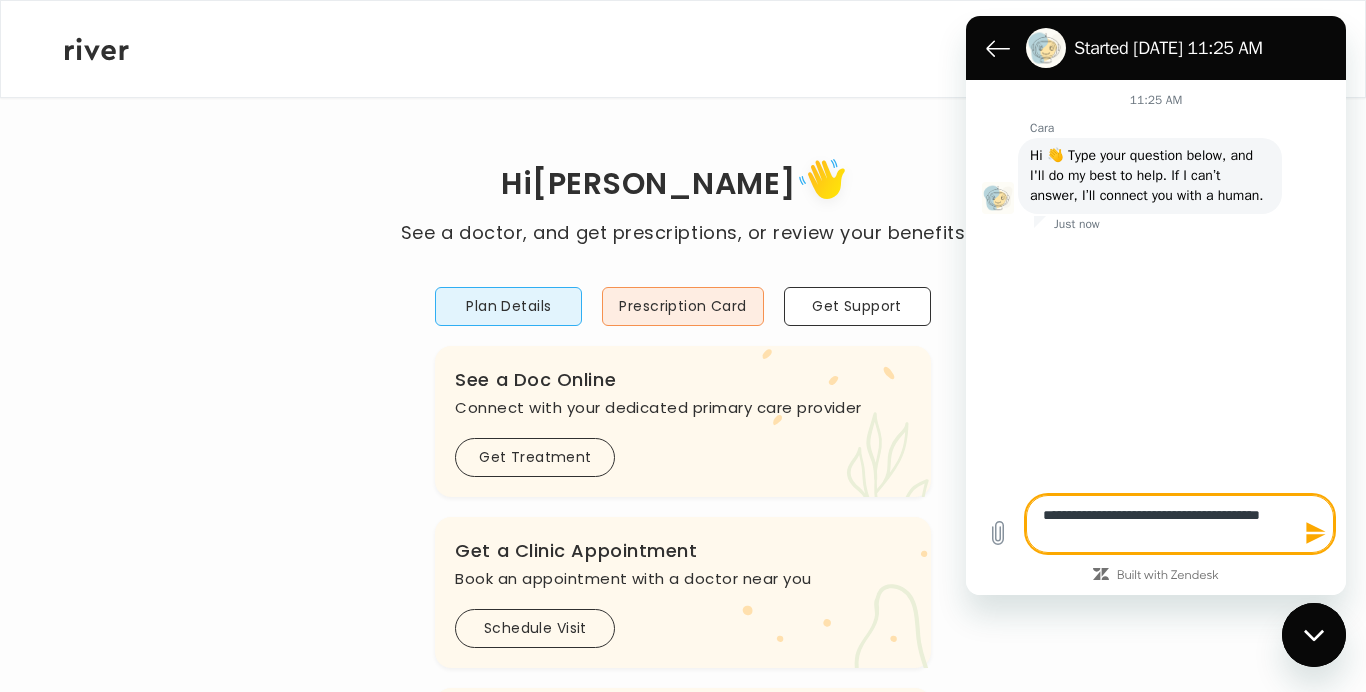 type on "**********" 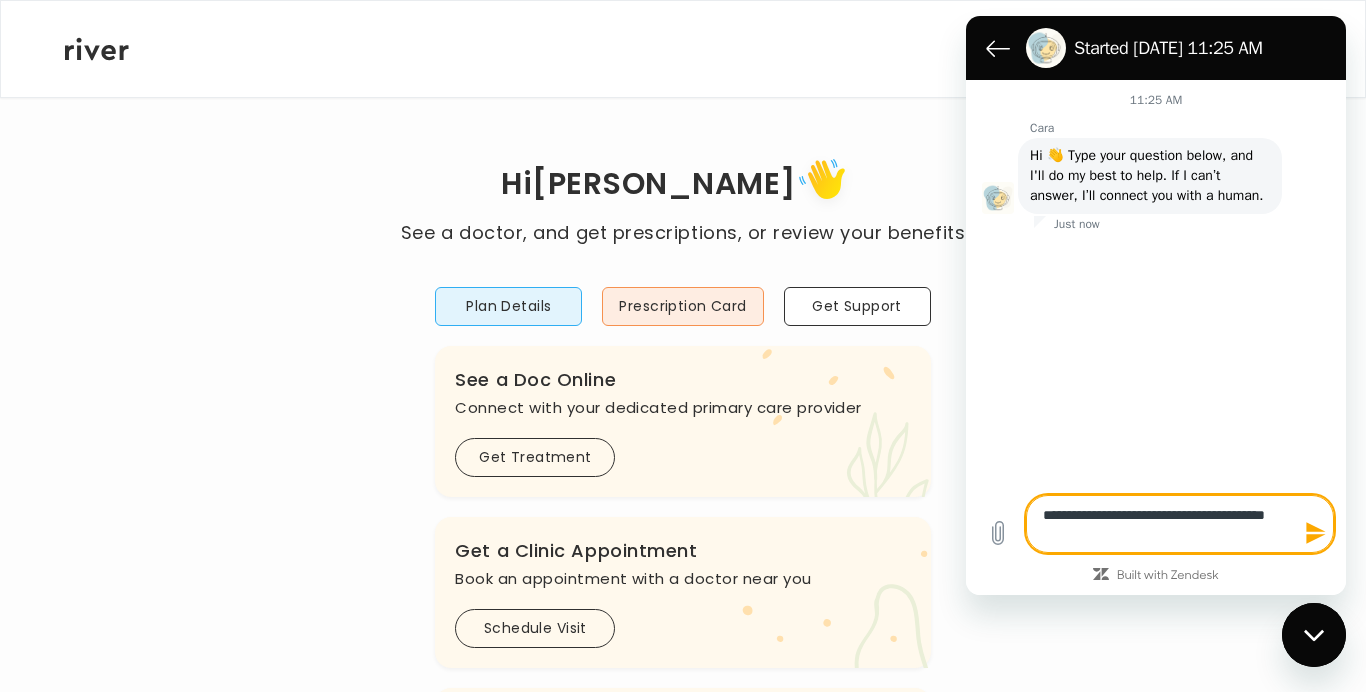type on "**********" 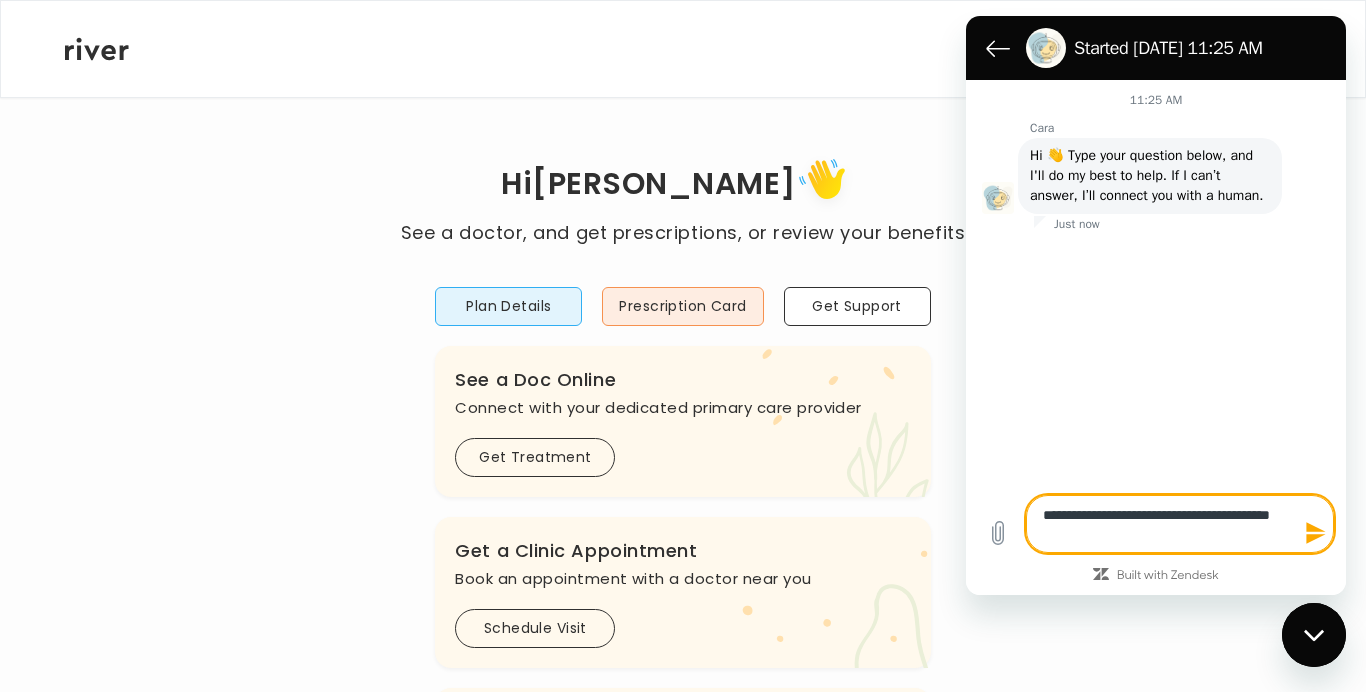 type on "**********" 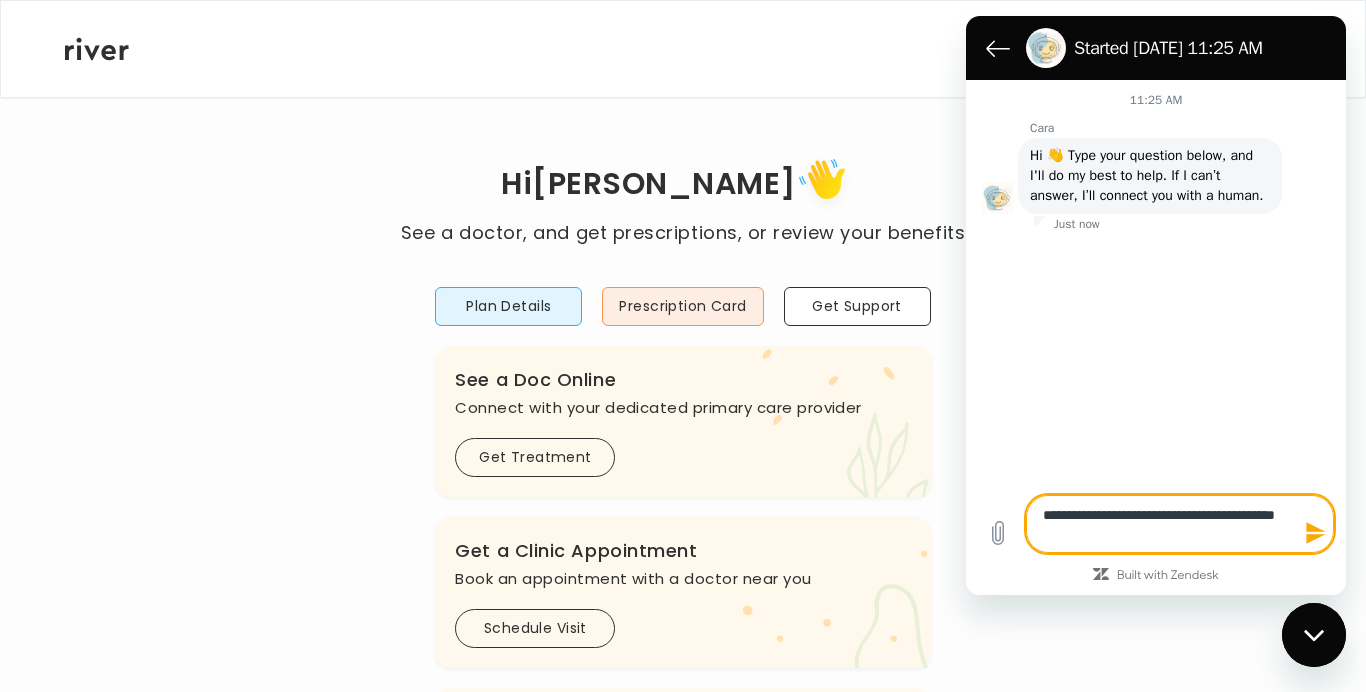 type on "**********" 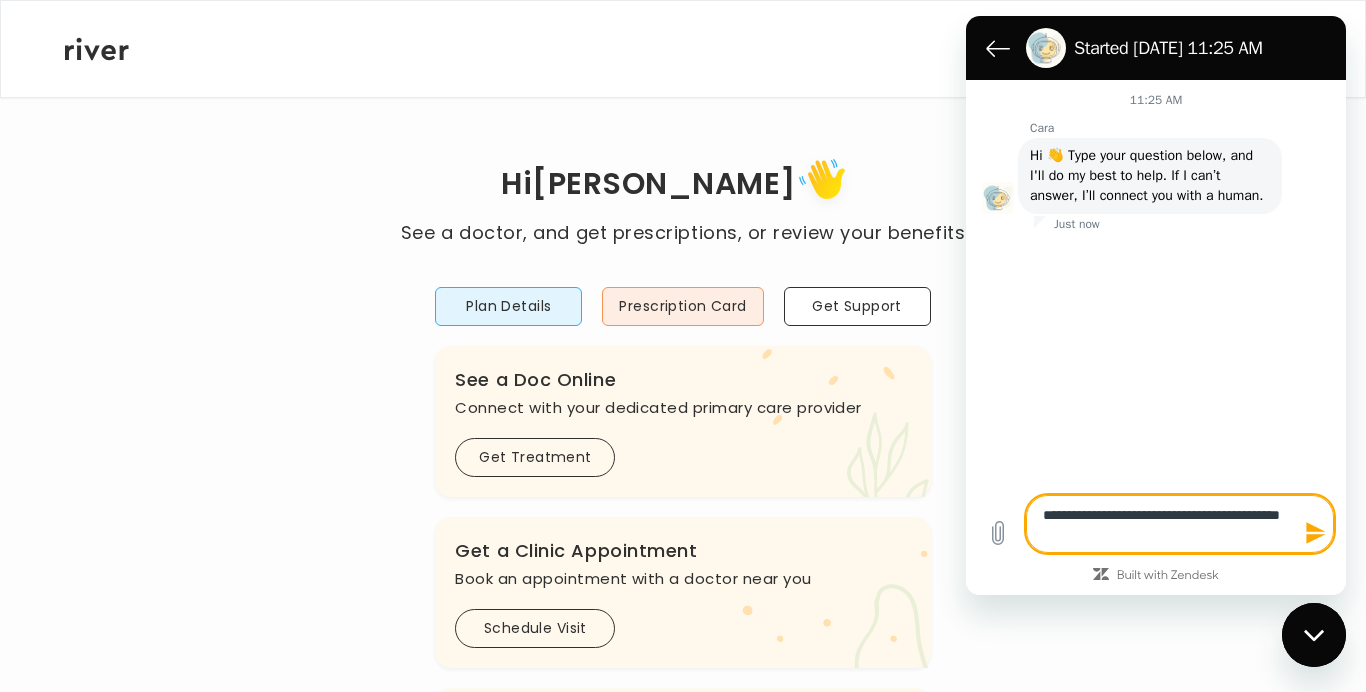 type on "**********" 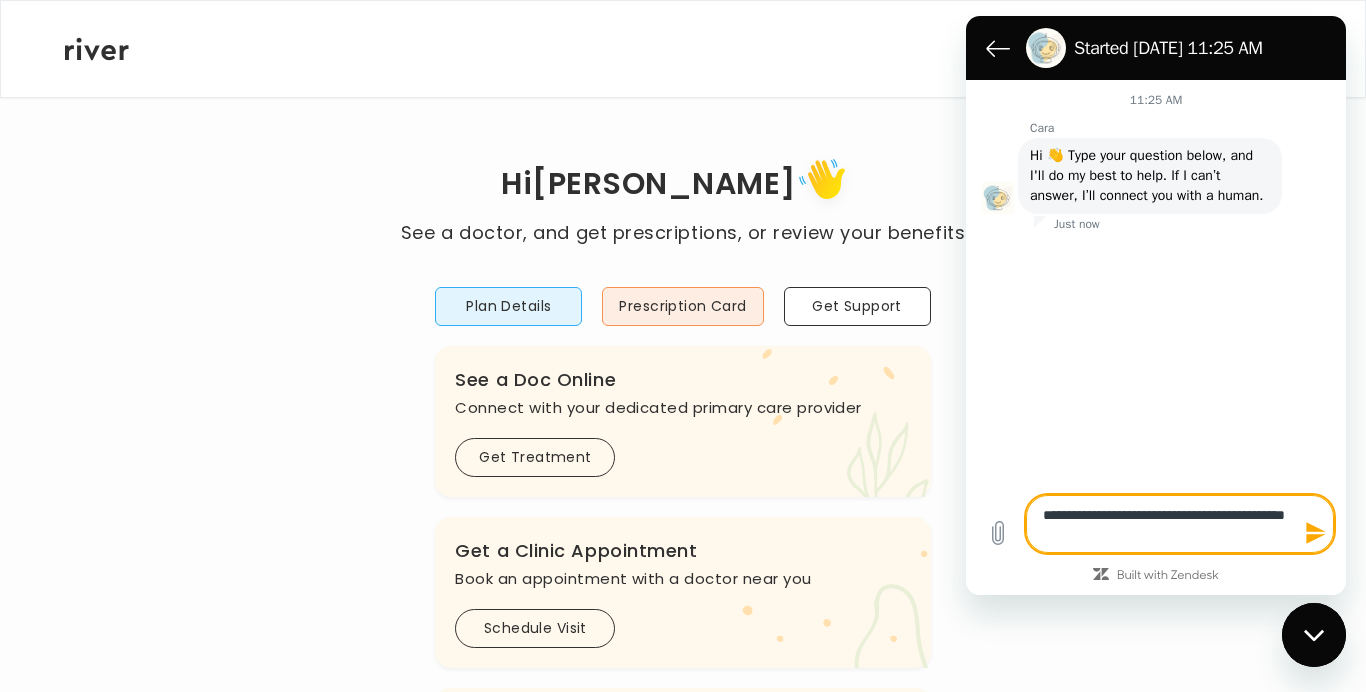 type on "**********" 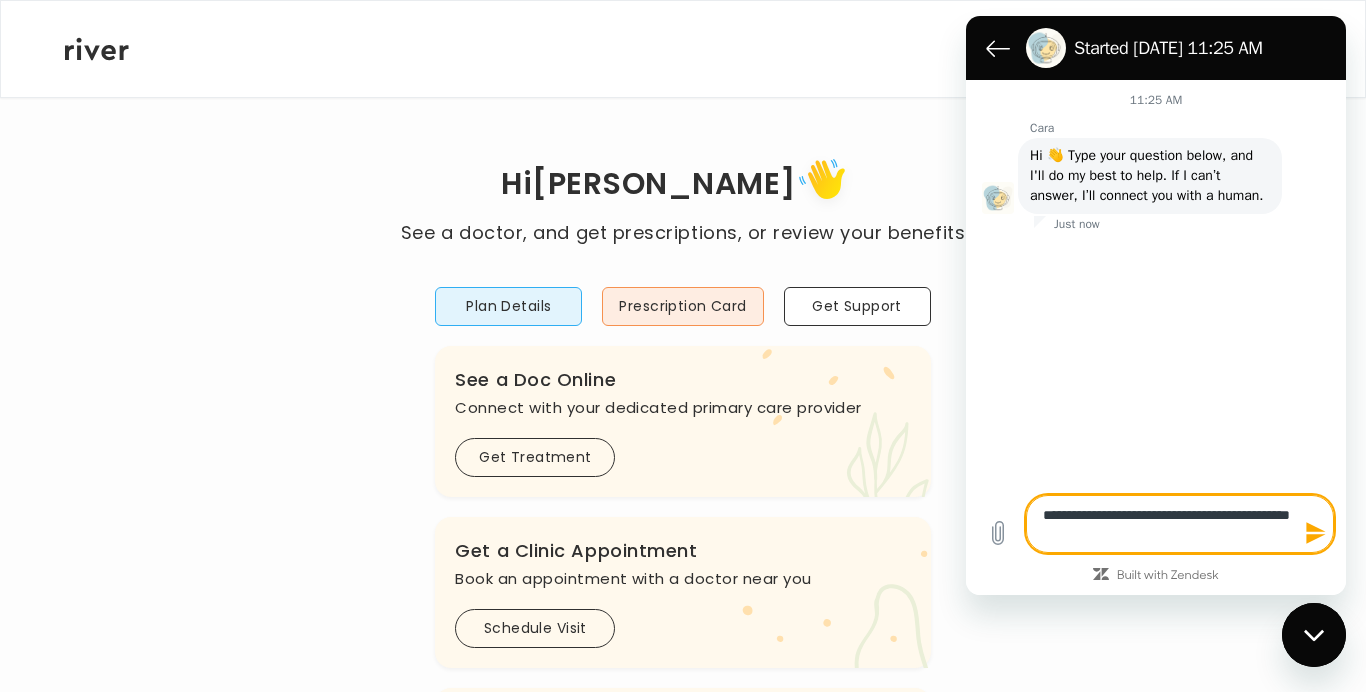 type on "**********" 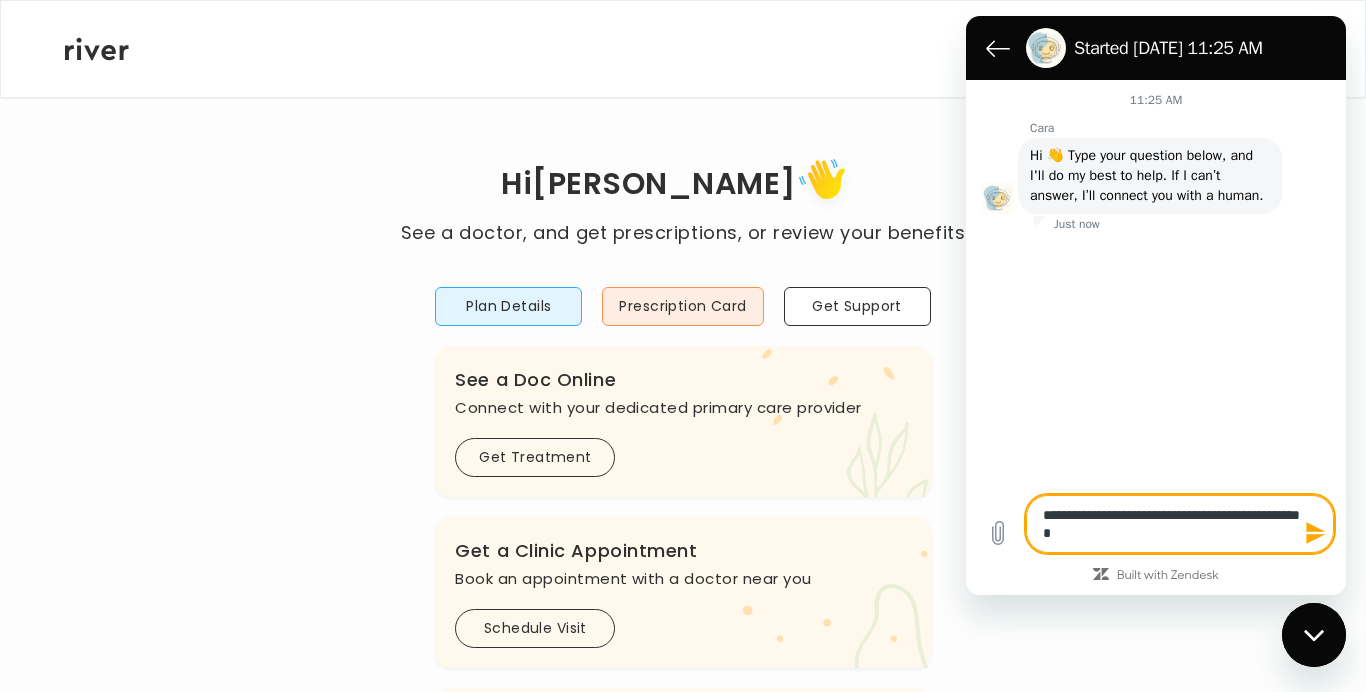 type on "**********" 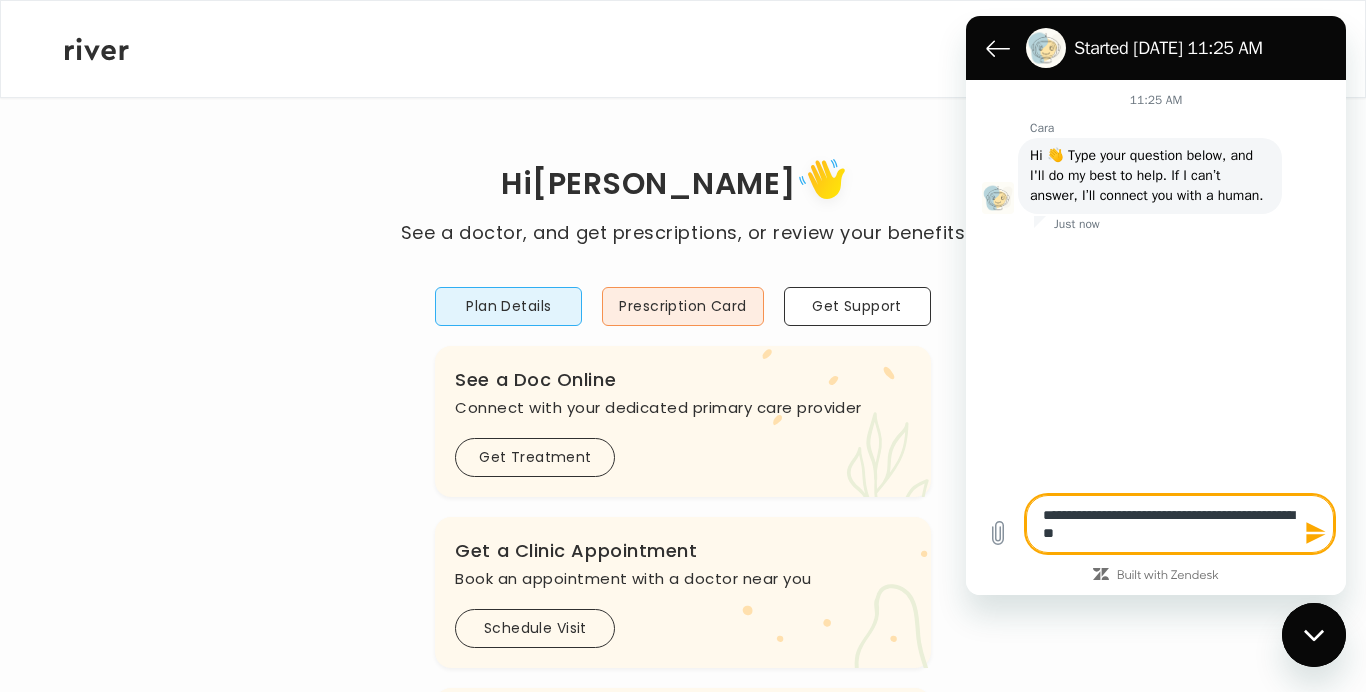 type on "**********" 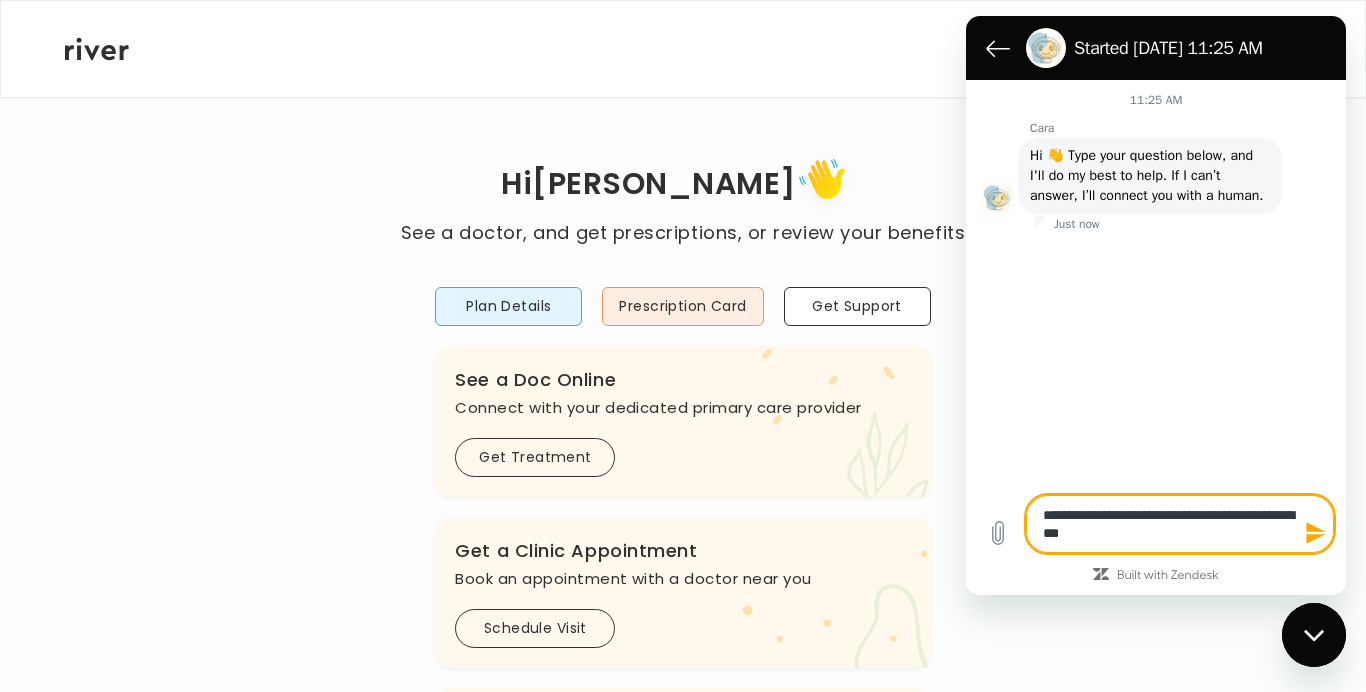type on "**********" 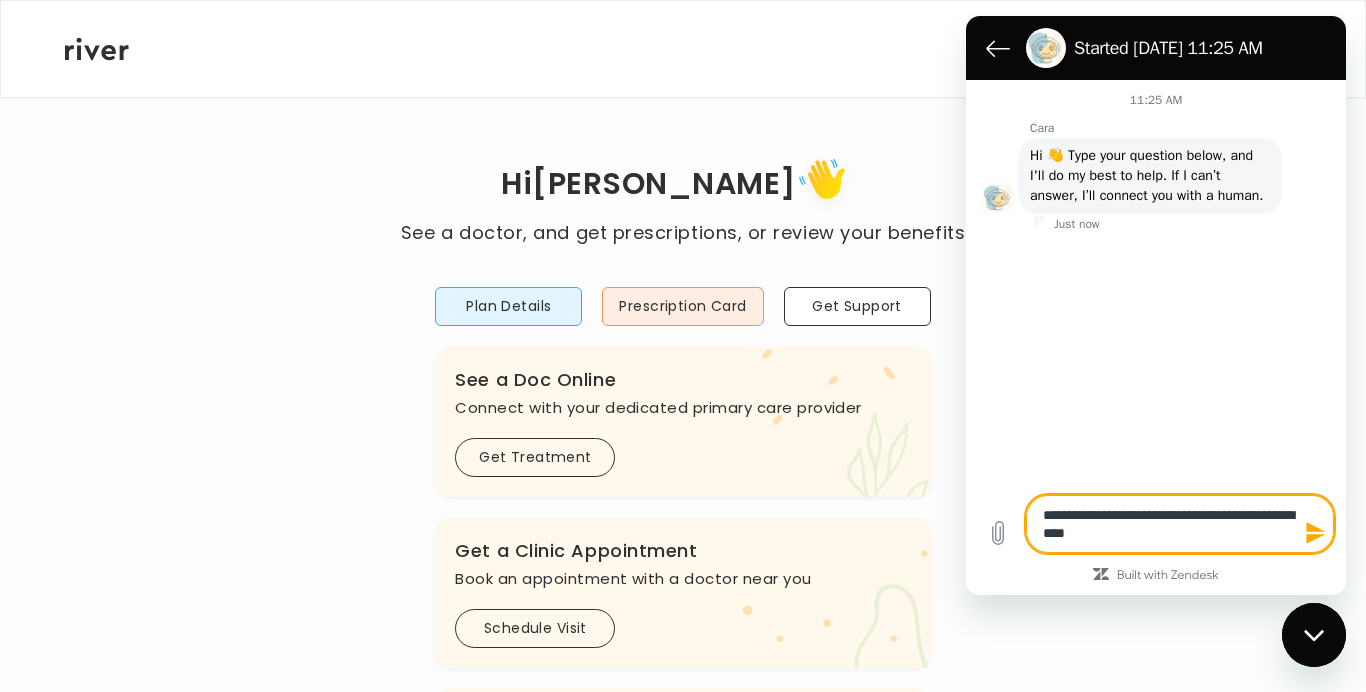 type on "**********" 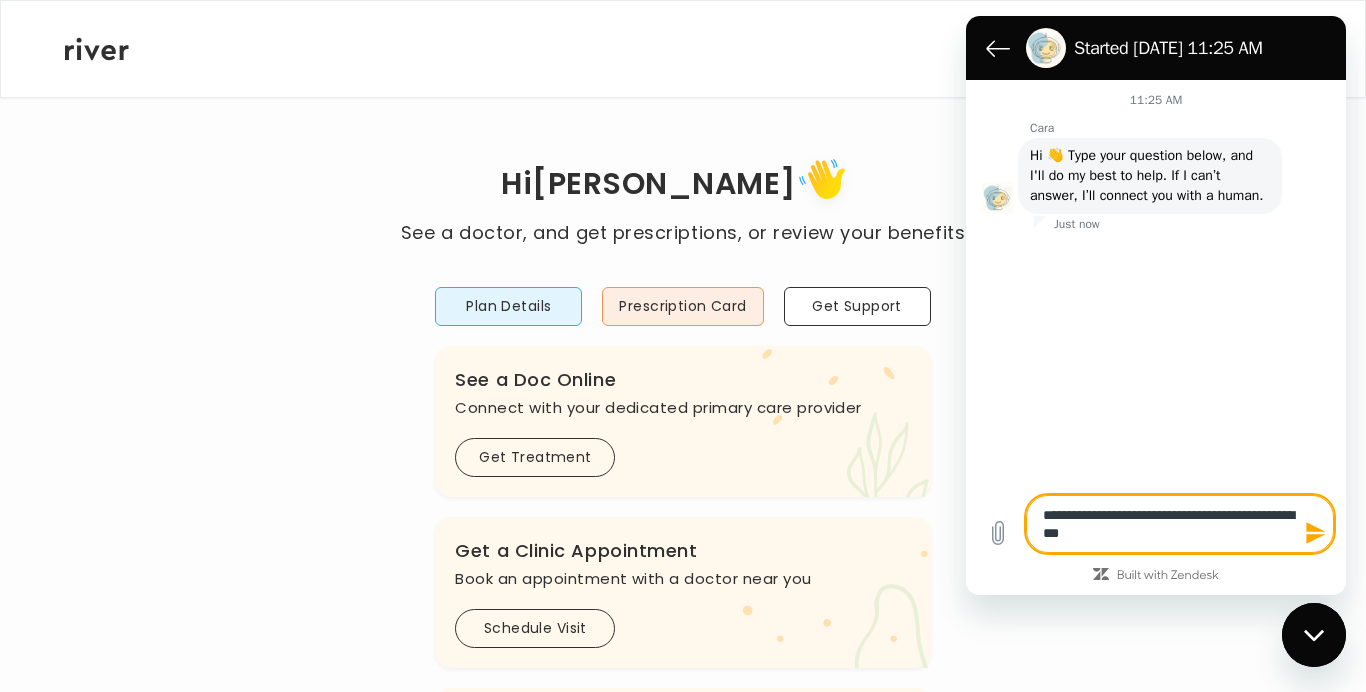 type on "**********" 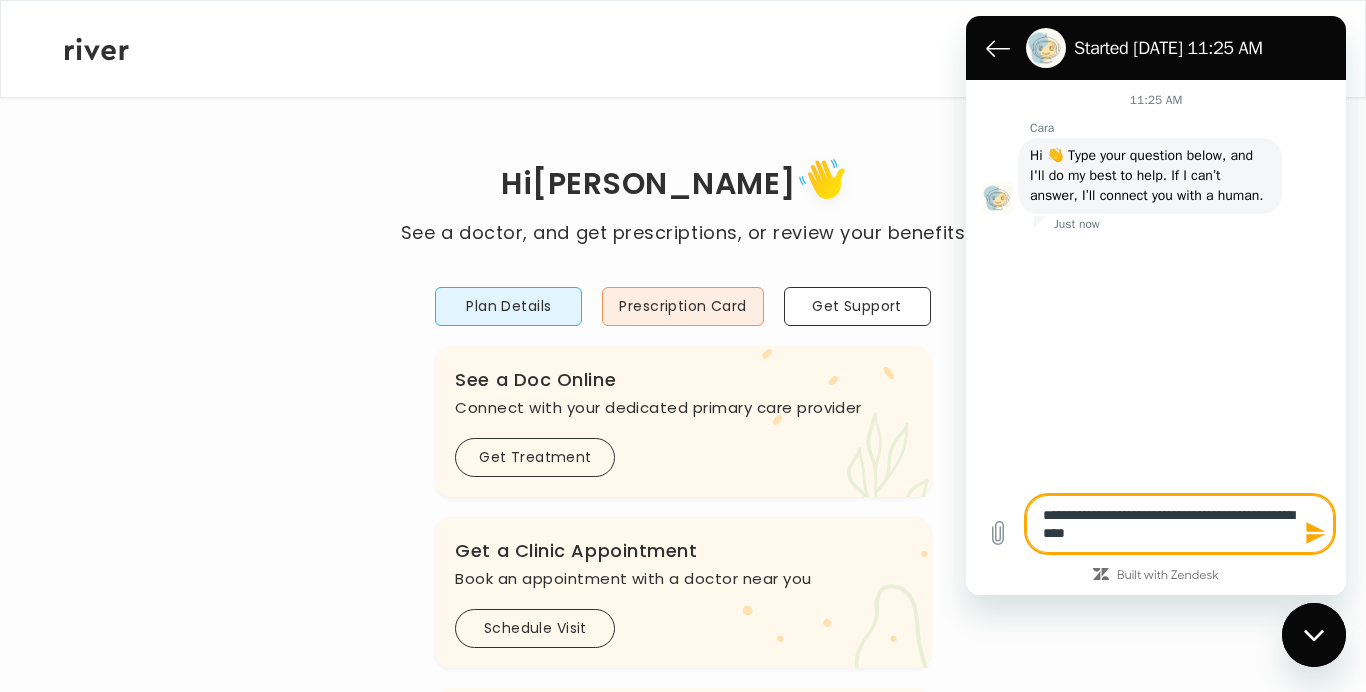 type on "*" 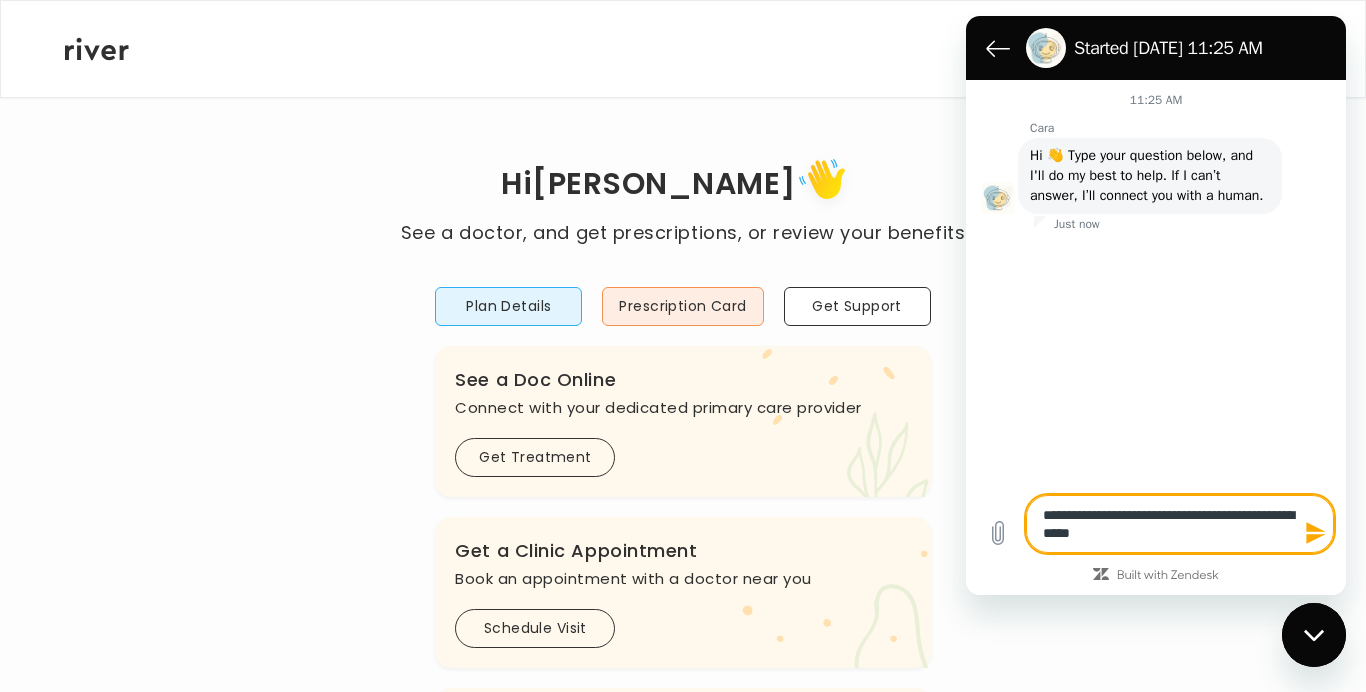 type on "**********" 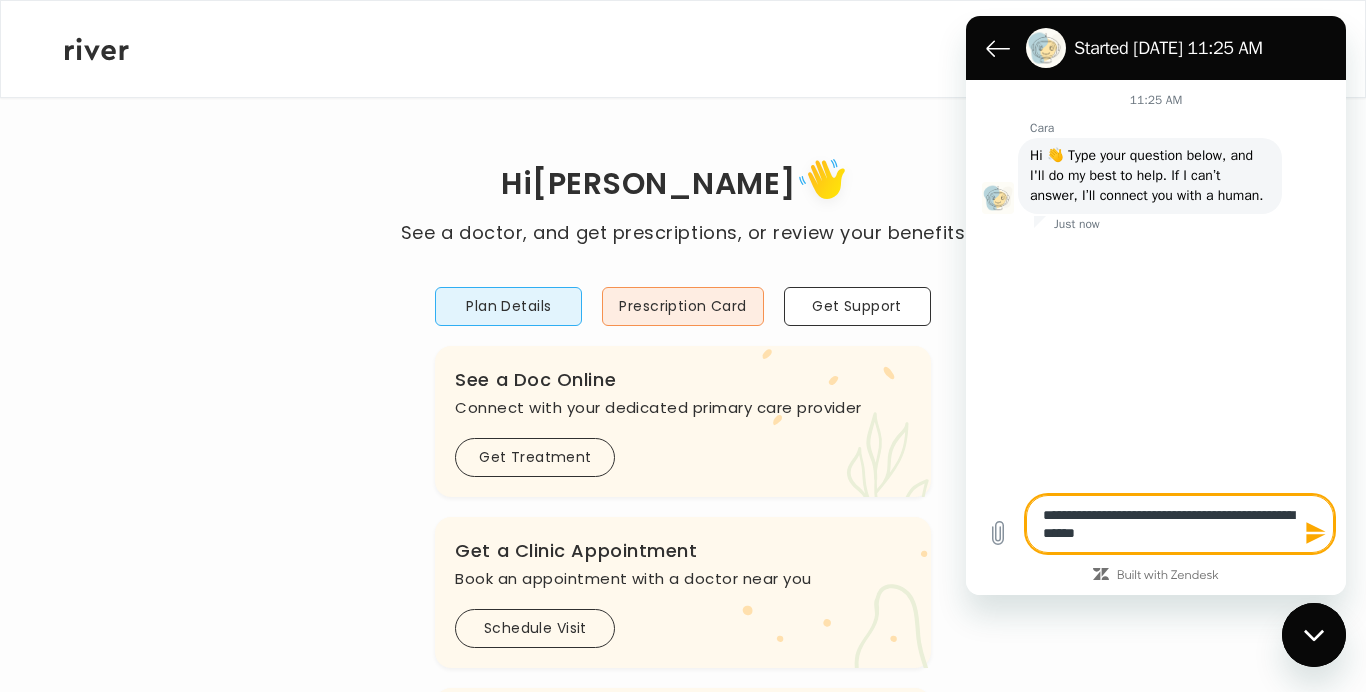 type on "*" 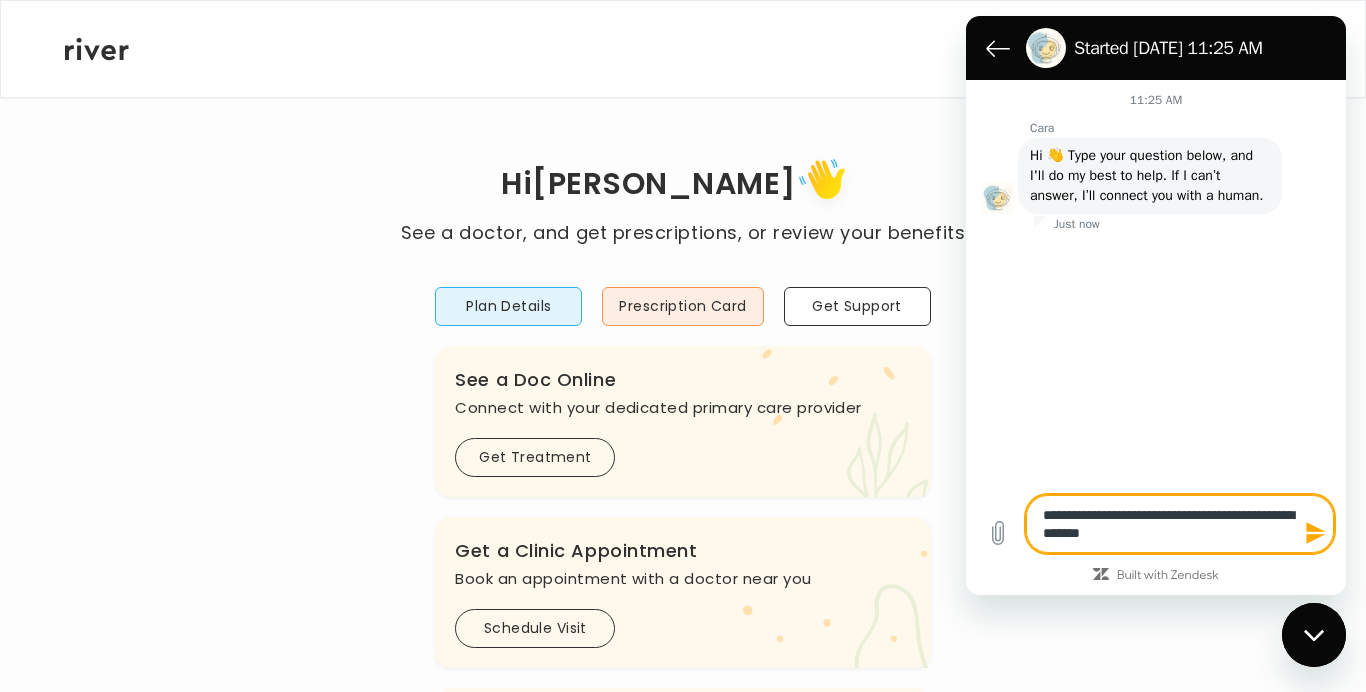 type on "**********" 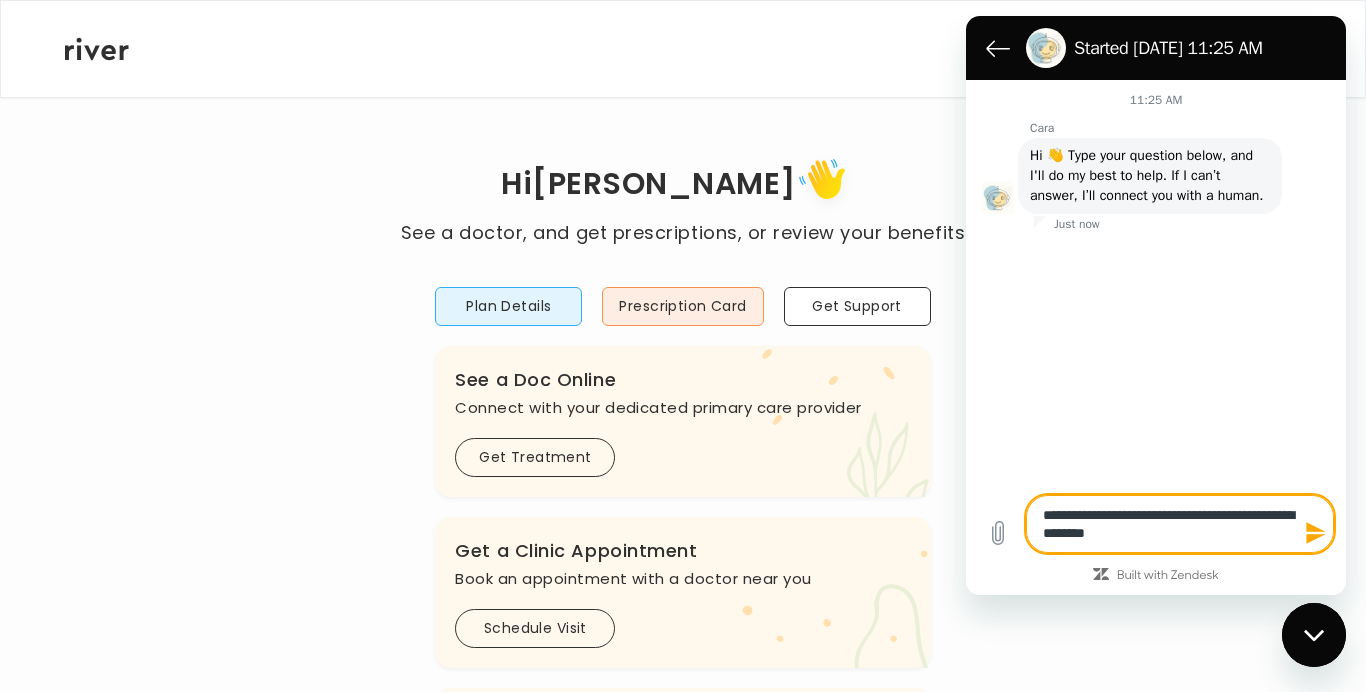 type on "**********" 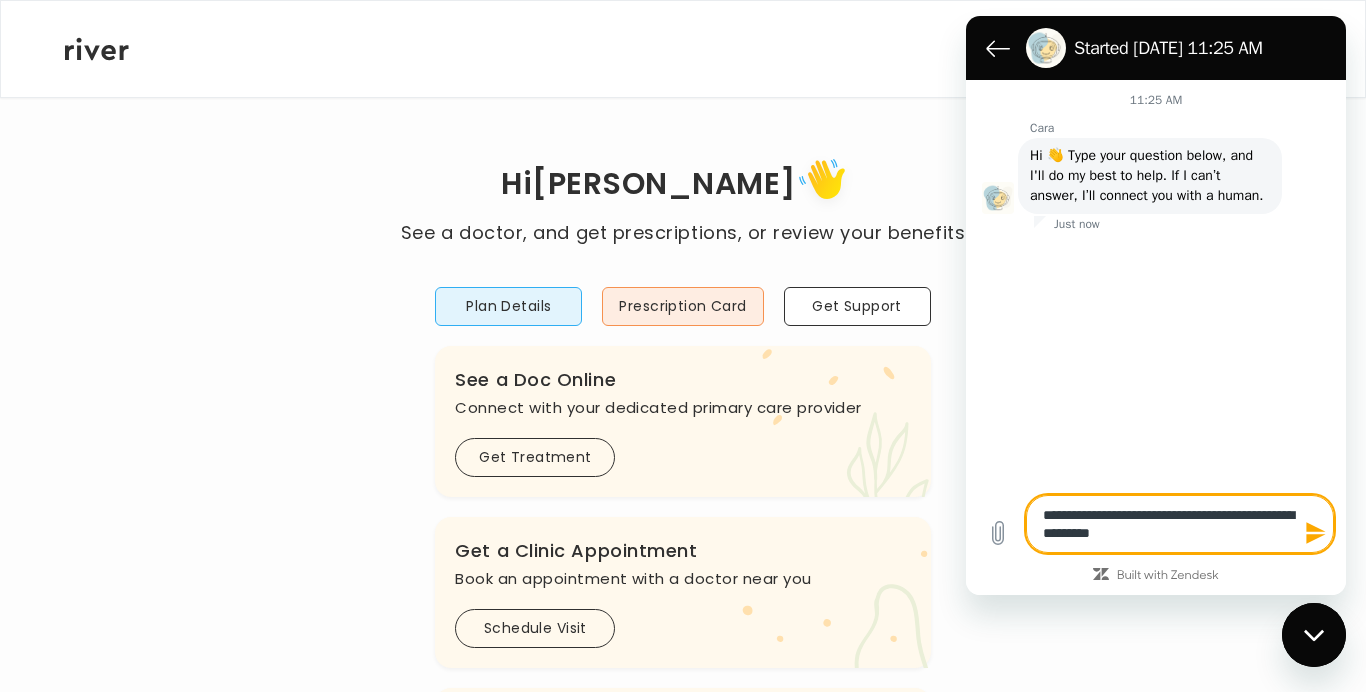 type on "**********" 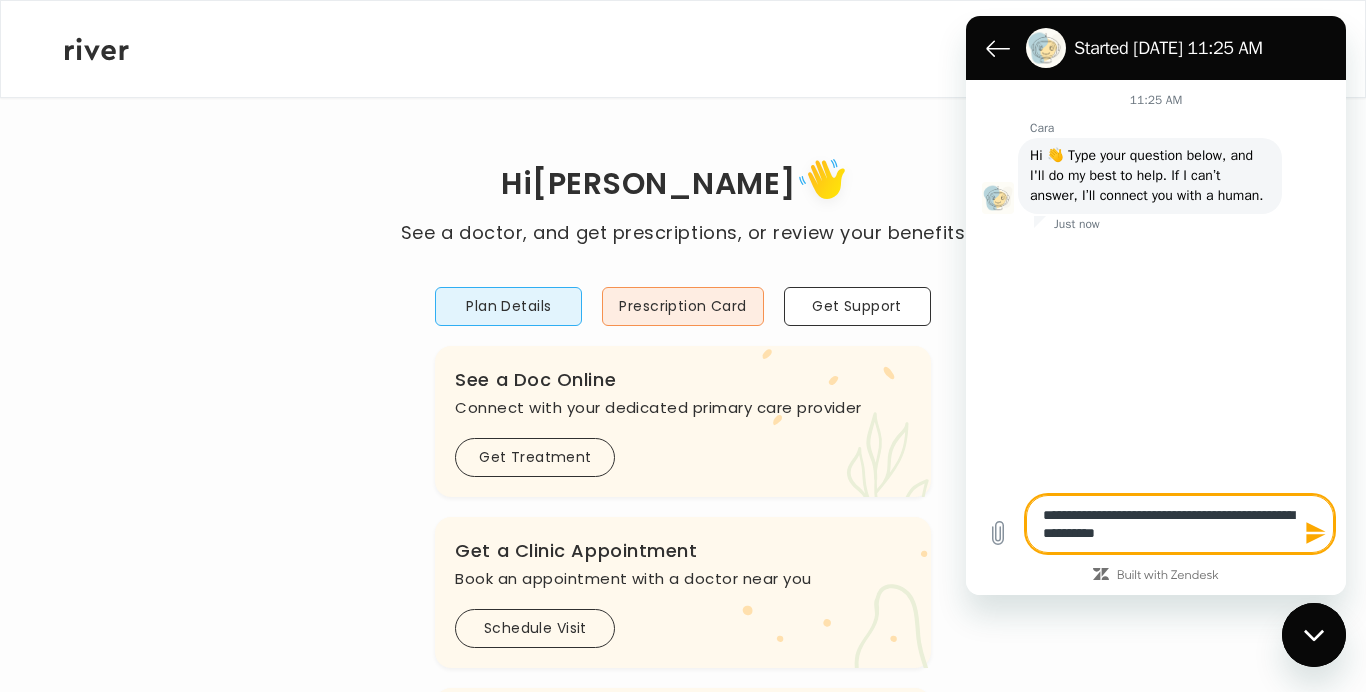 type on "**********" 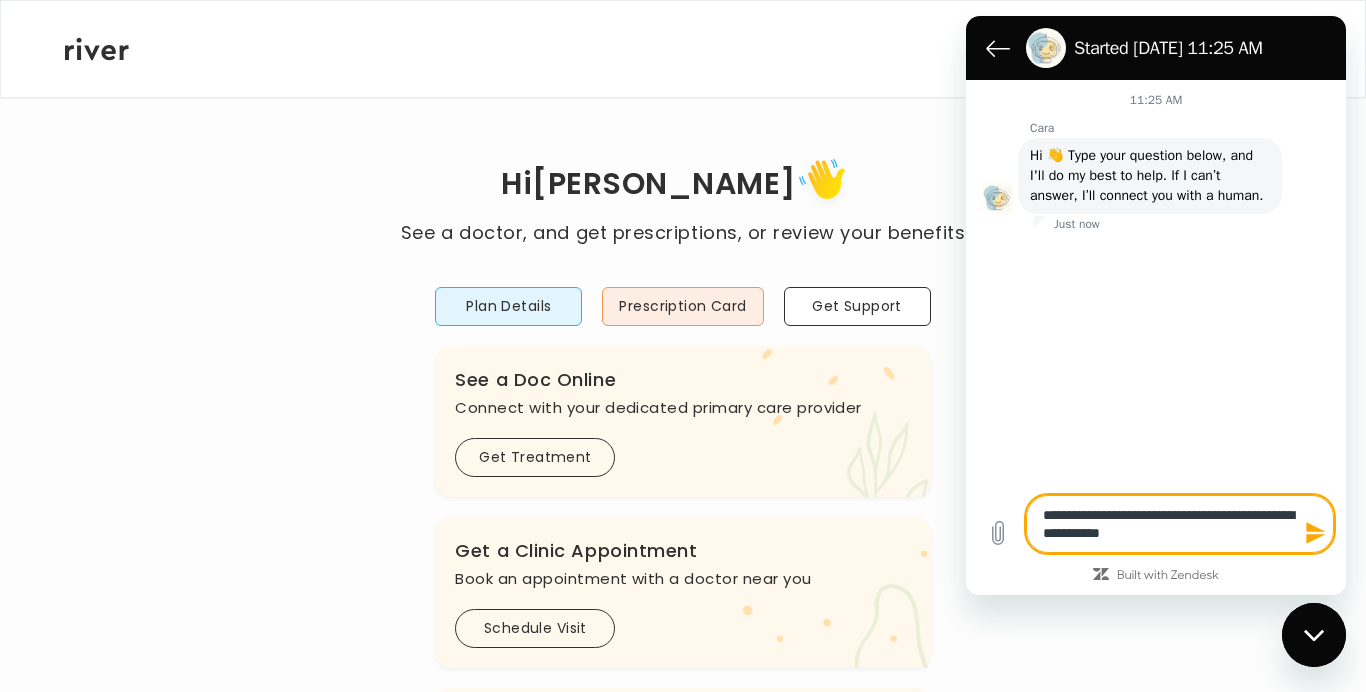 type on "**********" 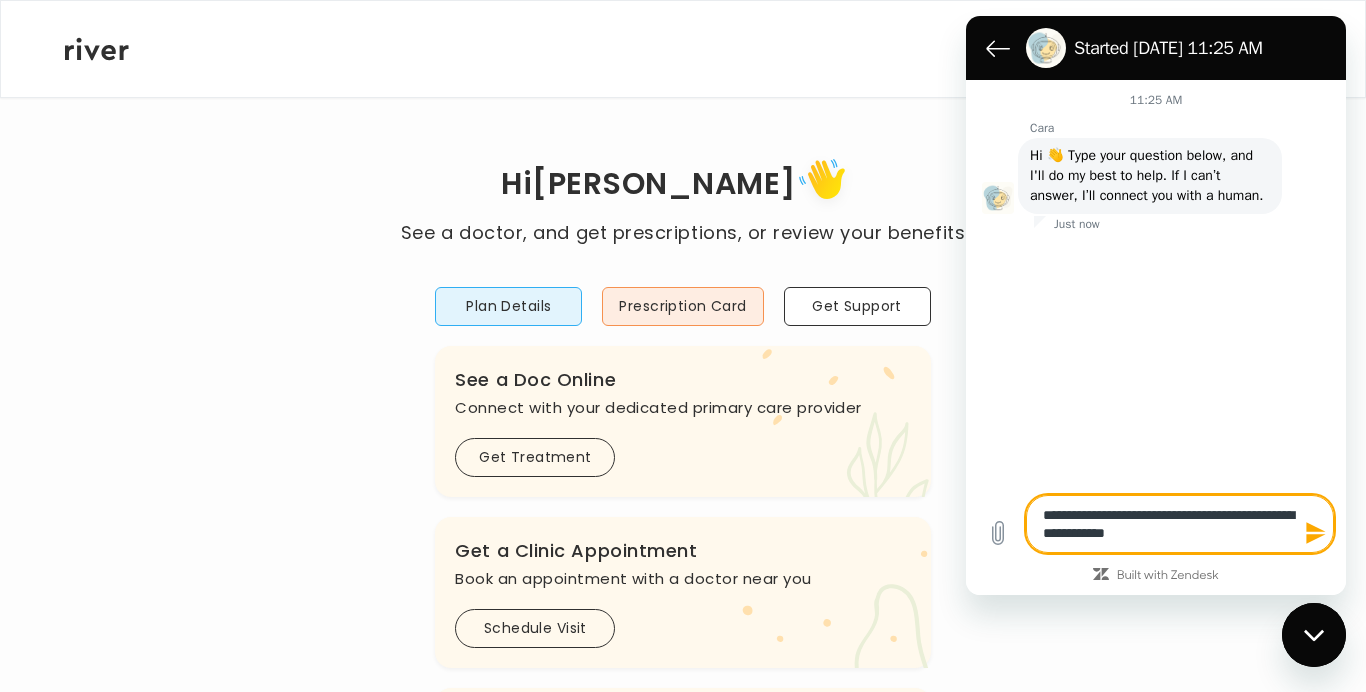 type on "**********" 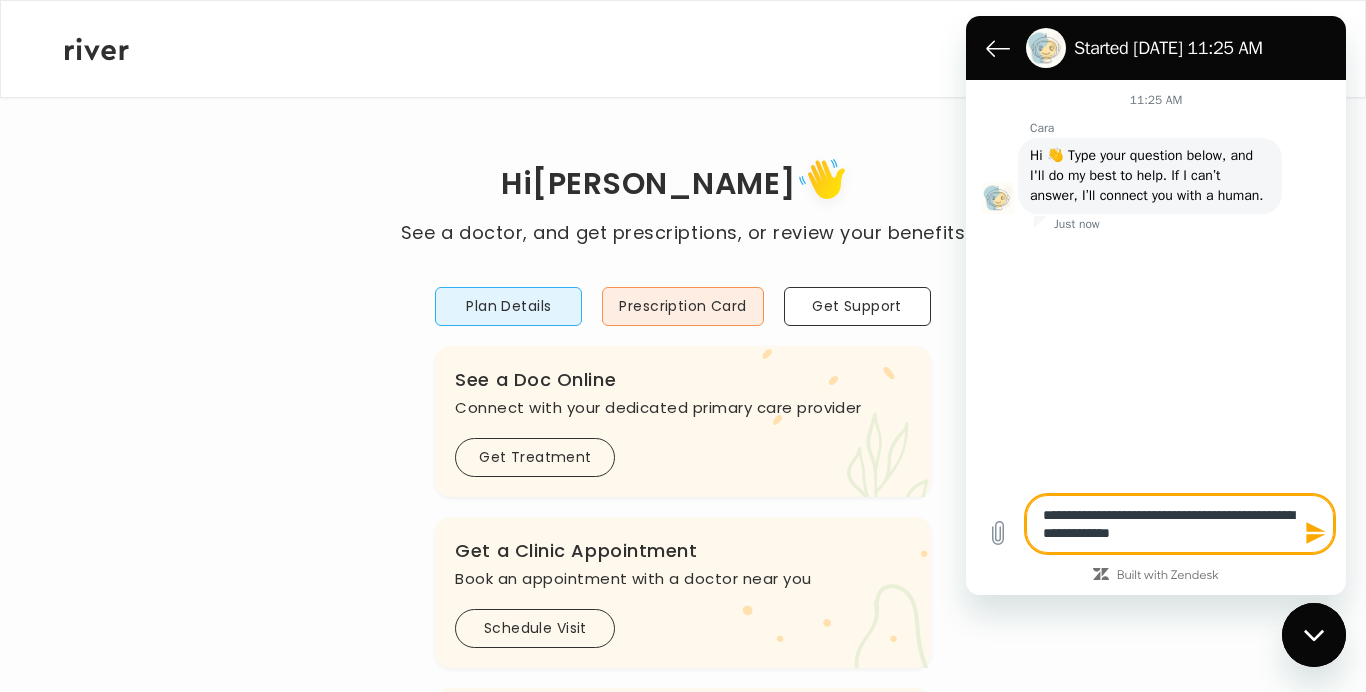 type on "**********" 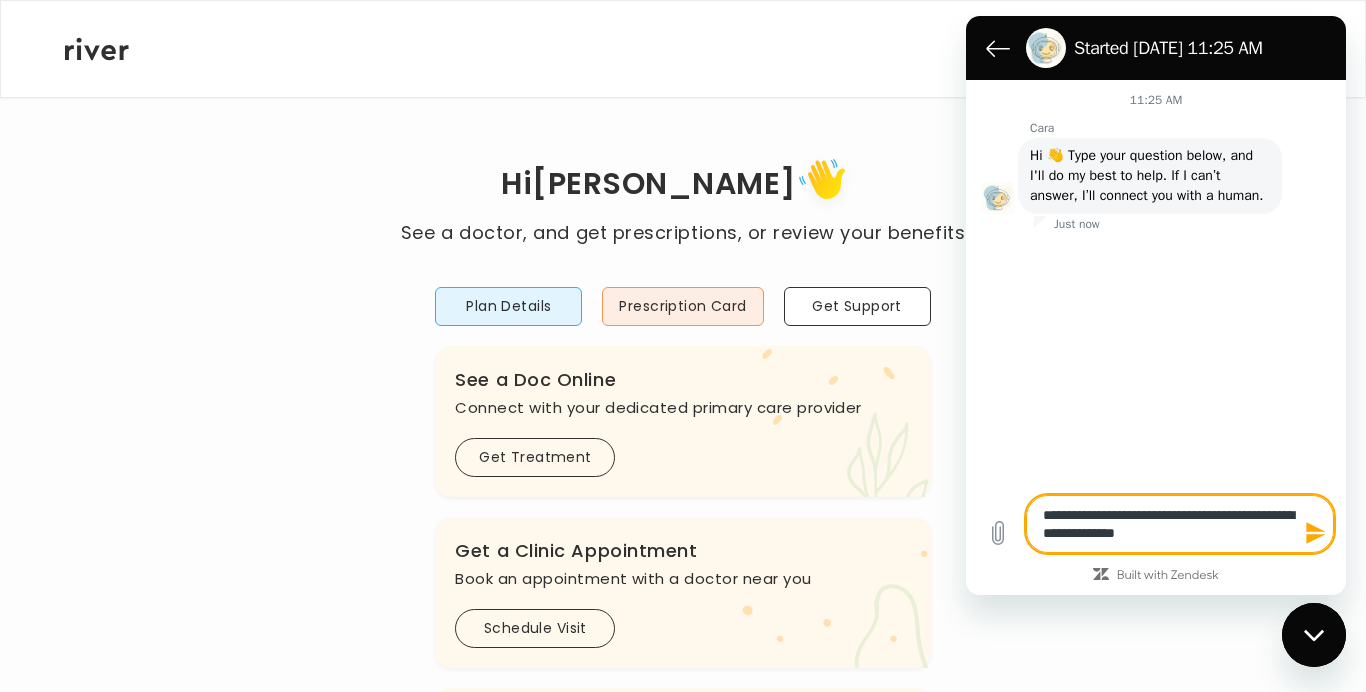 type on "**********" 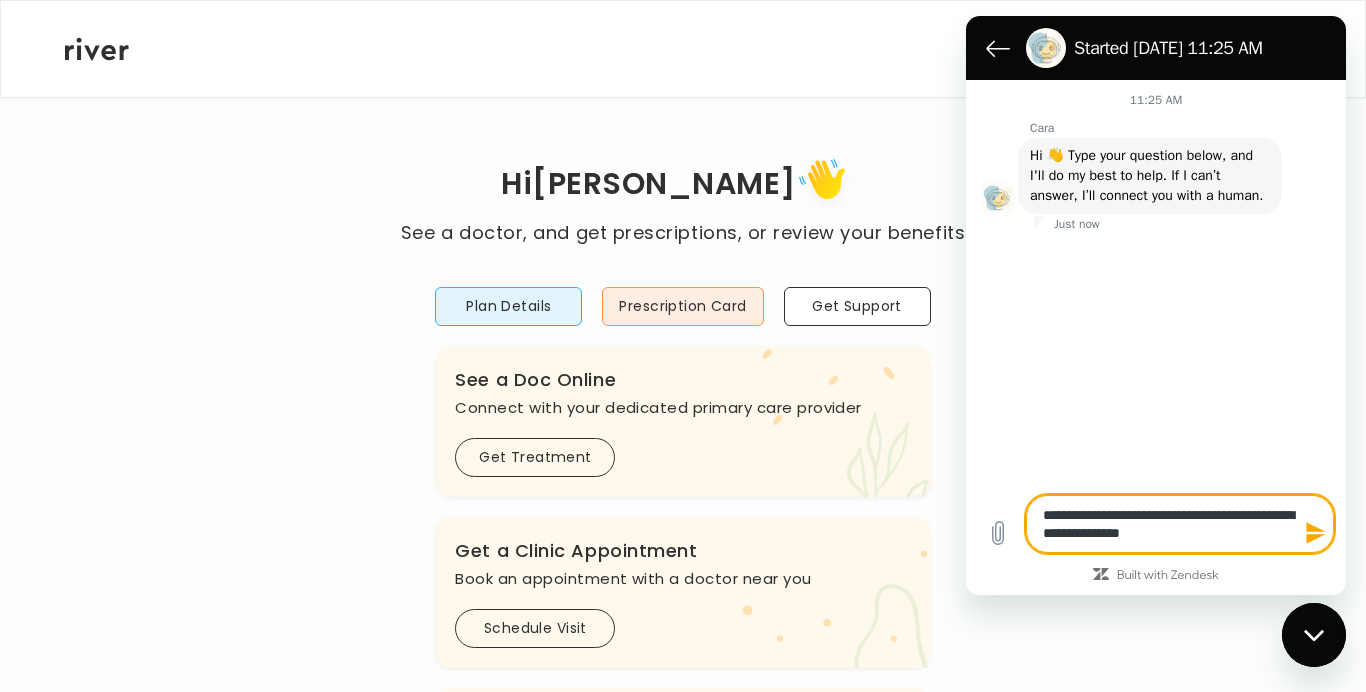 type on "**********" 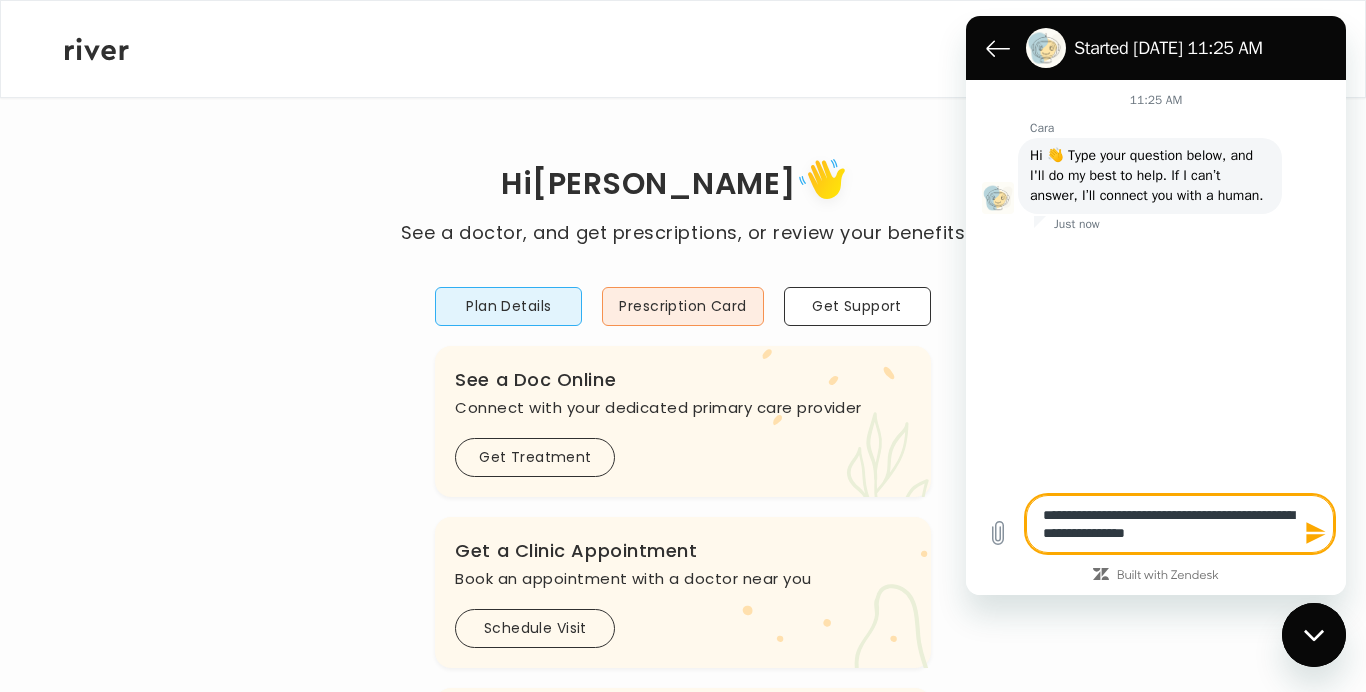 type on "**********" 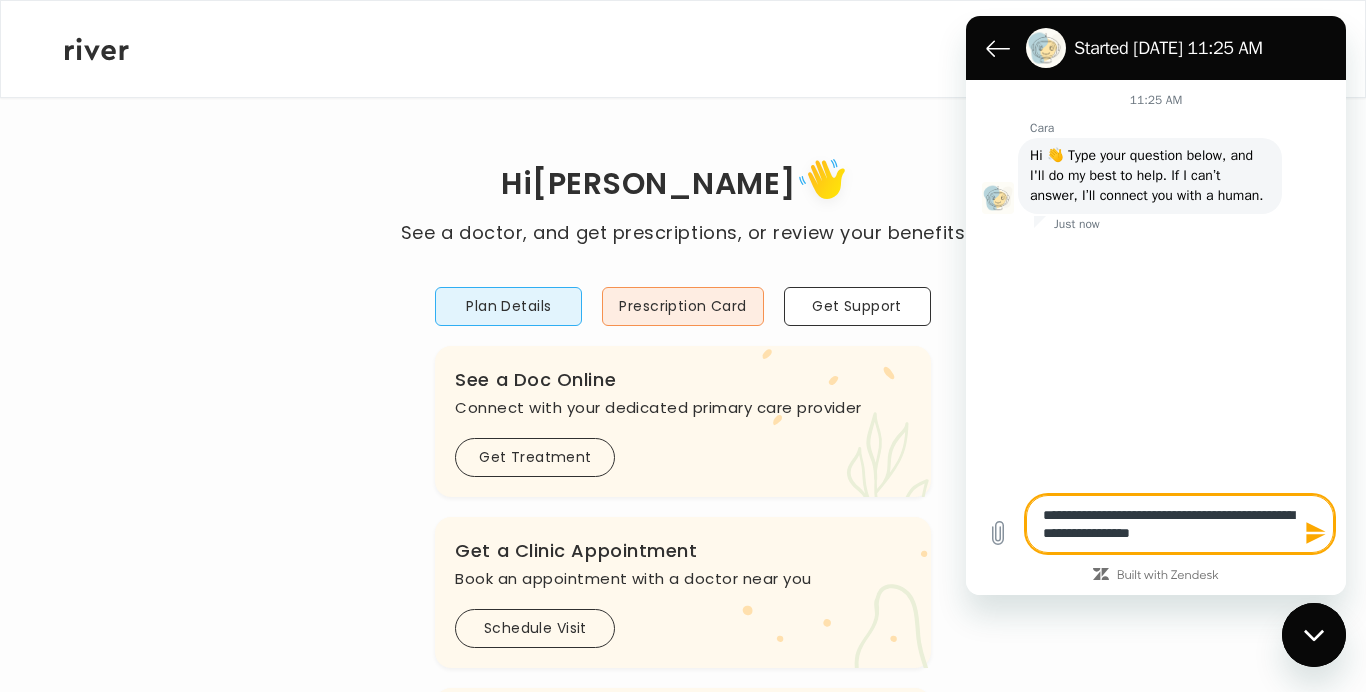 type on "**********" 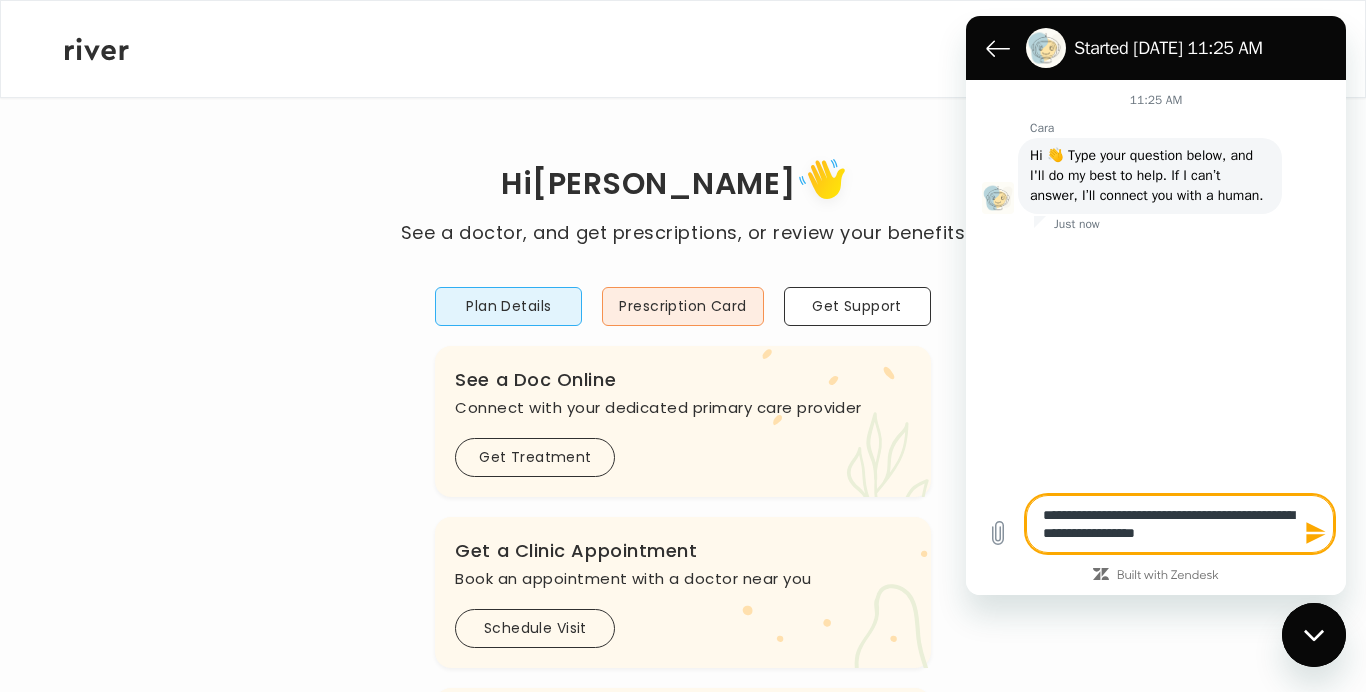 type on "**********" 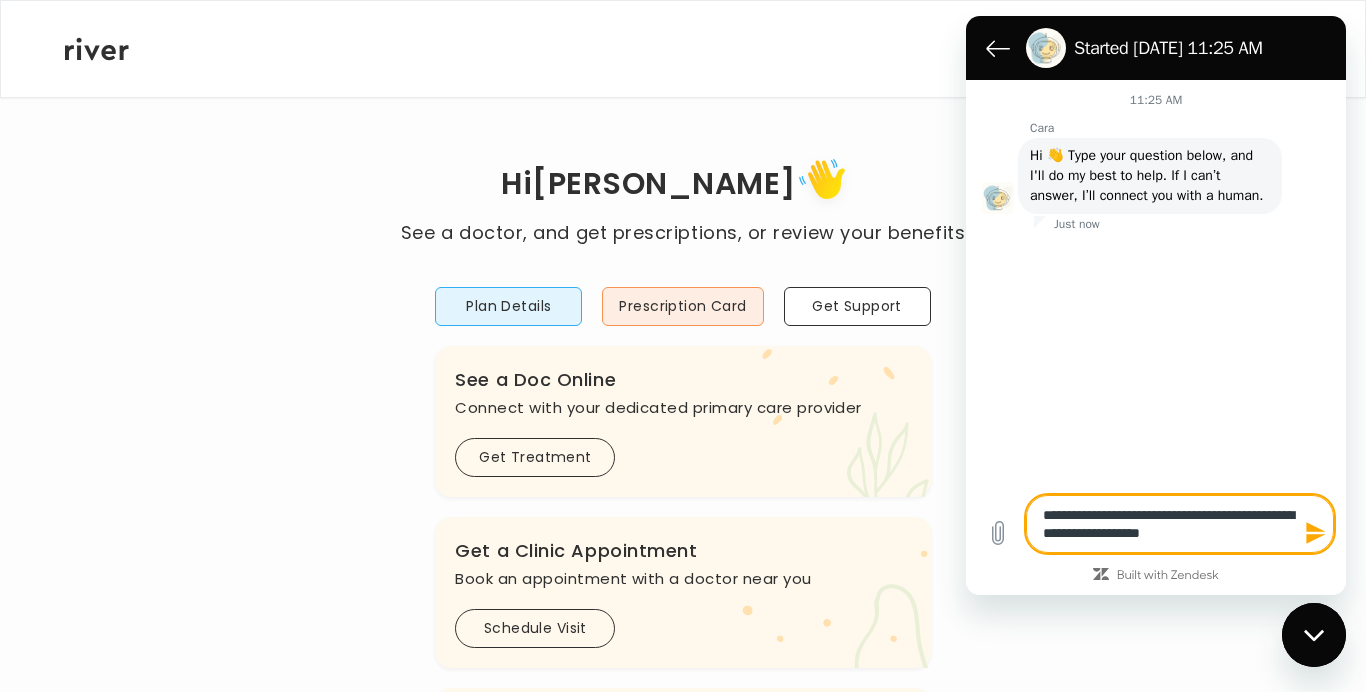 type on "**********" 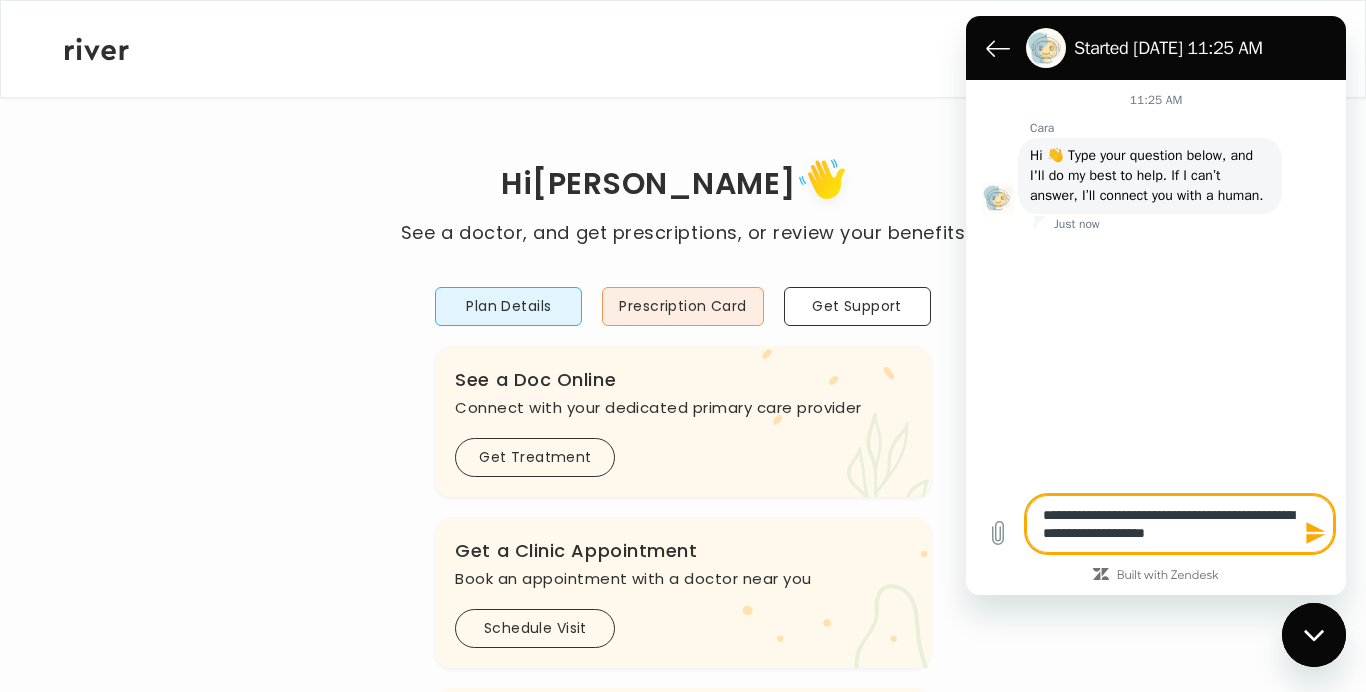 type on "*" 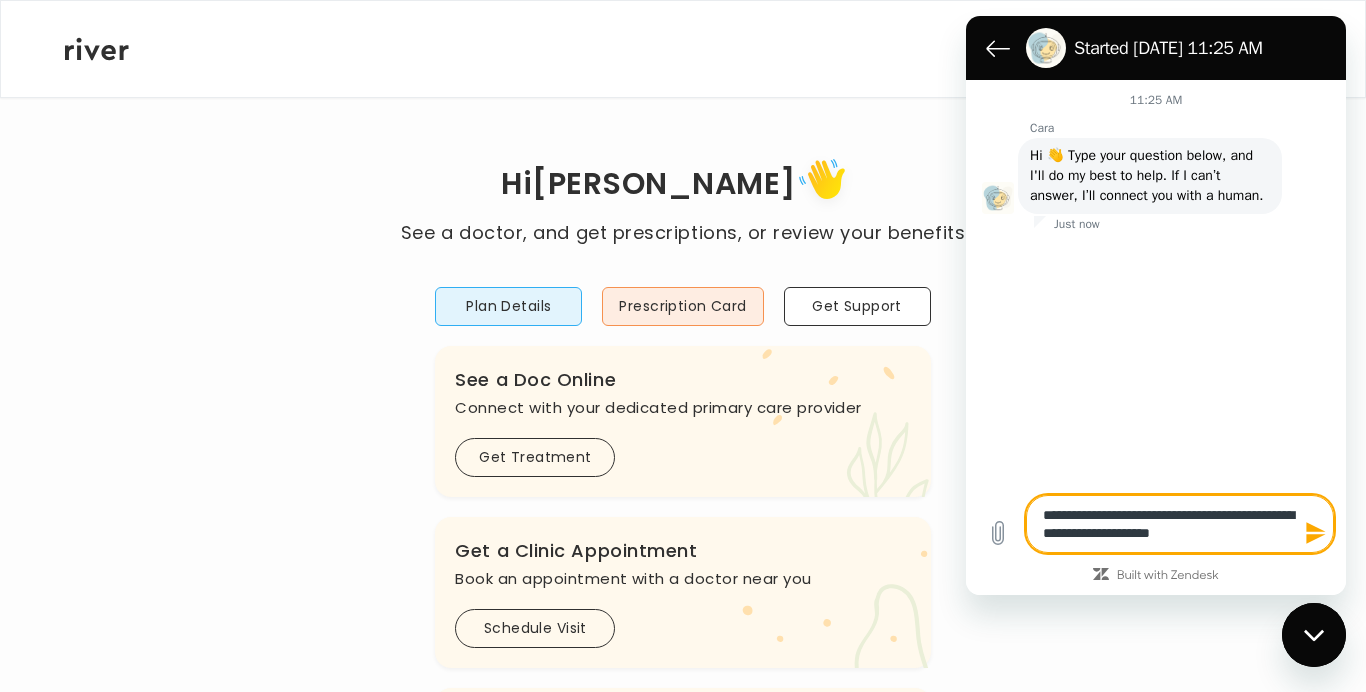 type on "**********" 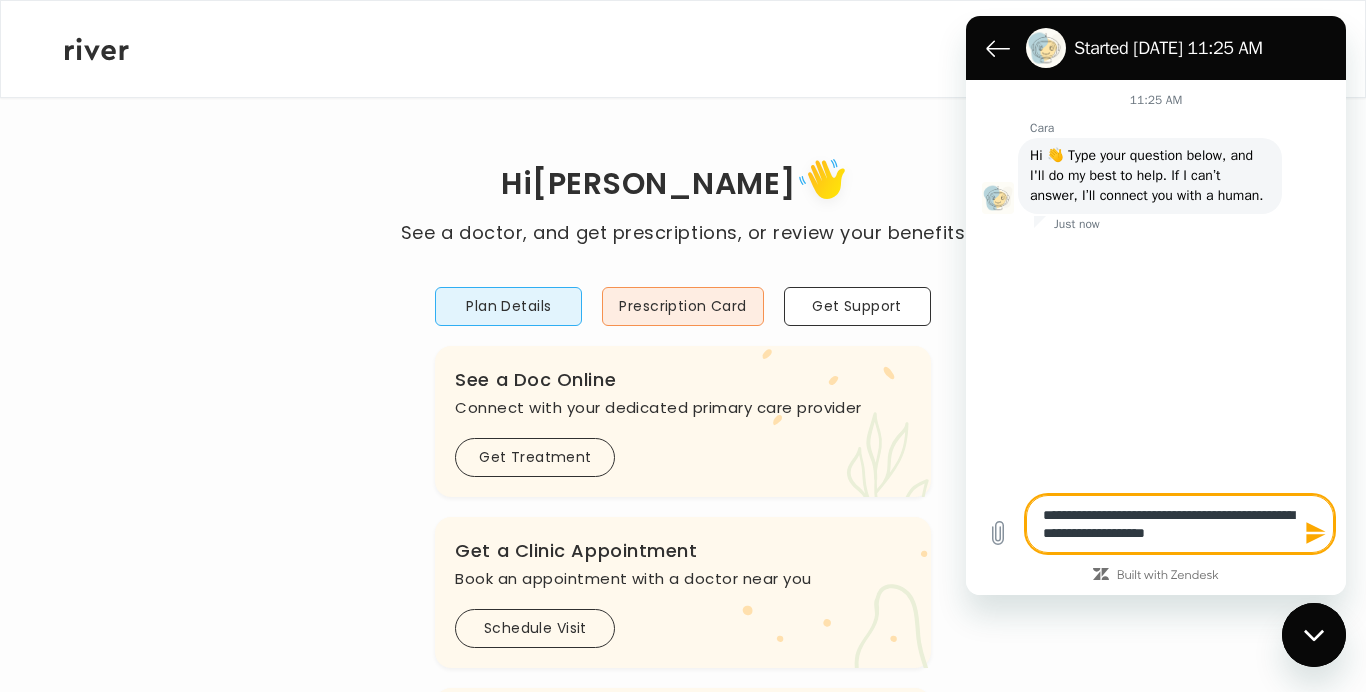 type on "**********" 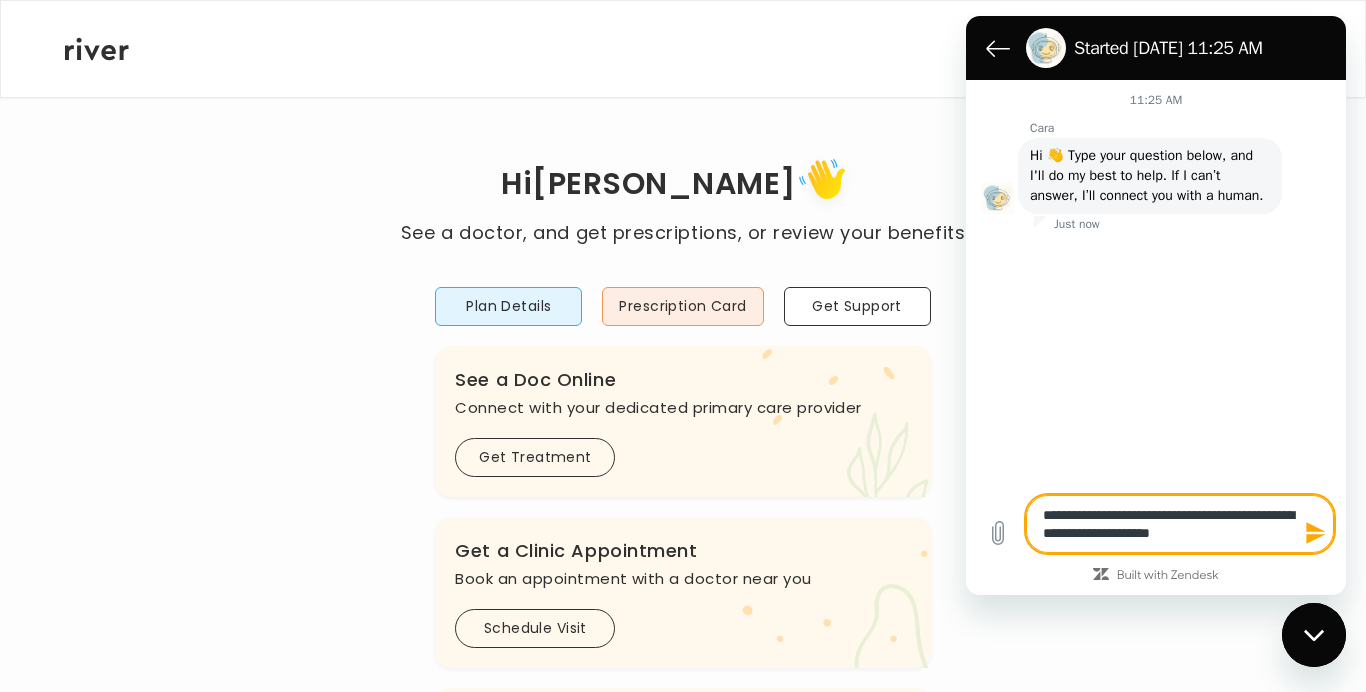 type on "**********" 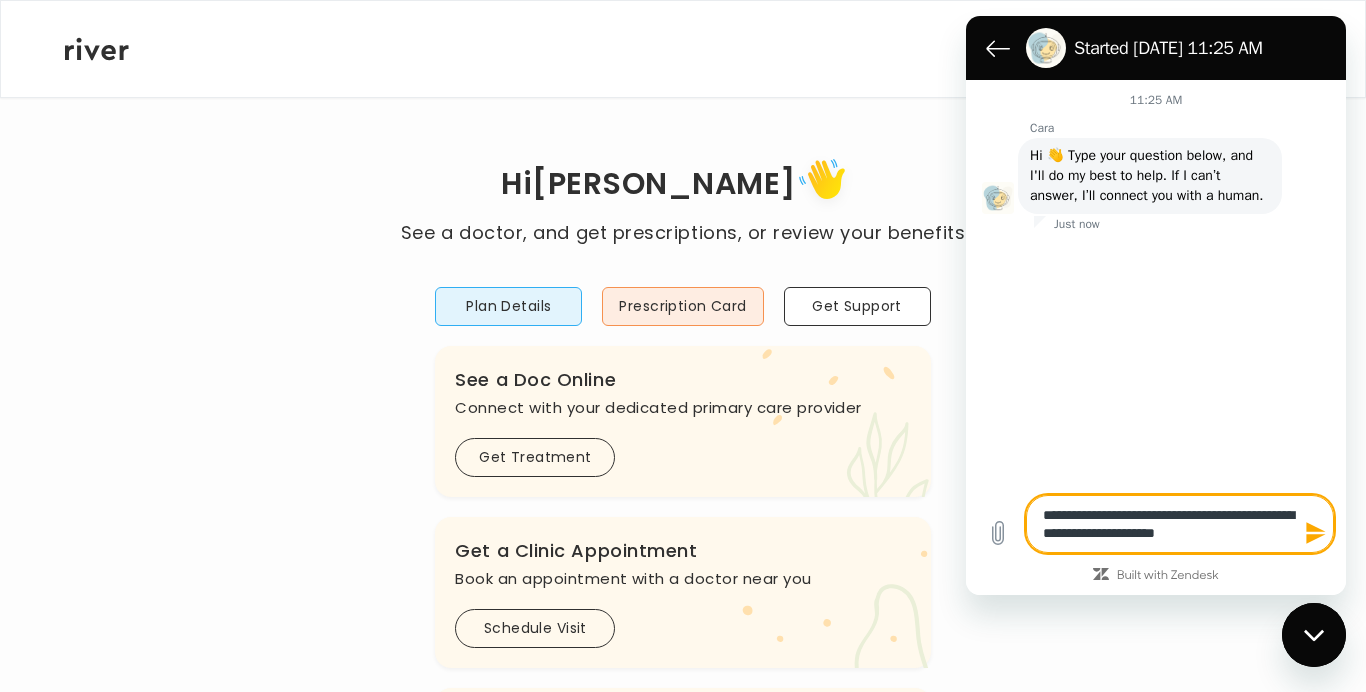 type on "*" 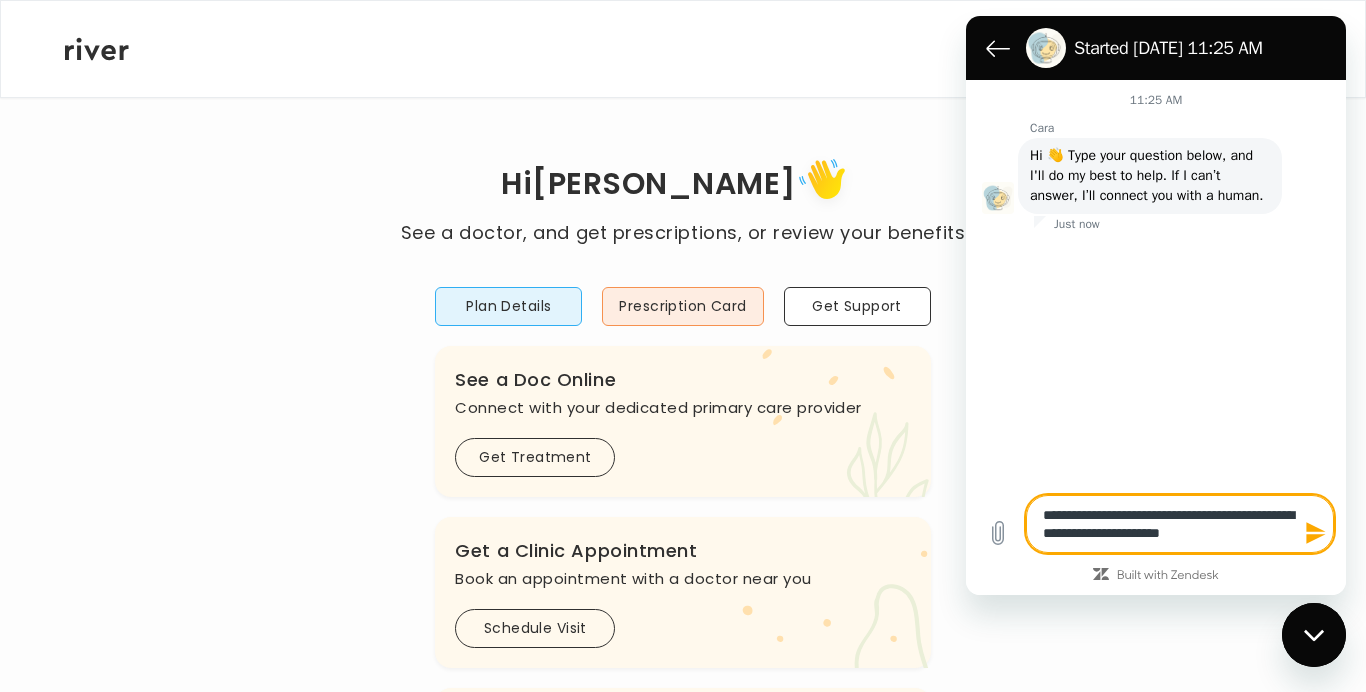 type on "**********" 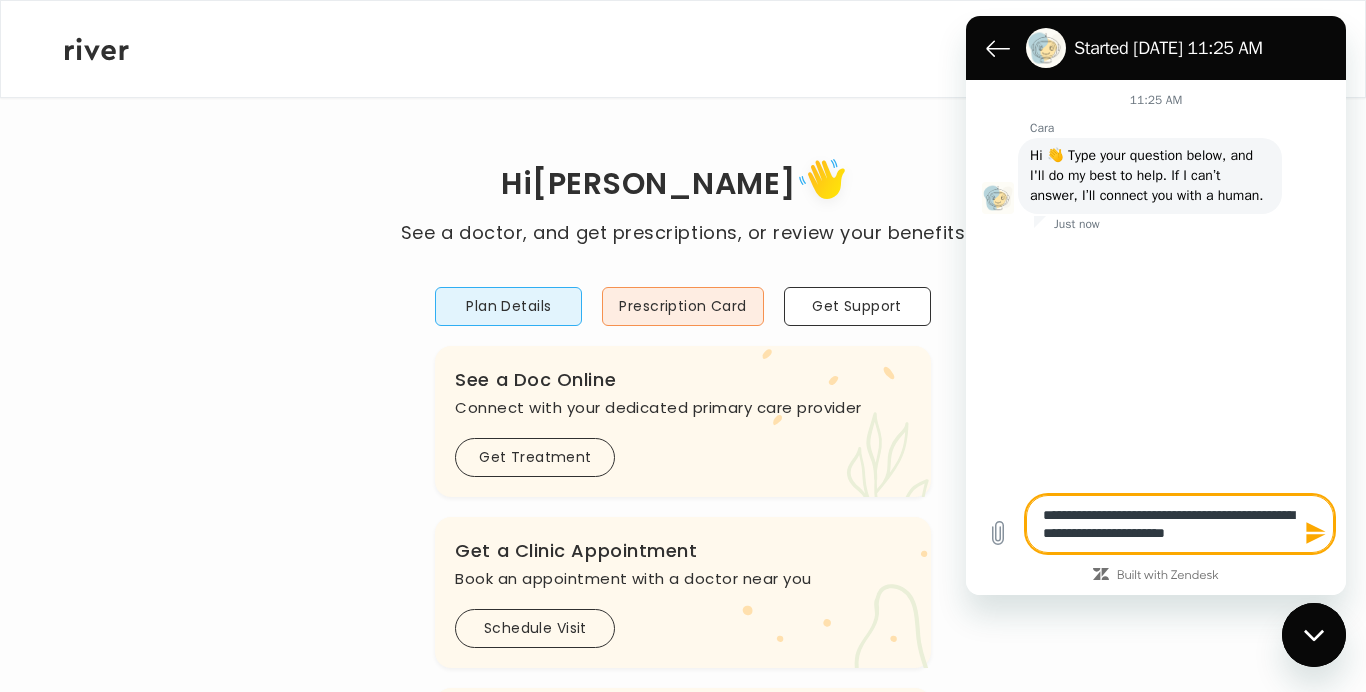 type on "**********" 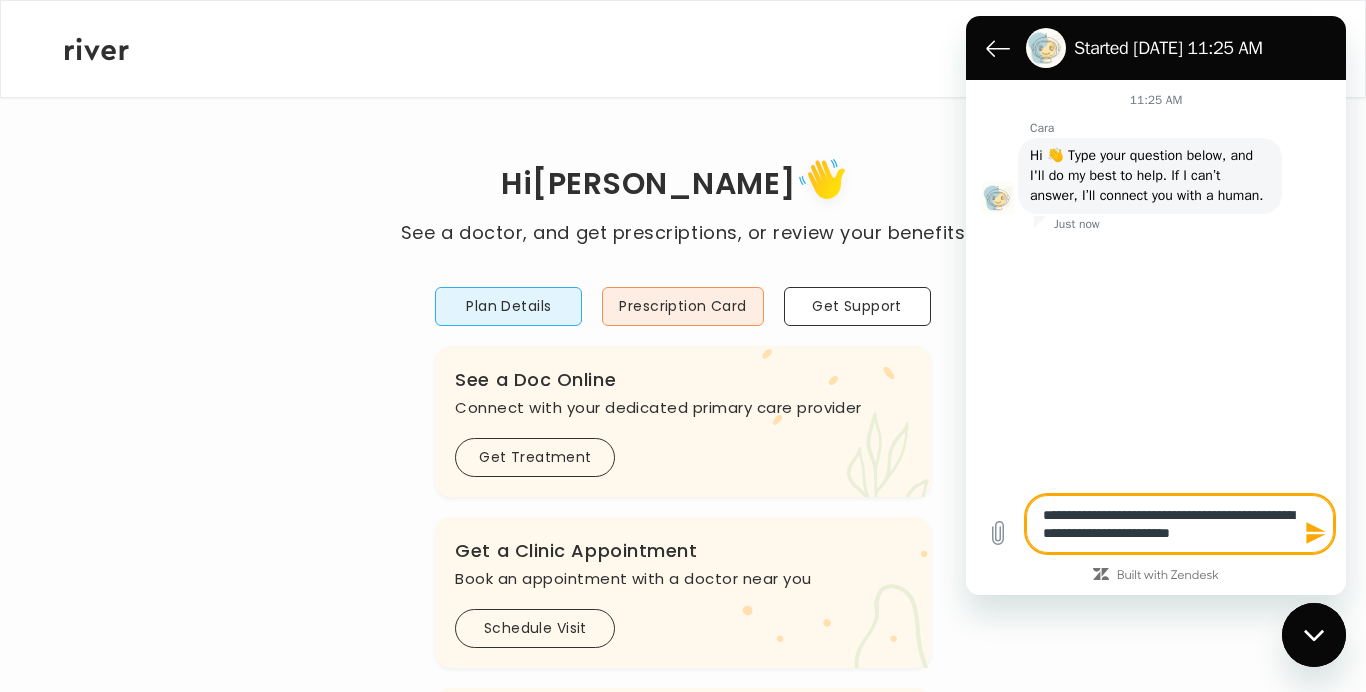 type on "**********" 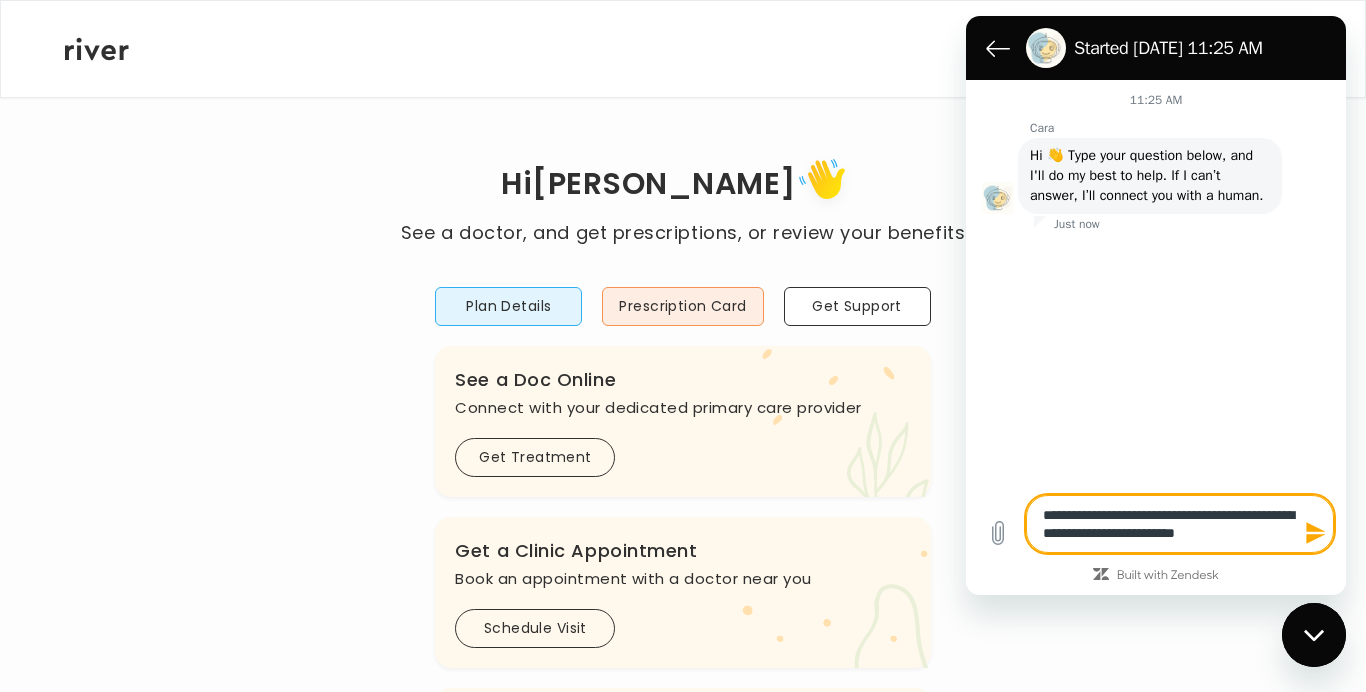 type on "**********" 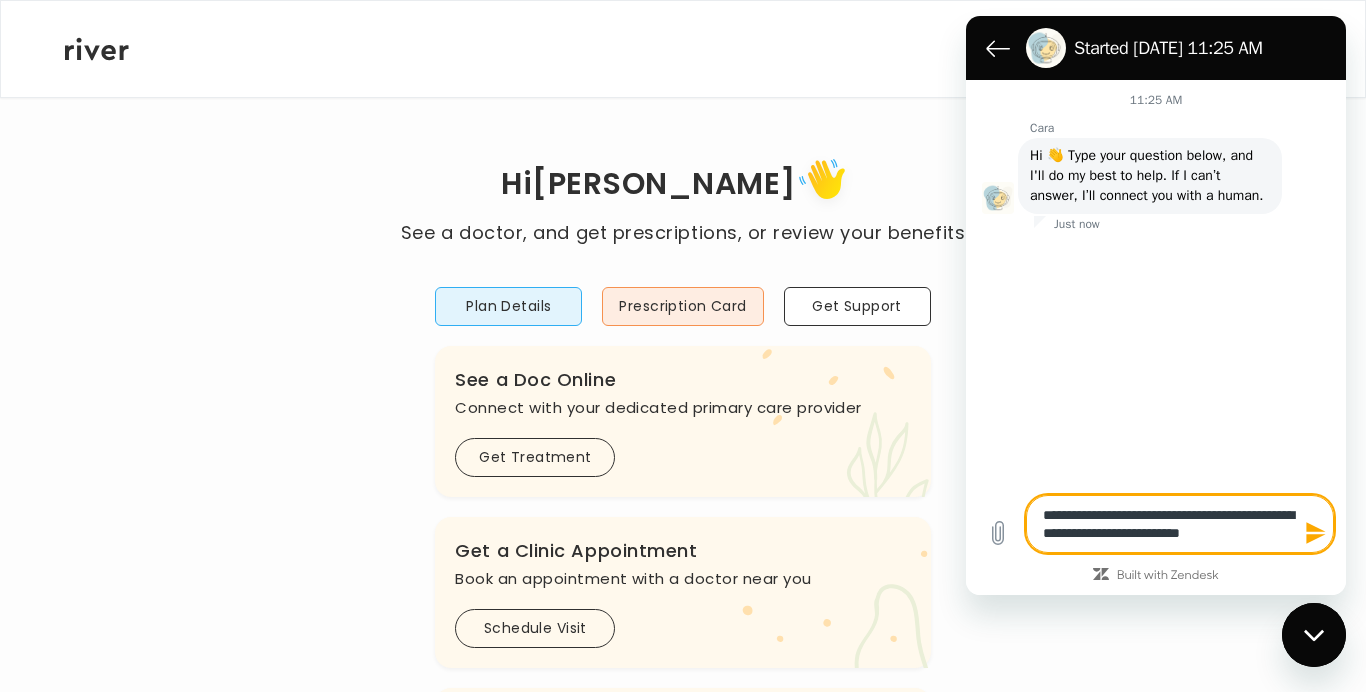 type on "**********" 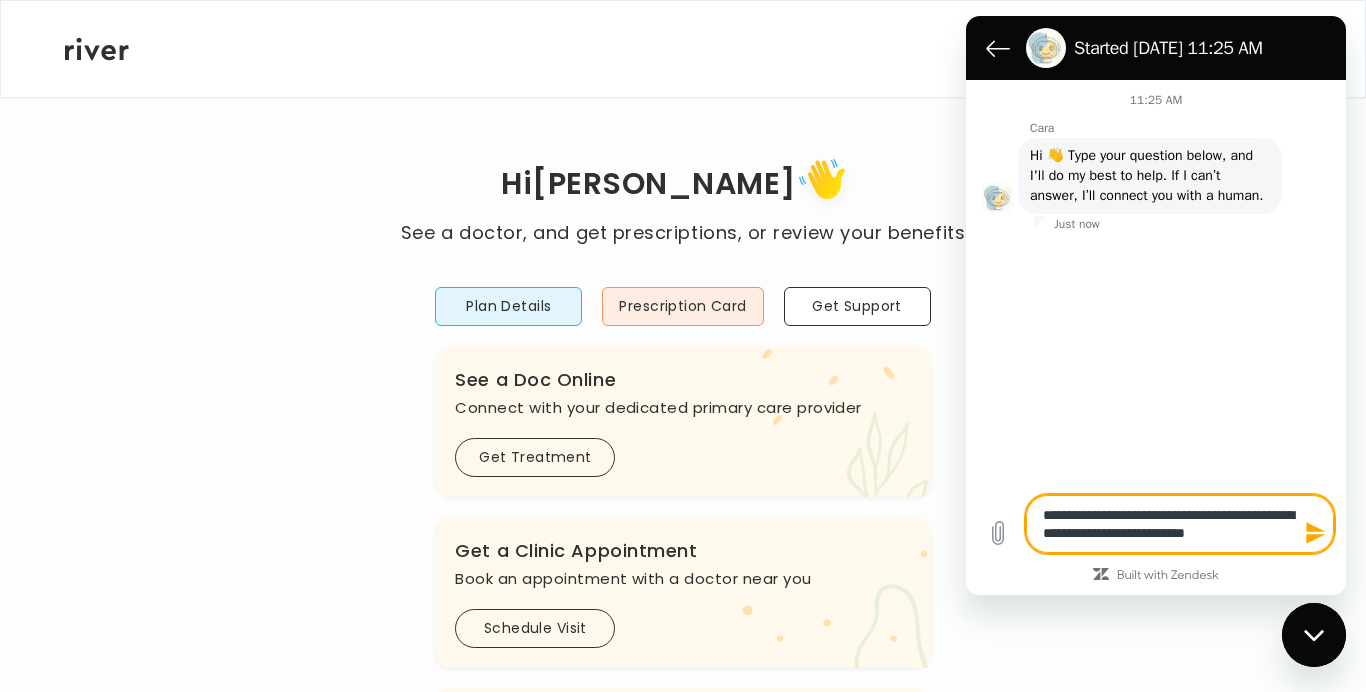 type on "**********" 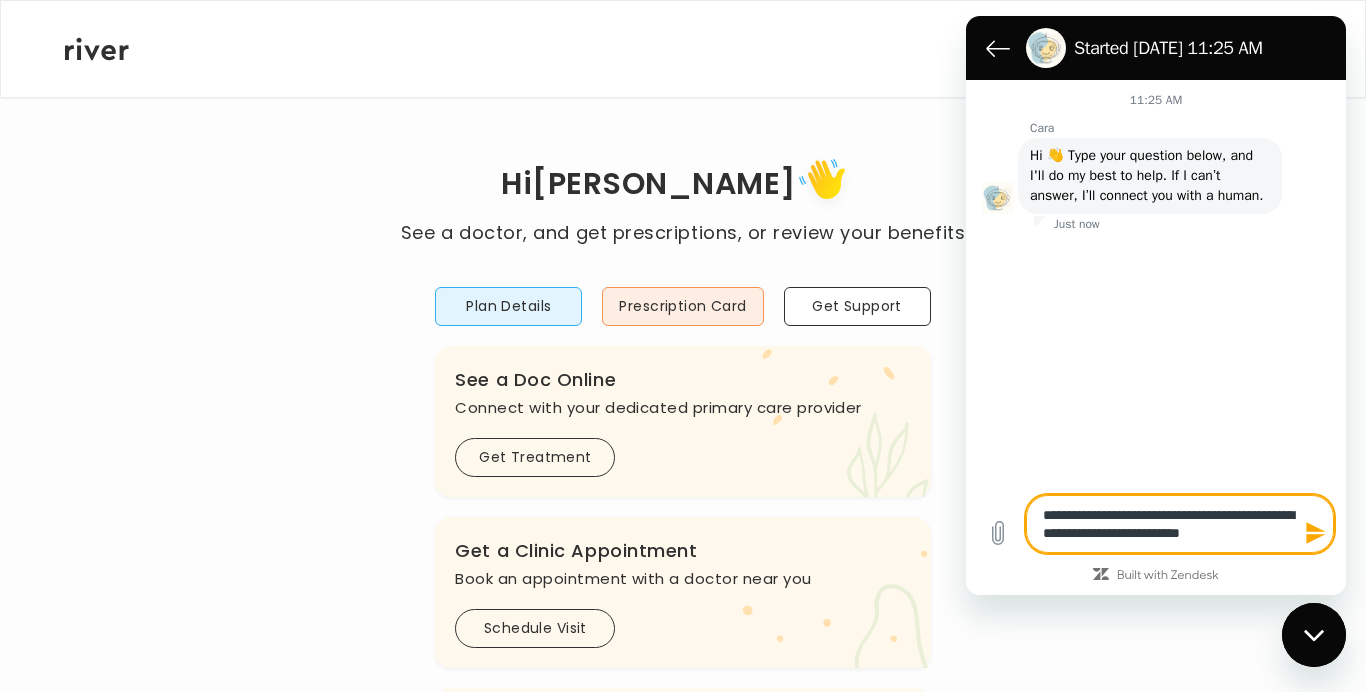 type on "*" 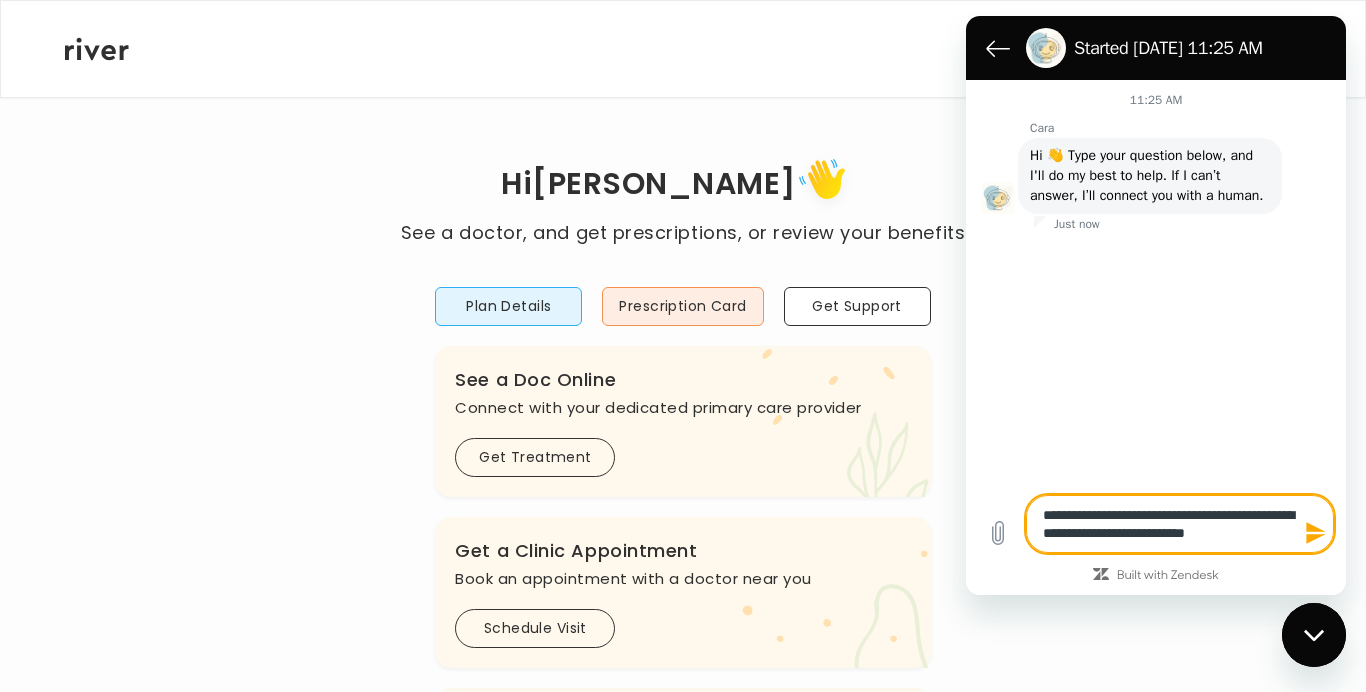 type on "**********" 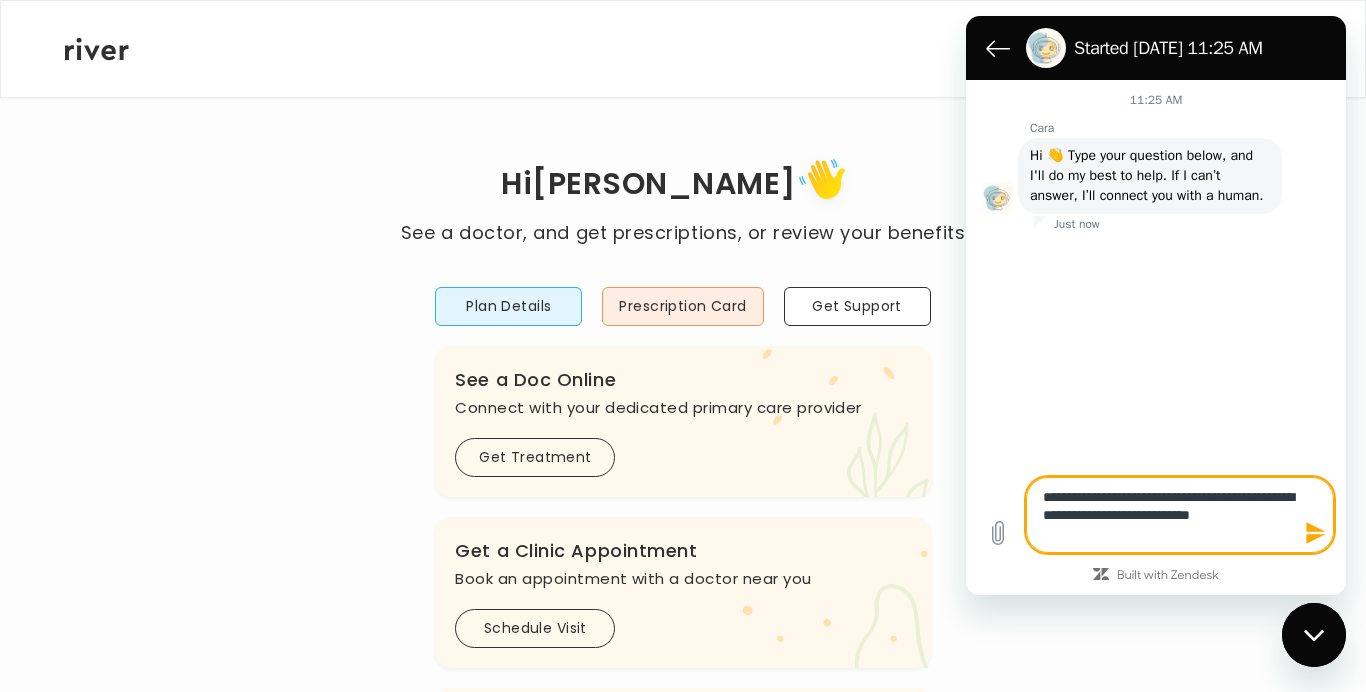 type on "**********" 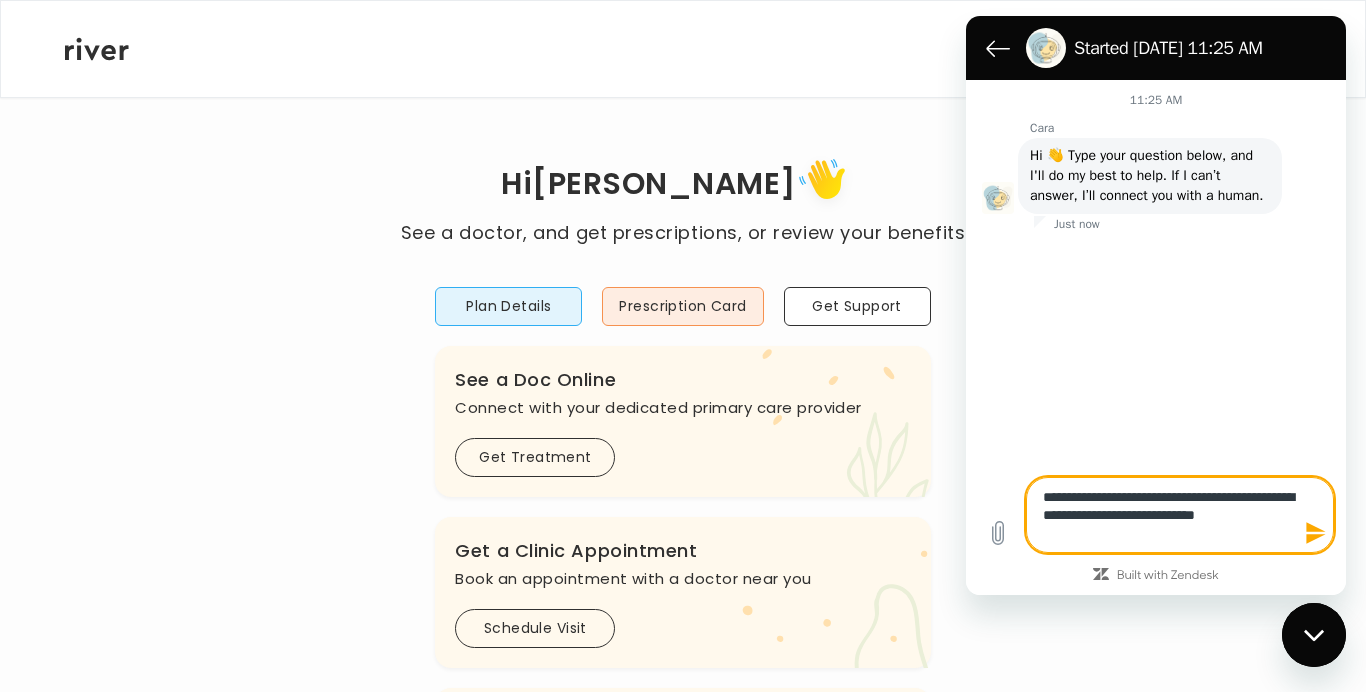 type on "**********" 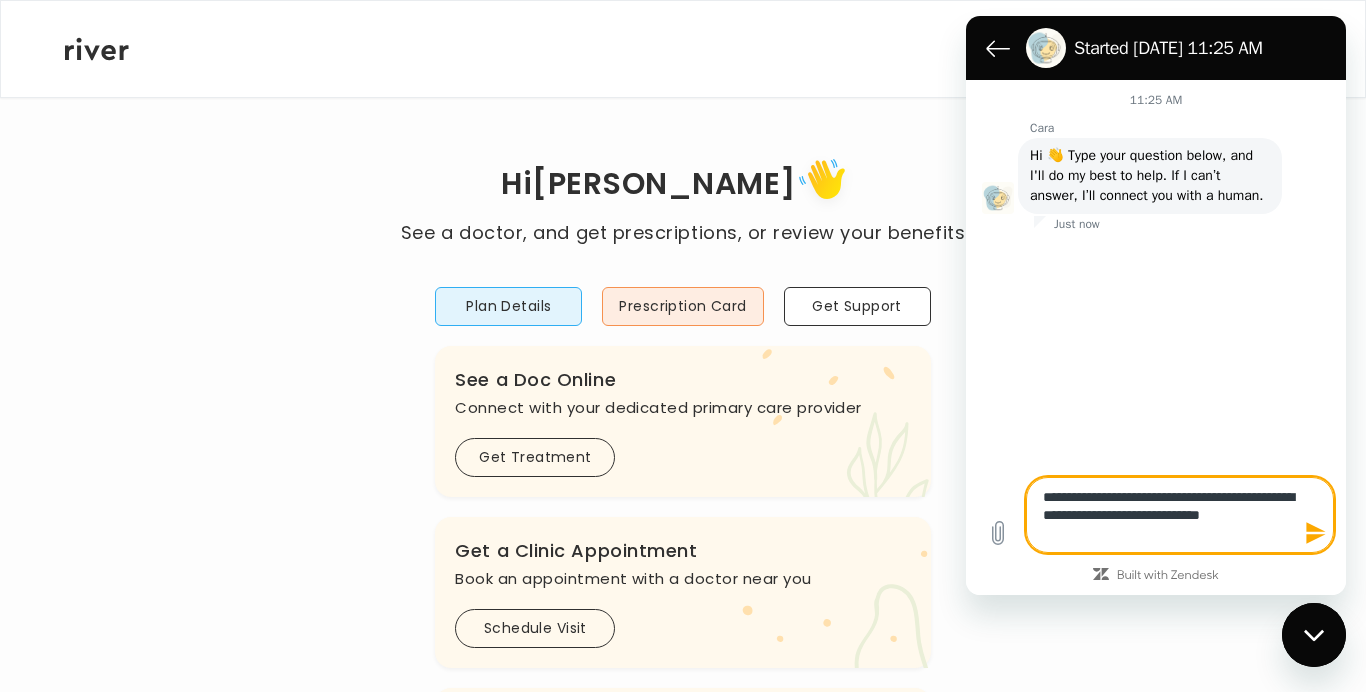 type on "**********" 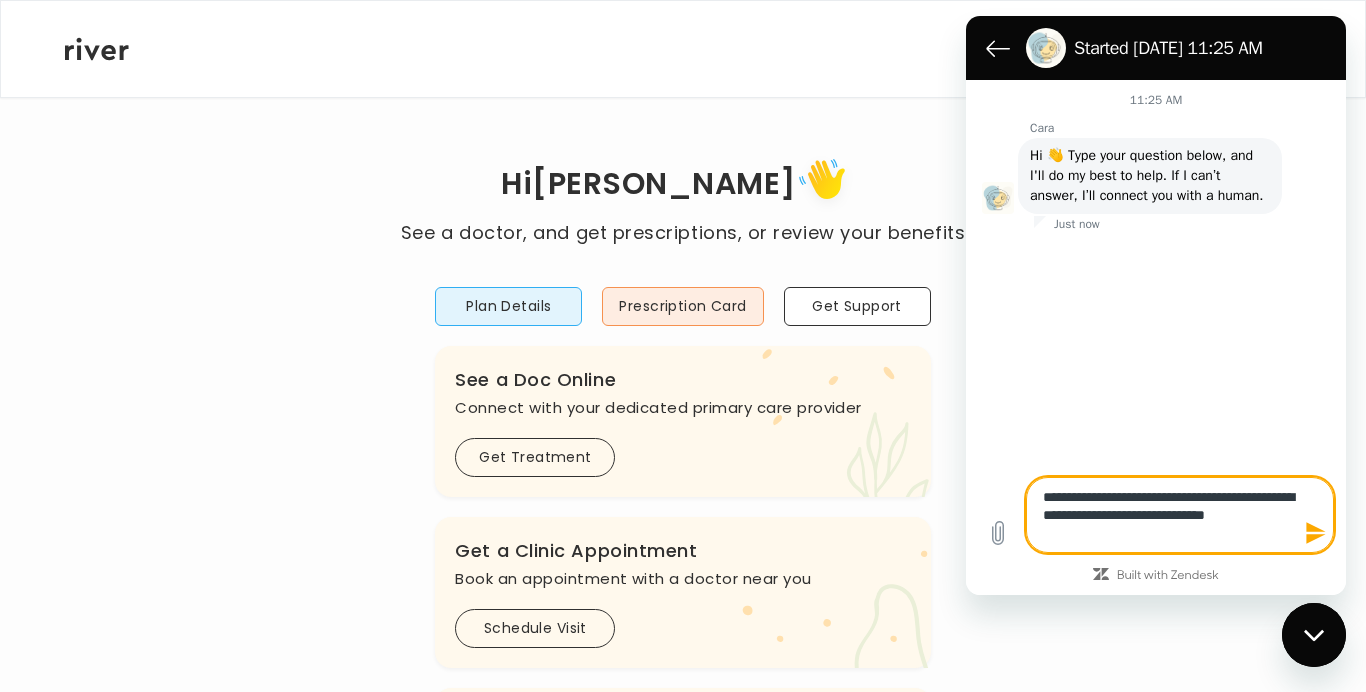 type 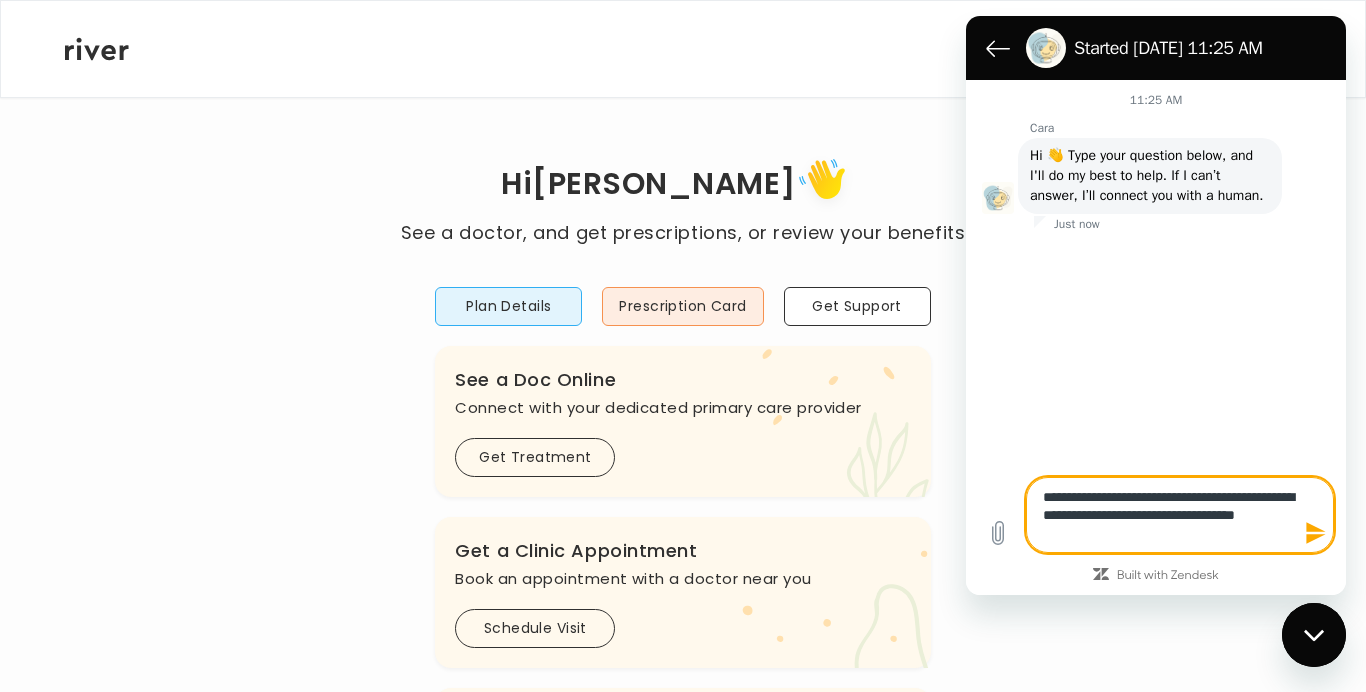 click on "11:25 AM [PERSON_NAME]  [PERSON_NAME]  says:  Hi 👋️ Type your question below, and I'll do my best to help. If I can’t answer, I’ll connect you with a human. Just now" at bounding box center (1156, 272) 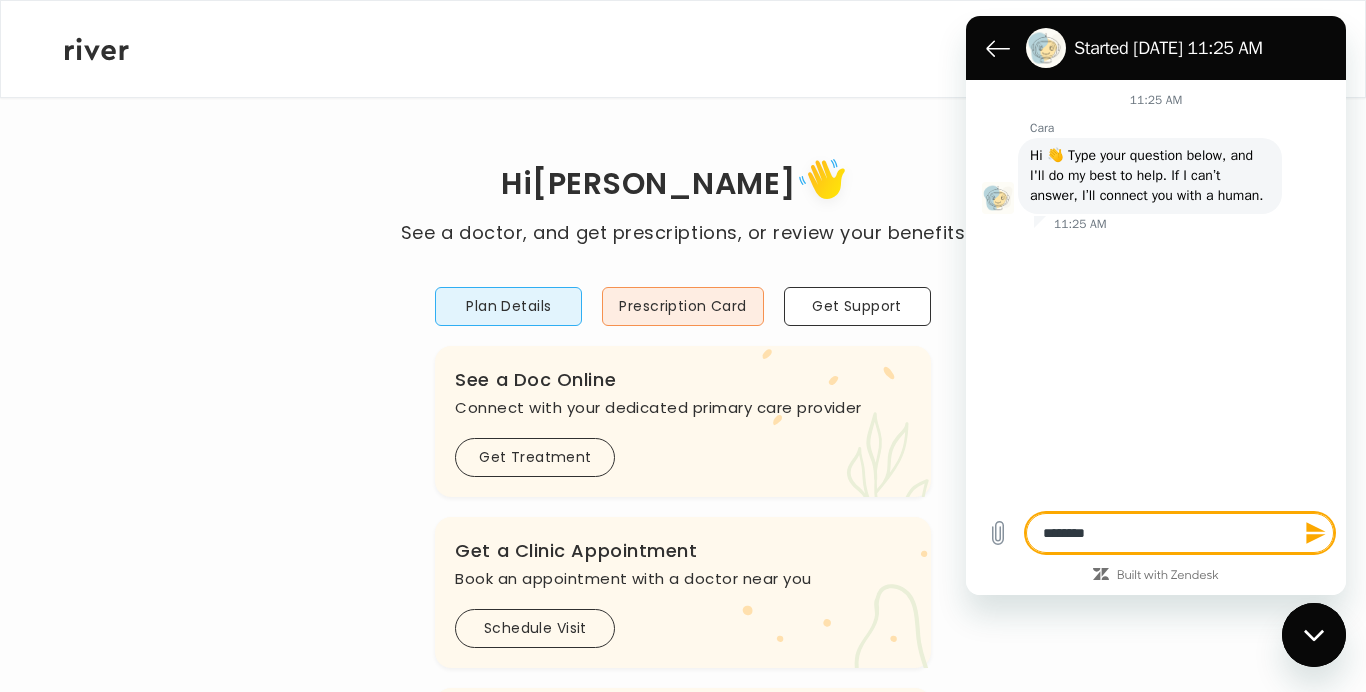 click on "*******" at bounding box center (1180, 533) 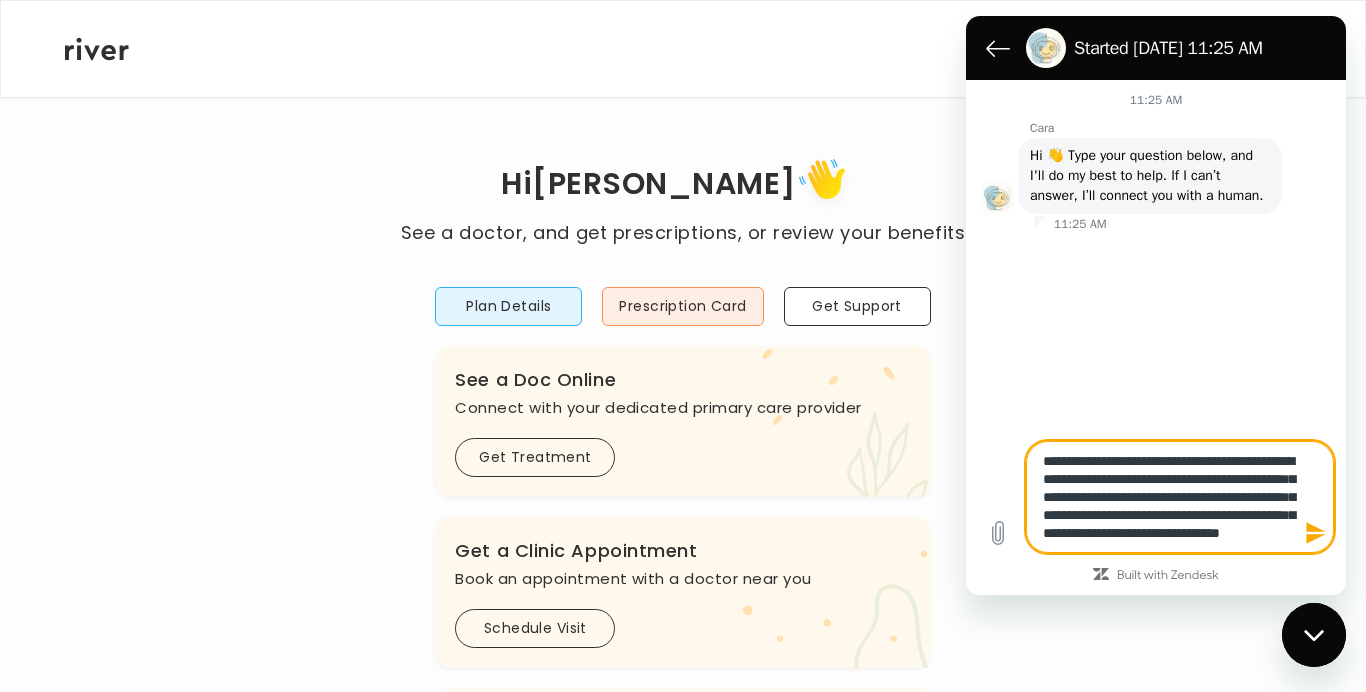 scroll, scrollTop: 25, scrollLeft: 0, axis: vertical 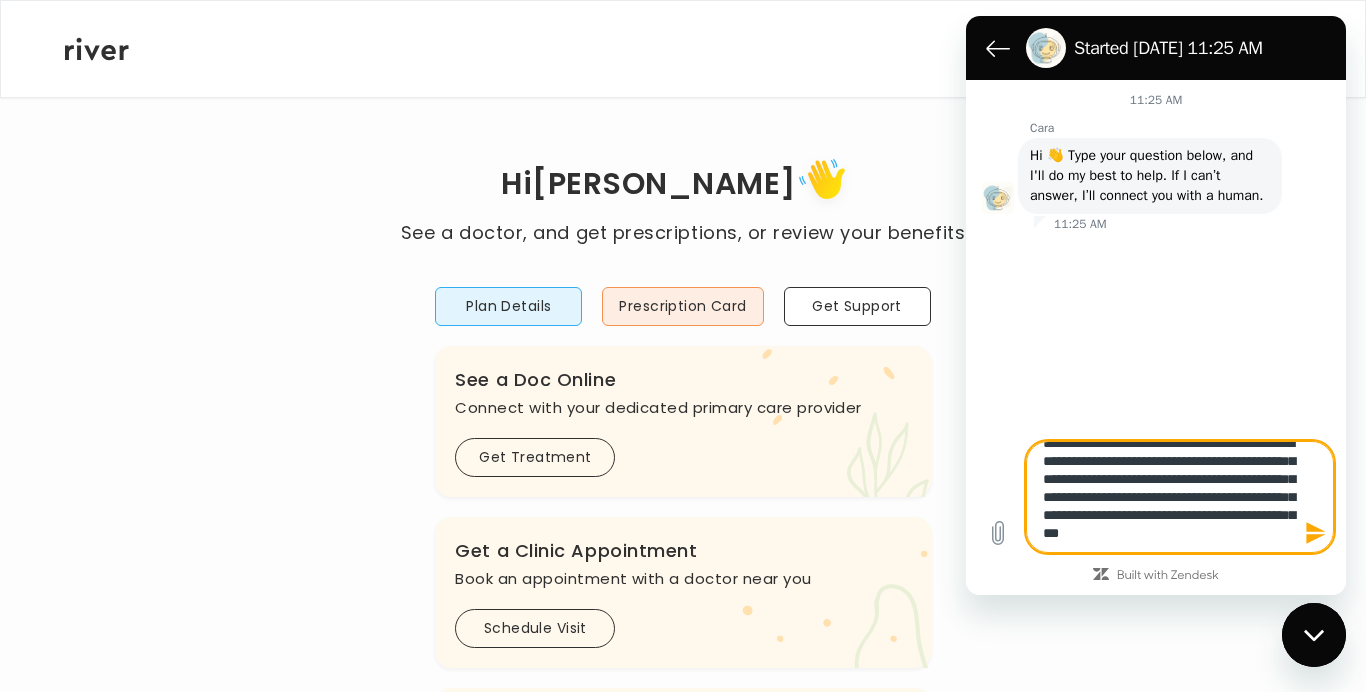 click 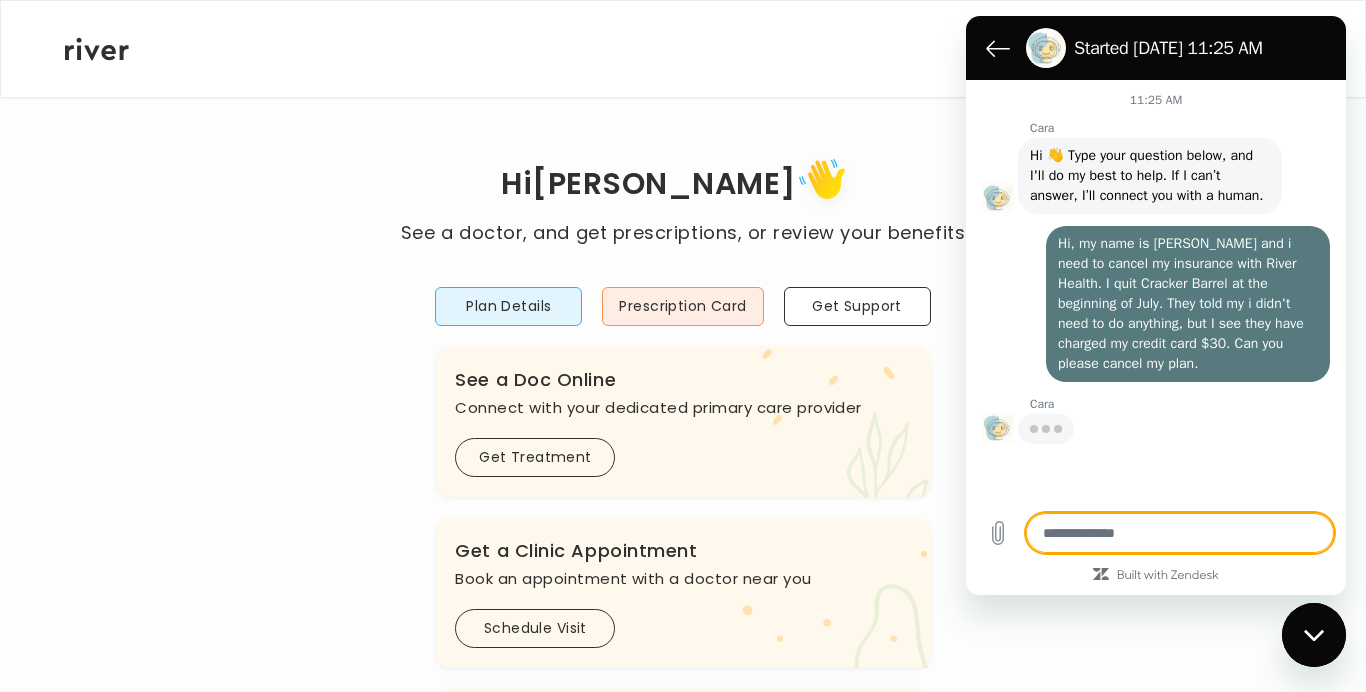 scroll, scrollTop: 0, scrollLeft: 0, axis: both 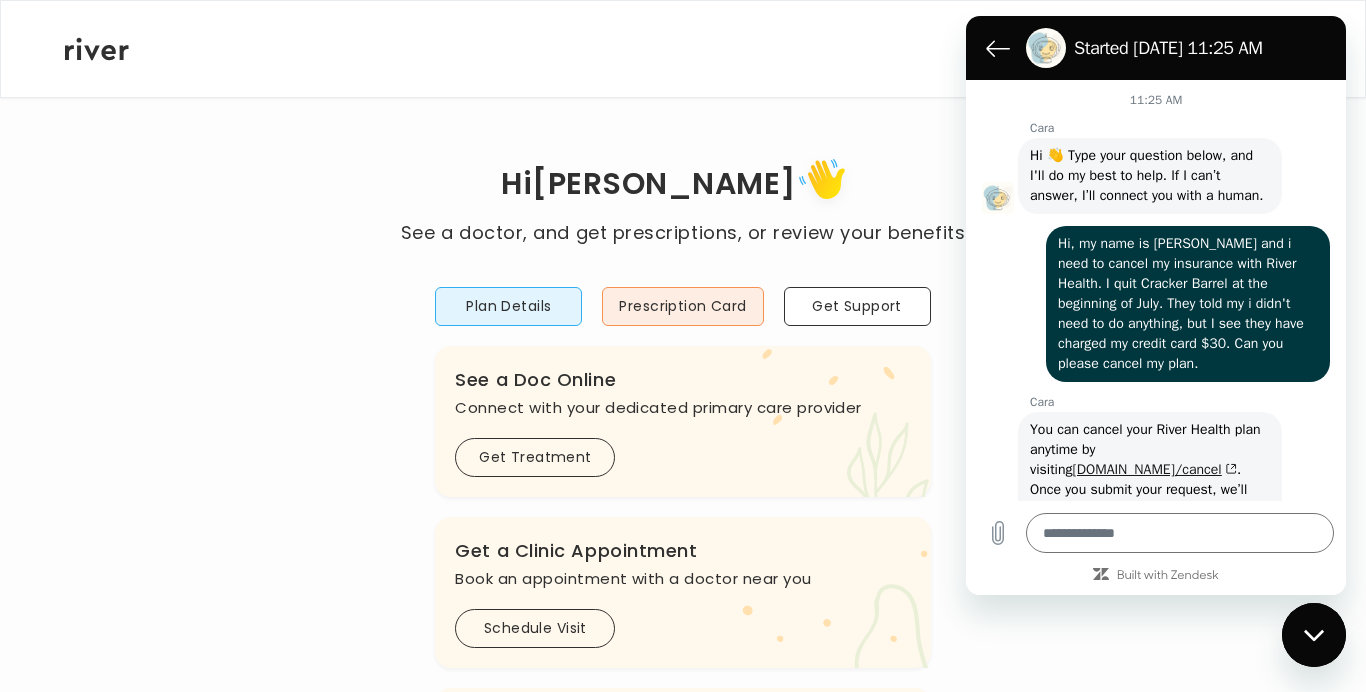 click on "[DOMAIN_NAME]/cancel" at bounding box center (1155, 469) 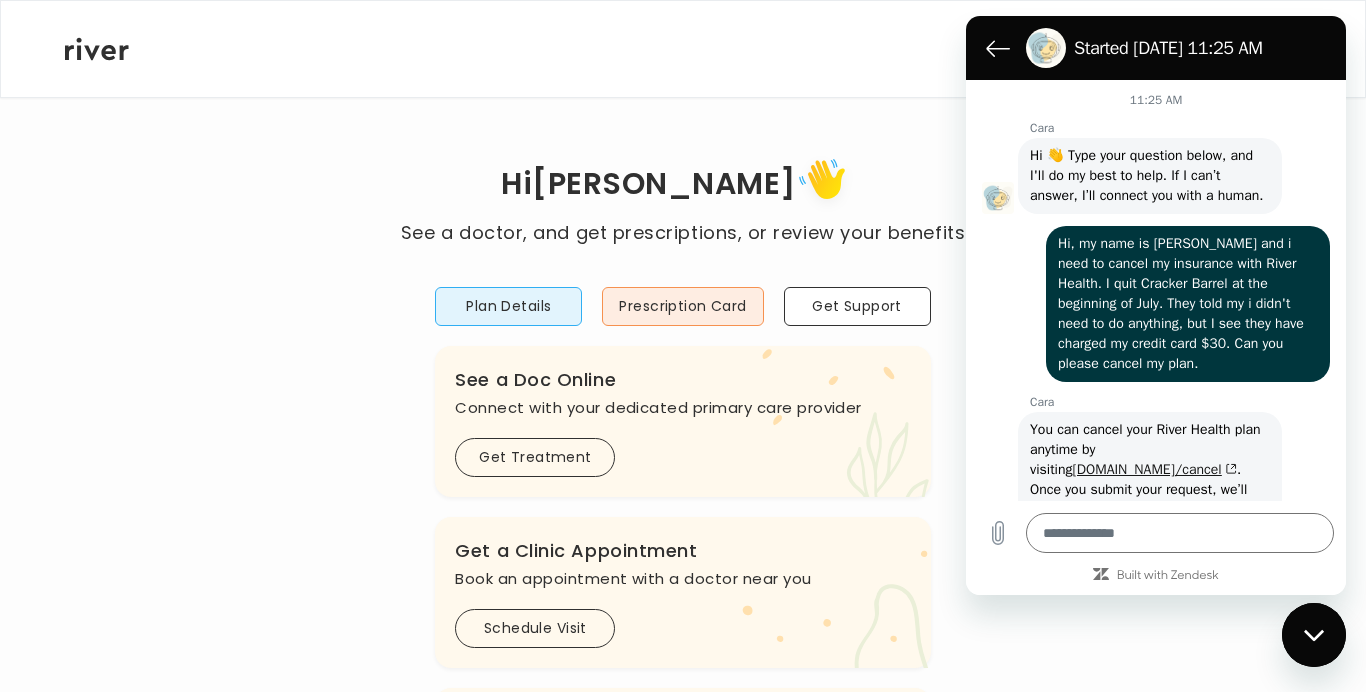 scroll, scrollTop: 127, scrollLeft: 0, axis: vertical 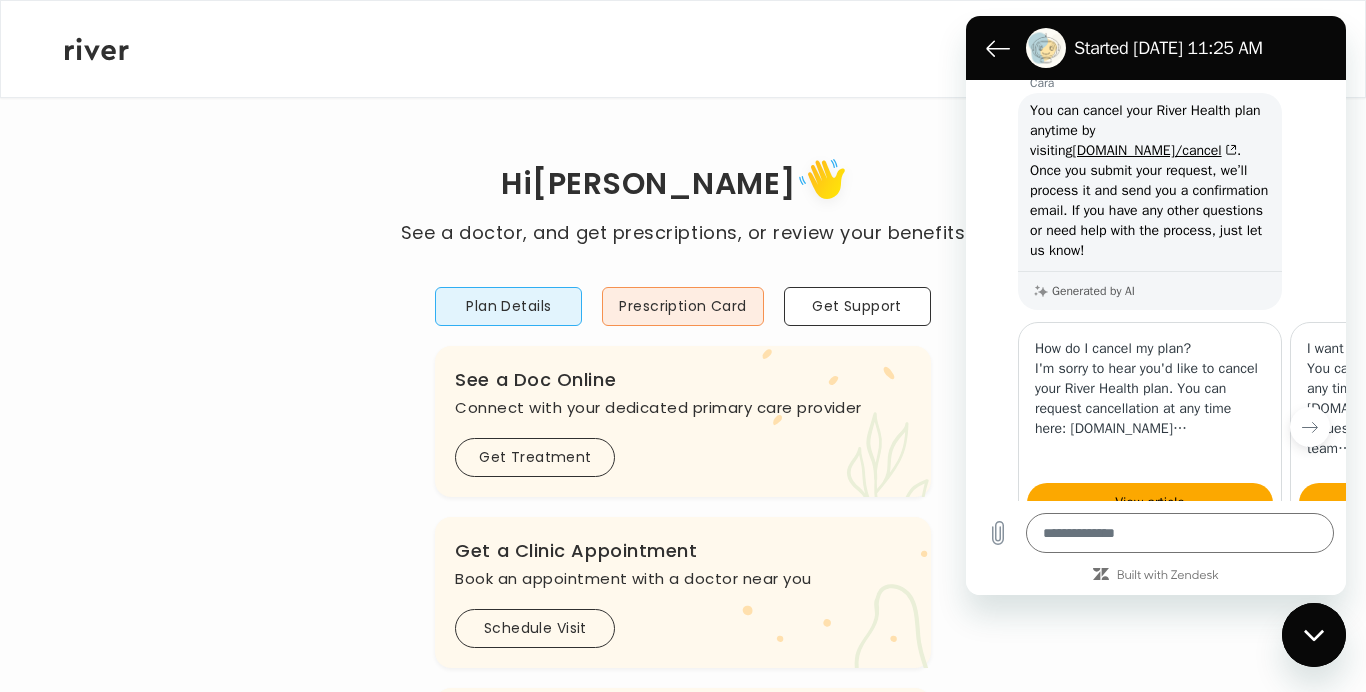 drag, startPoint x: 1310, startPoint y: 279, endPoint x: 1006, endPoint y: 257, distance: 304.795 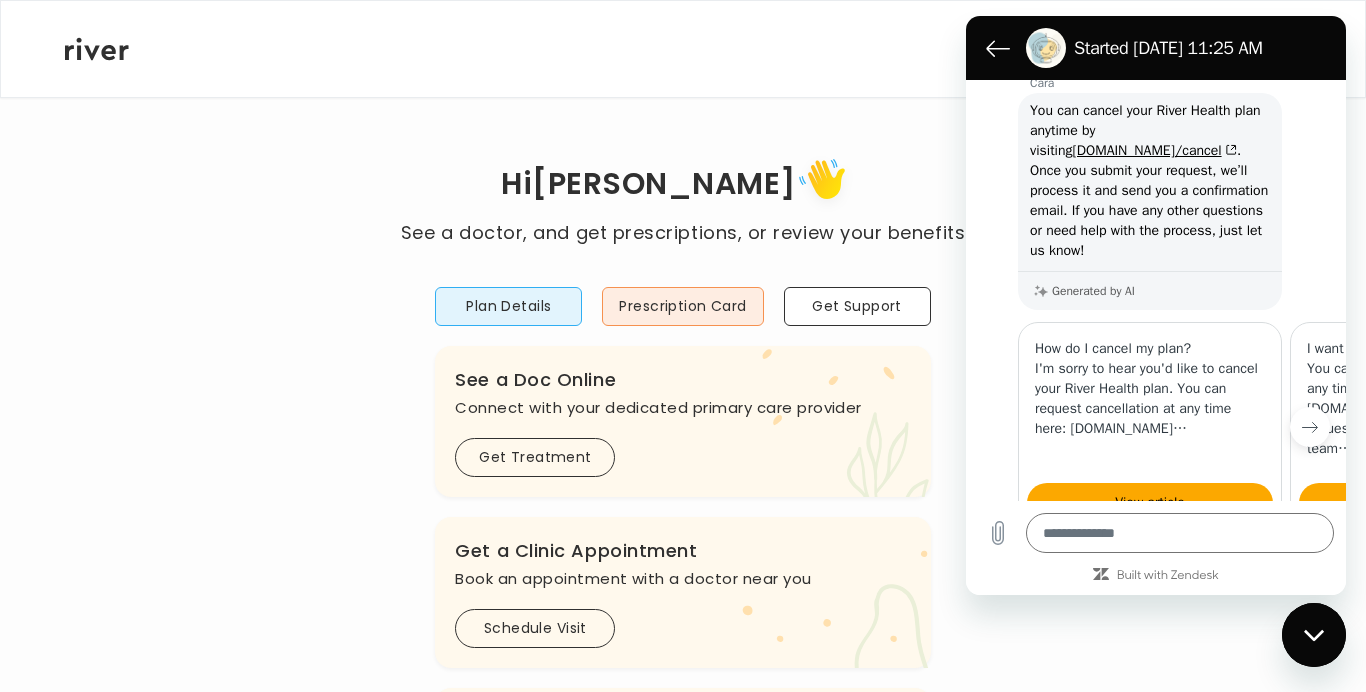 click 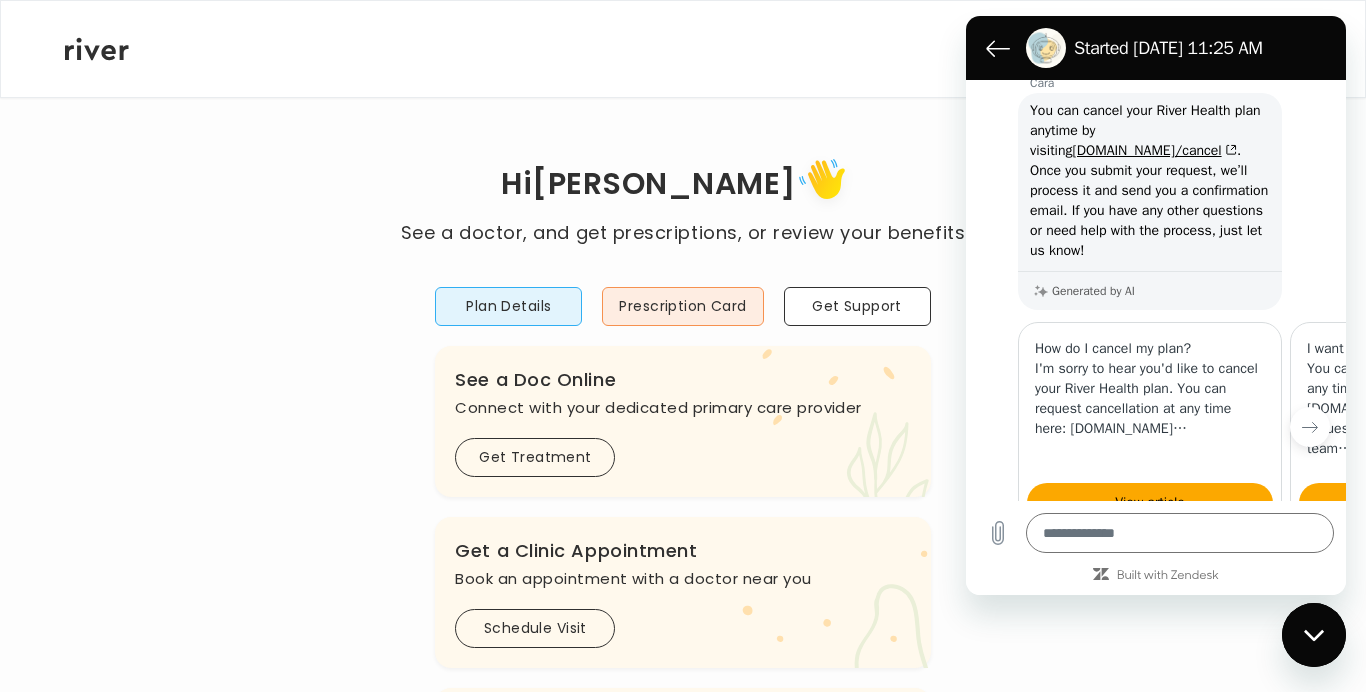 scroll, scrollTop: 449, scrollLeft: 0, axis: vertical 